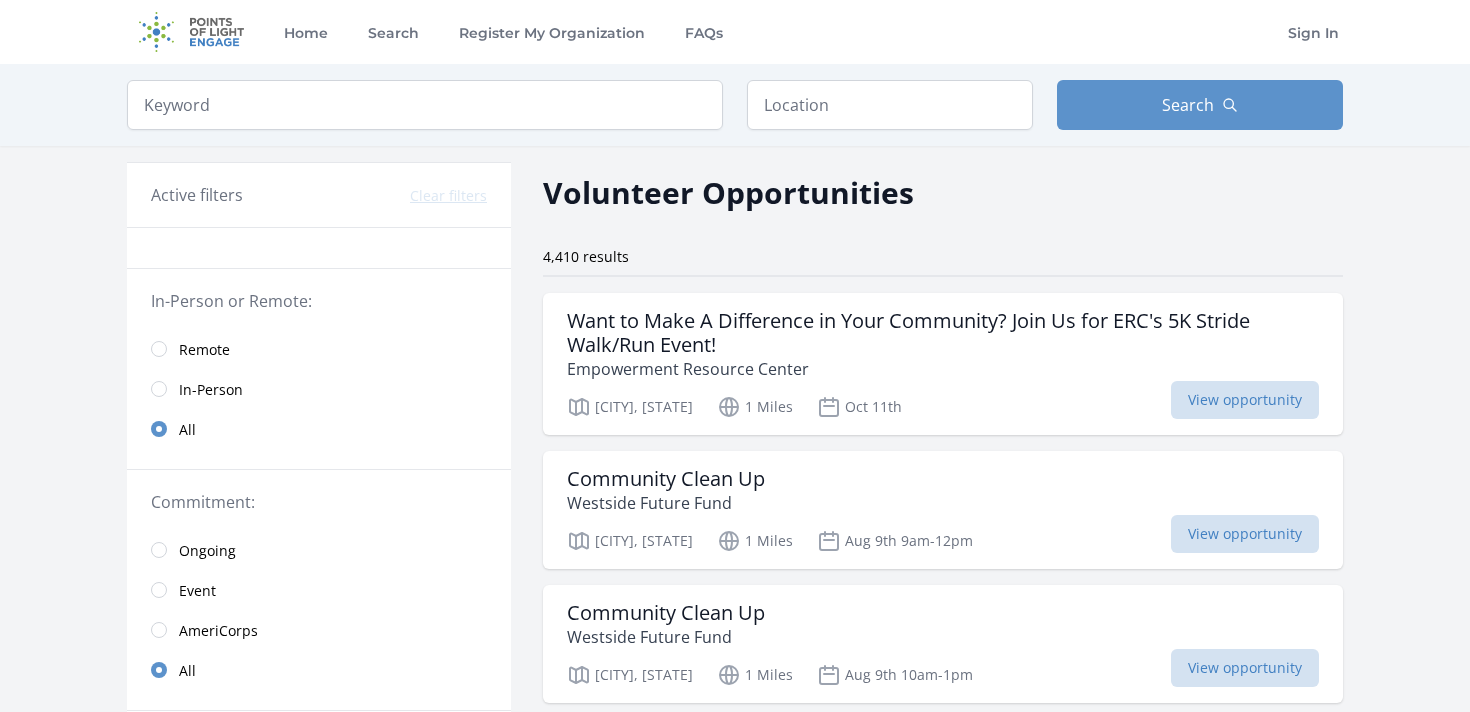 scroll, scrollTop: 0, scrollLeft: 0, axis: both 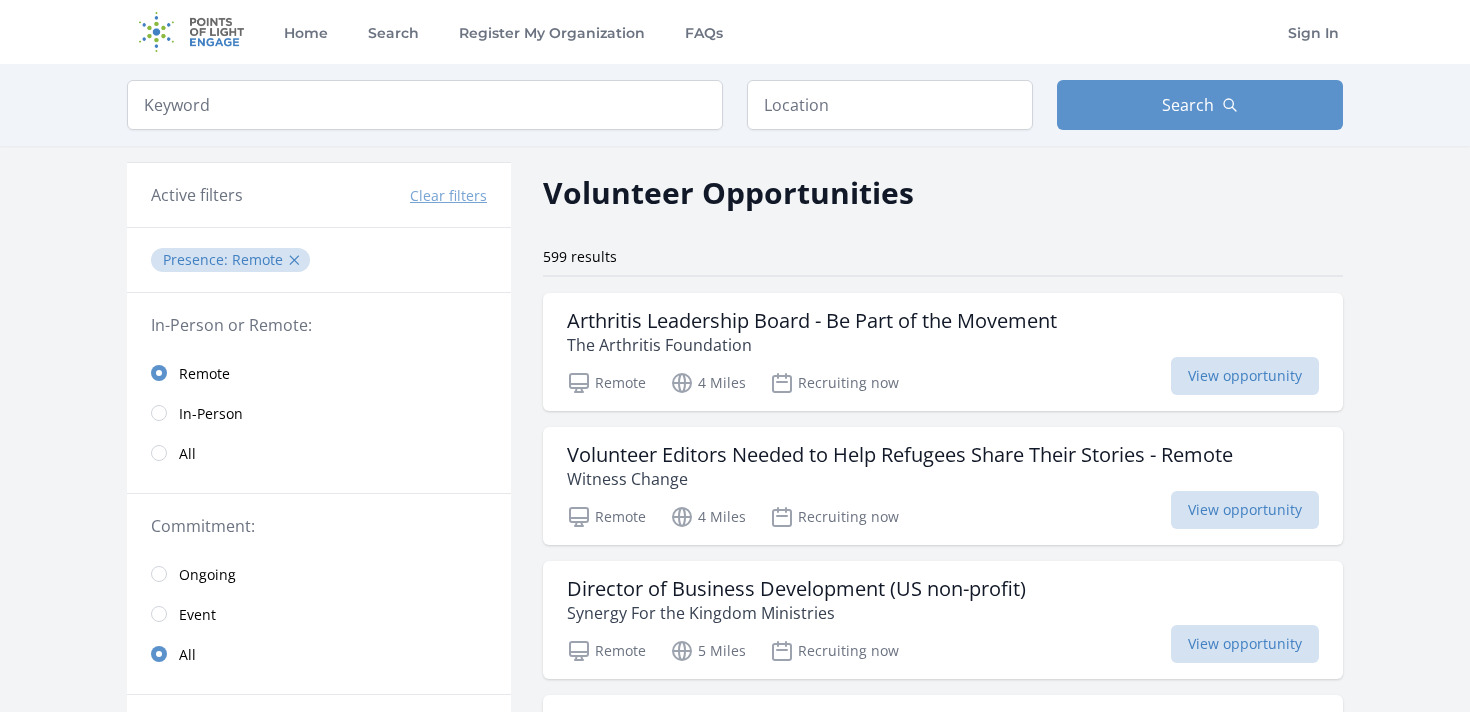 click on "All" at bounding box center [187, 454] 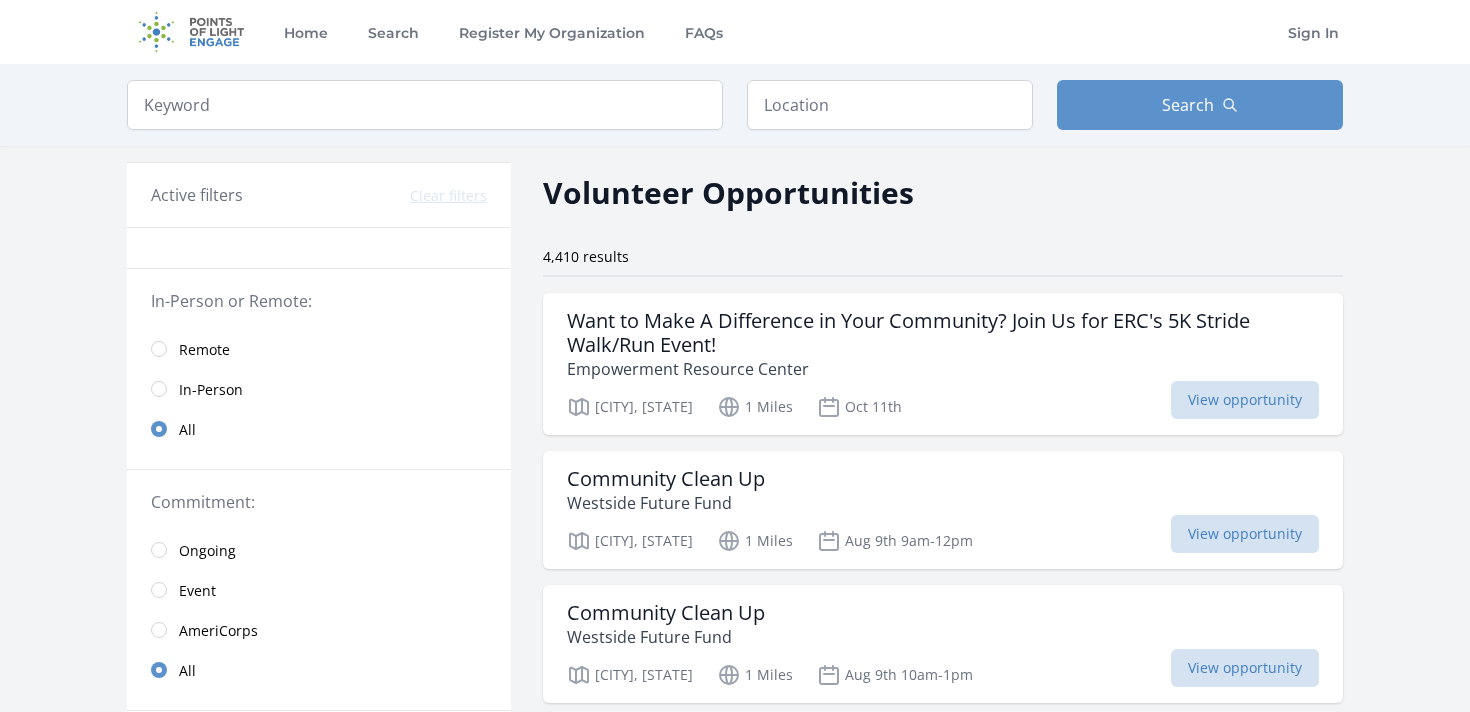 click on "In-Person" at bounding box center (211, 390) 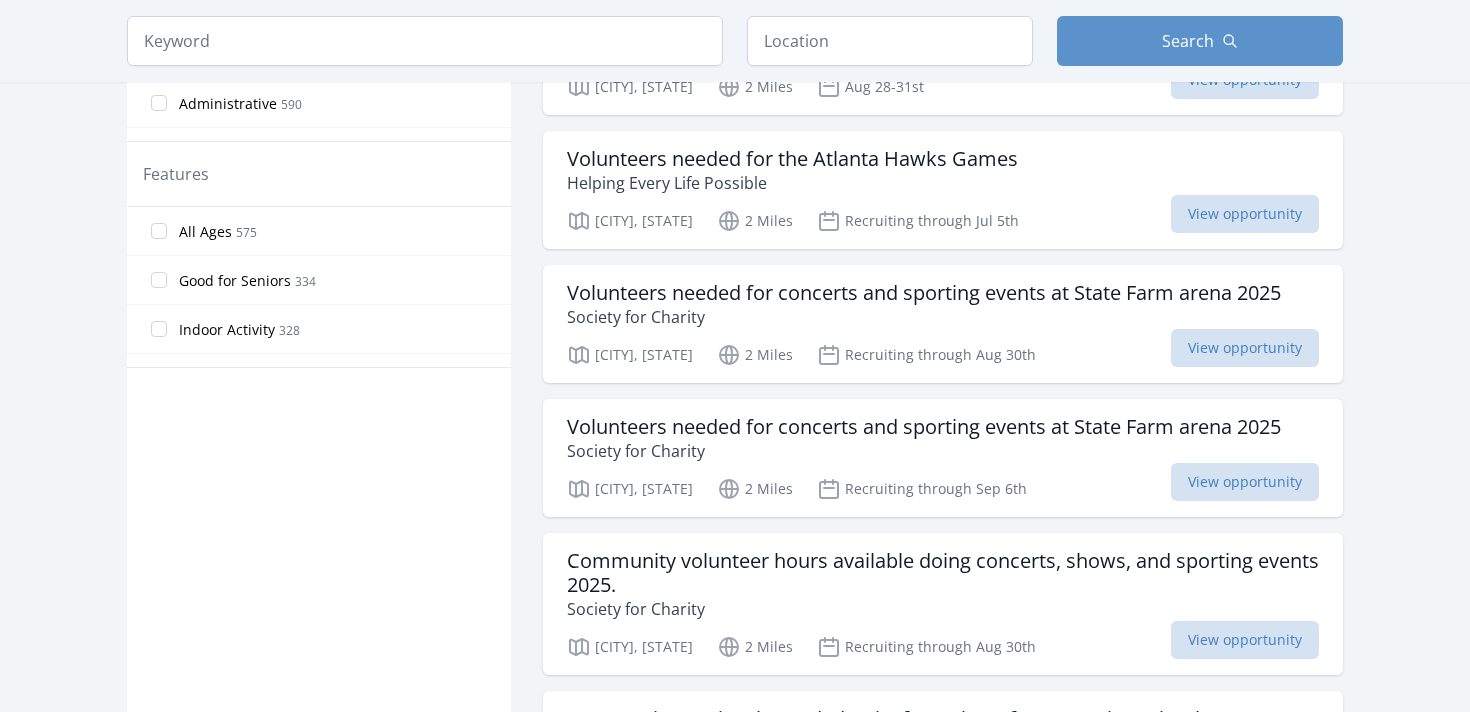 scroll, scrollTop: 1122, scrollLeft: 0, axis: vertical 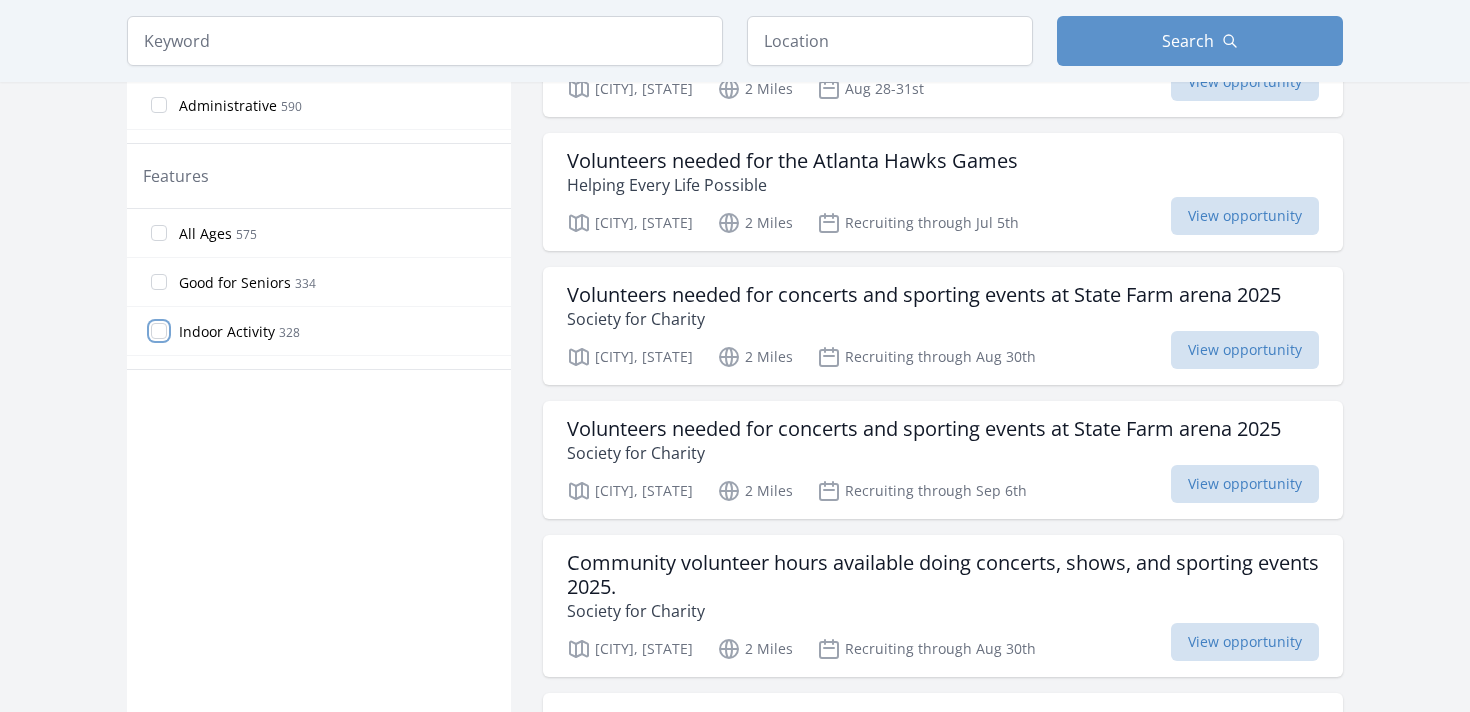 click on "Indoor Activity   328" at bounding box center (159, 331) 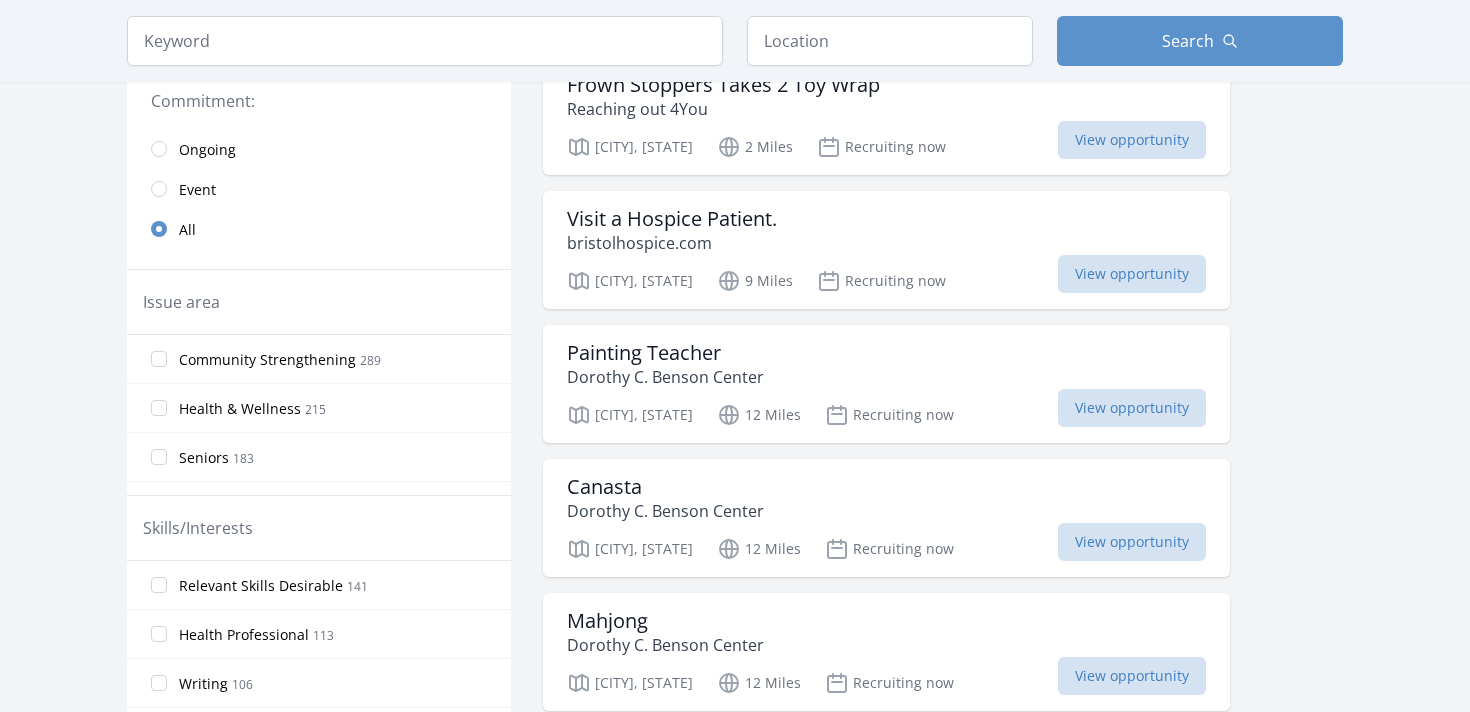 scroll, scrollTop: 723, scrollLeft: 0, axis: vertical 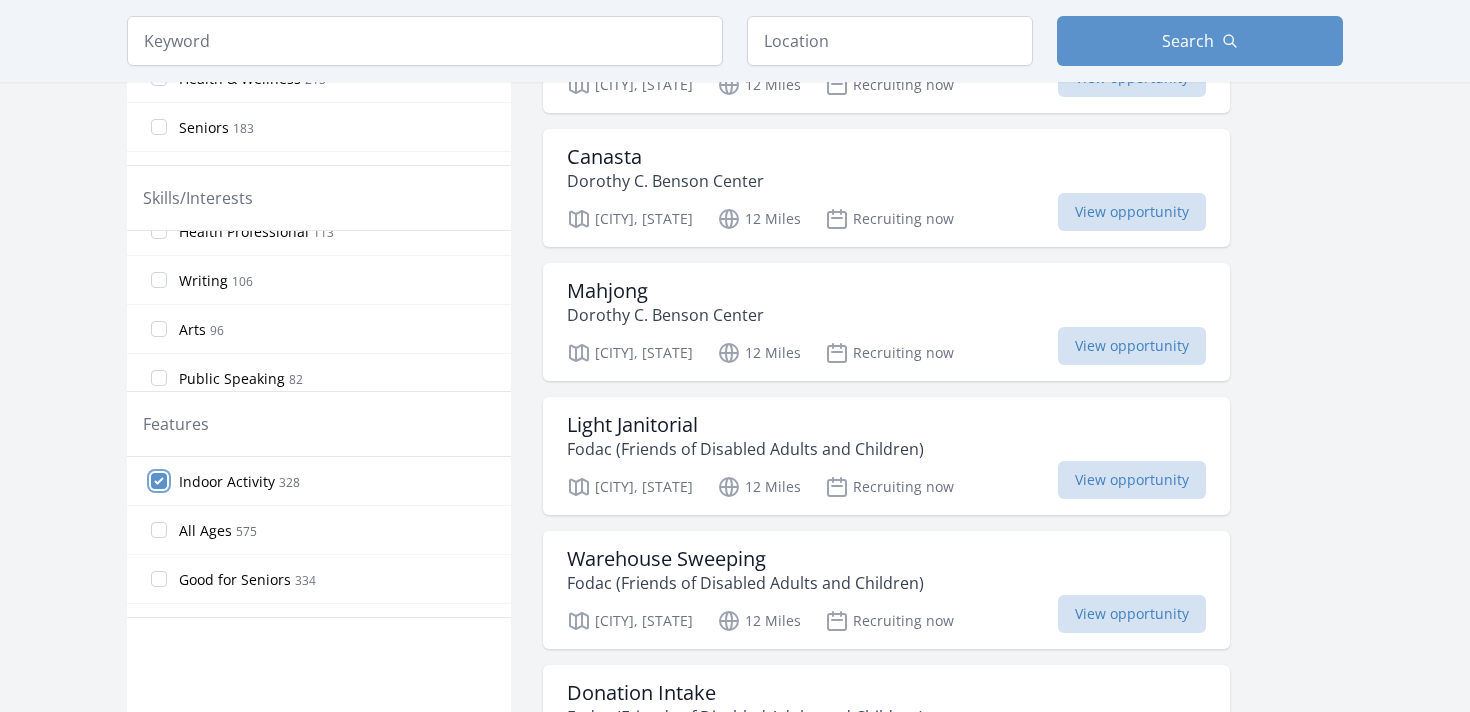 click on "Indoor Activity   328" at bounding box center [159, 481] 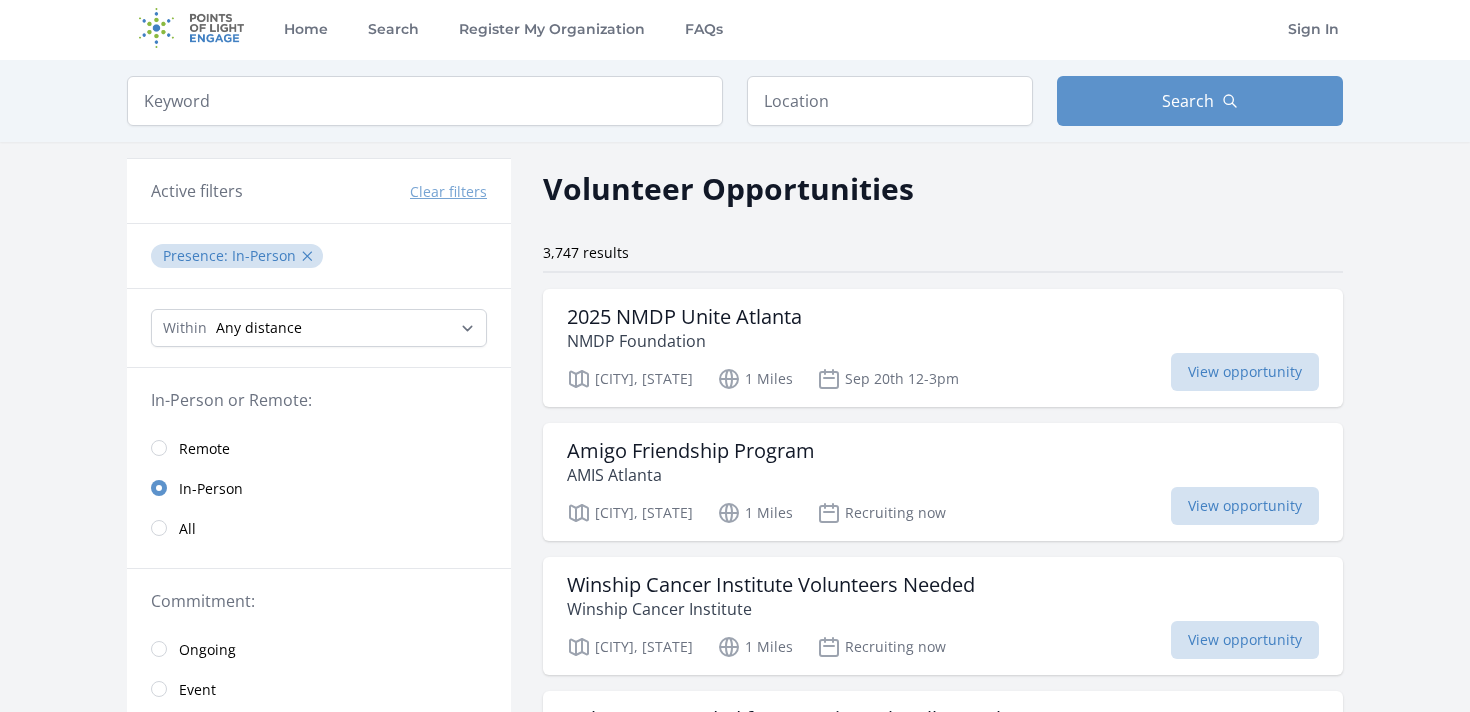 scroll, scrollTop: 0, scrollLeft: 0, axis: both 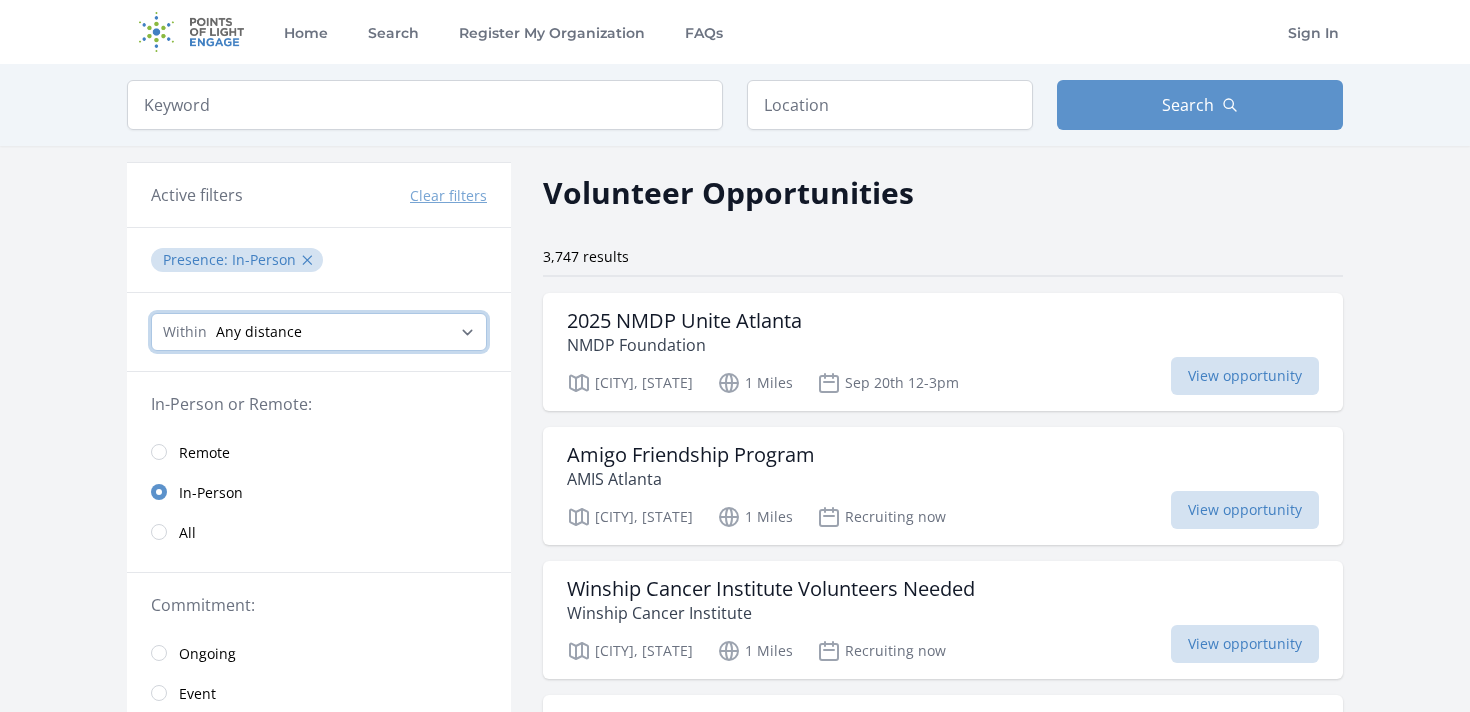 click on "Any distance , 5 Miles , 20 Miles , 50 Miles , 100 Miles" at bounding box center (319, 332) 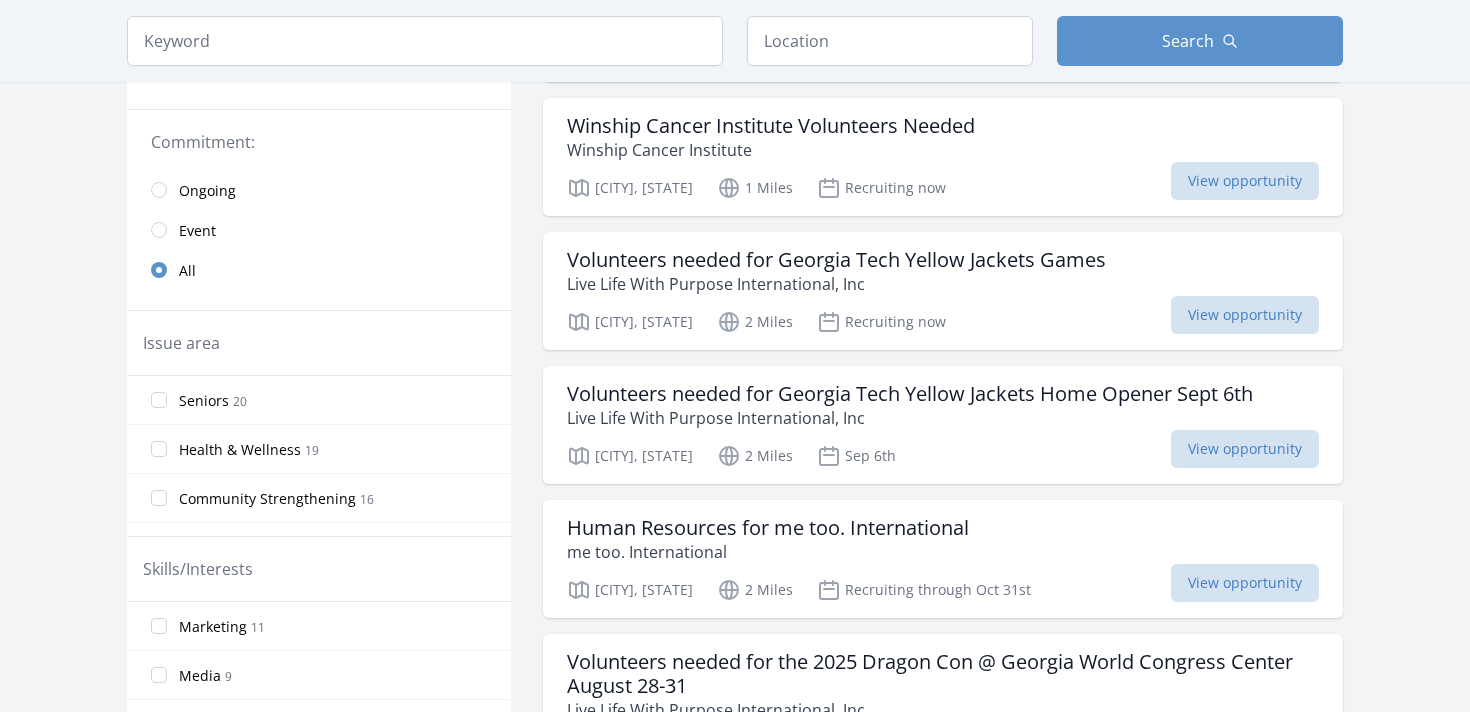 scroll, scrollTop: 465, scrollLeft: 0, axis: vertical 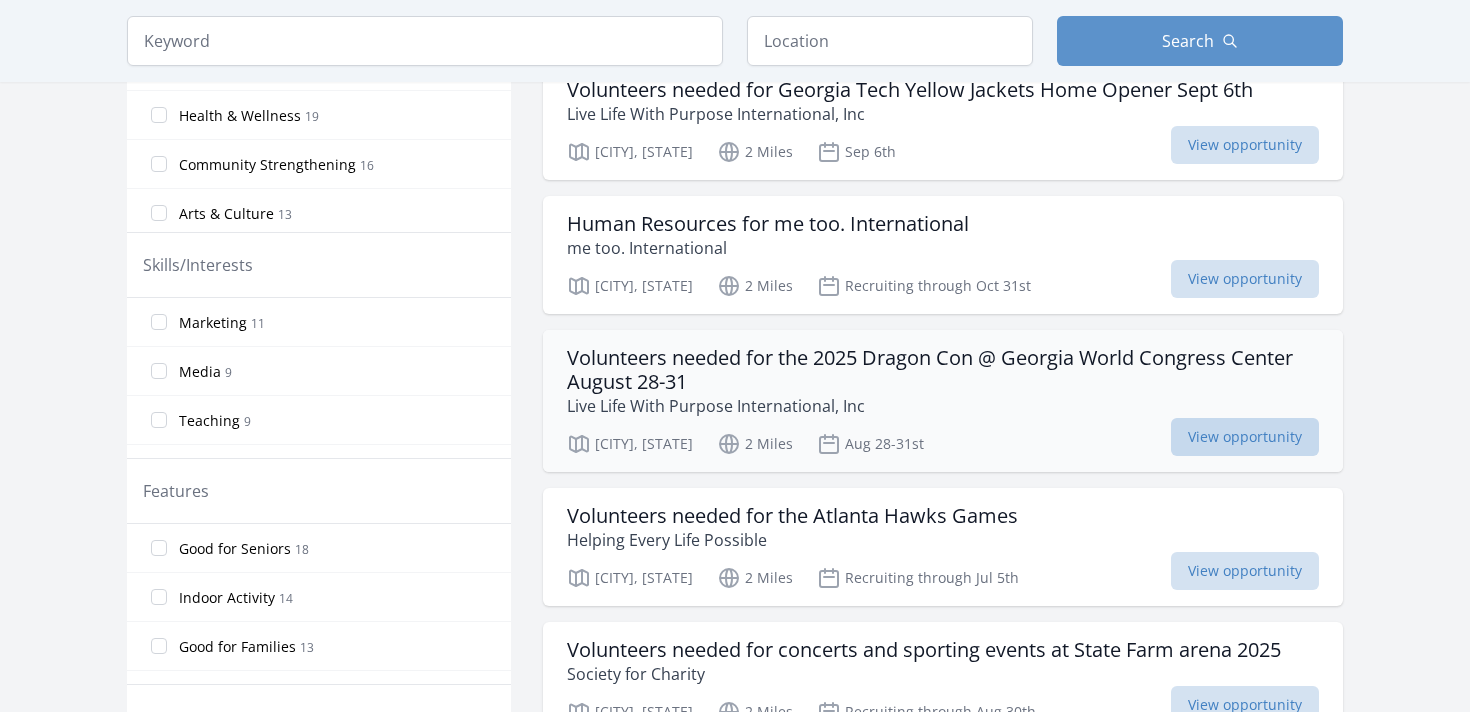 click on "View opportunity" at bounding box center (1245, 437) 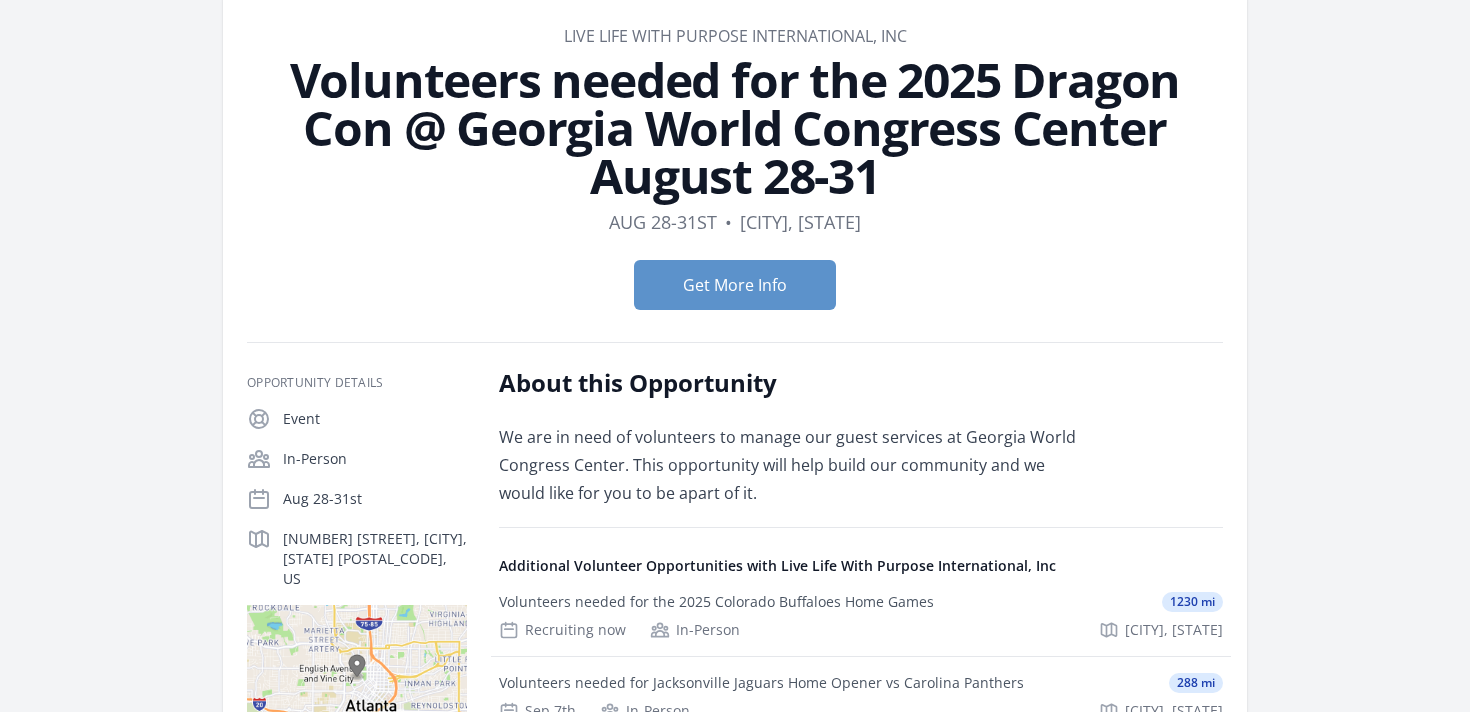 scroll, scrollTop: 0, scrollLeft: 0, axis: both 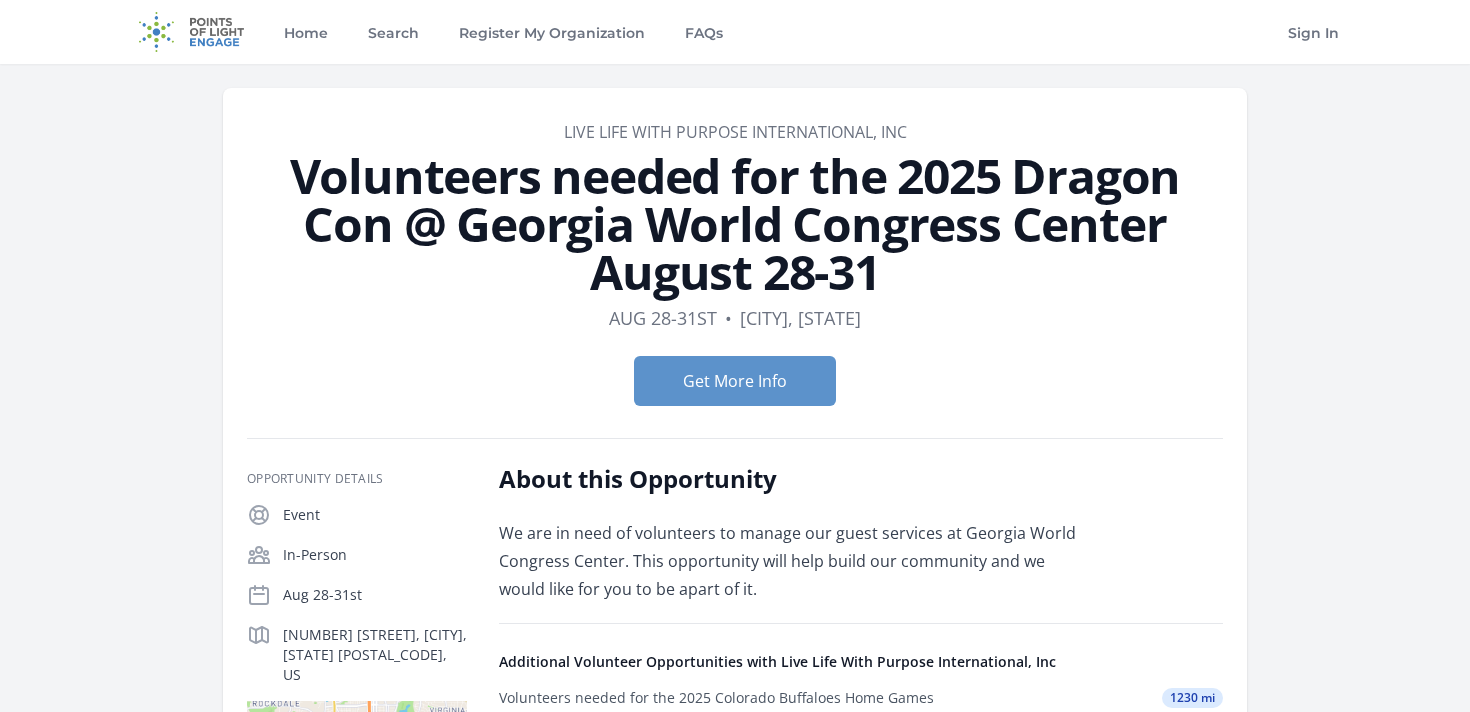 drag, startPoint x: 925, startPoint y: 133, endPoint x: 561, endPoint y: 130, distance: 364.01236 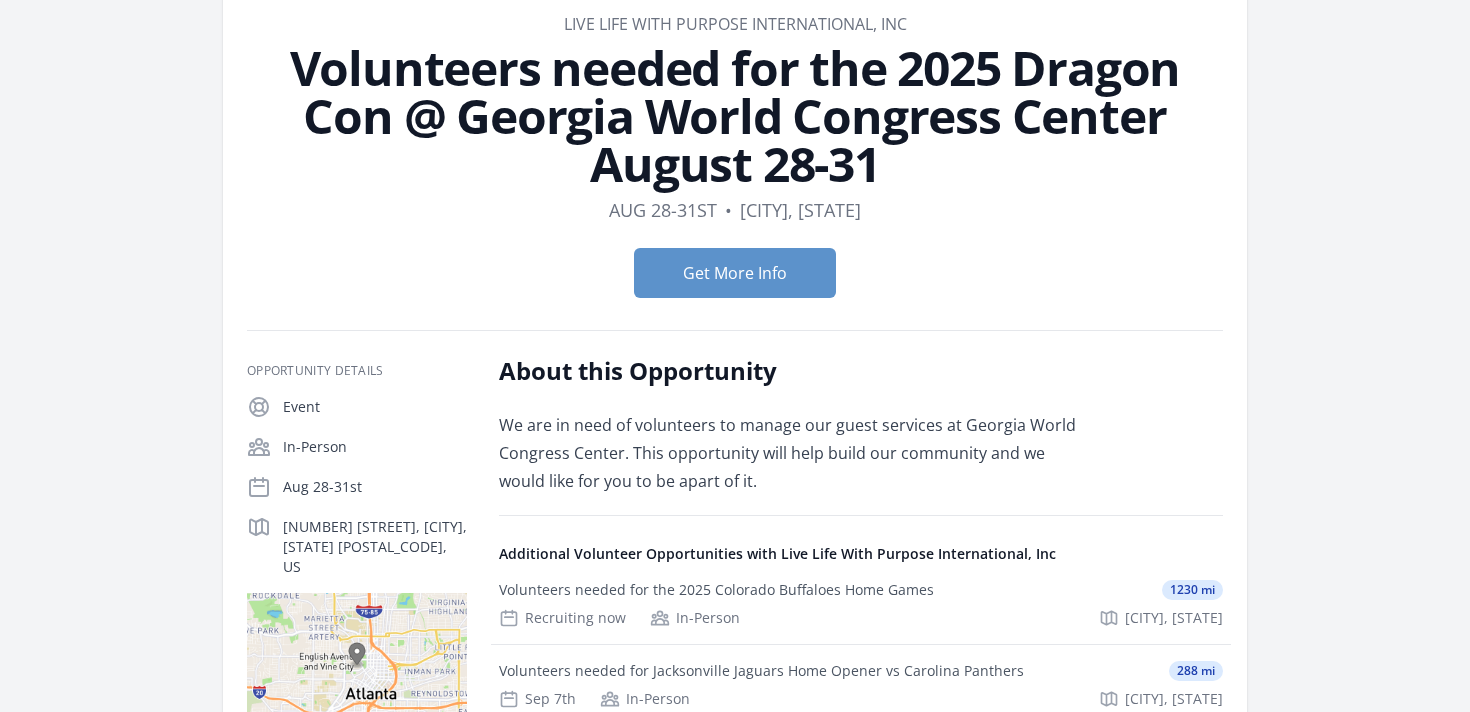 scroll, scrollTop: 0, scrollLeft: 0, axis: both 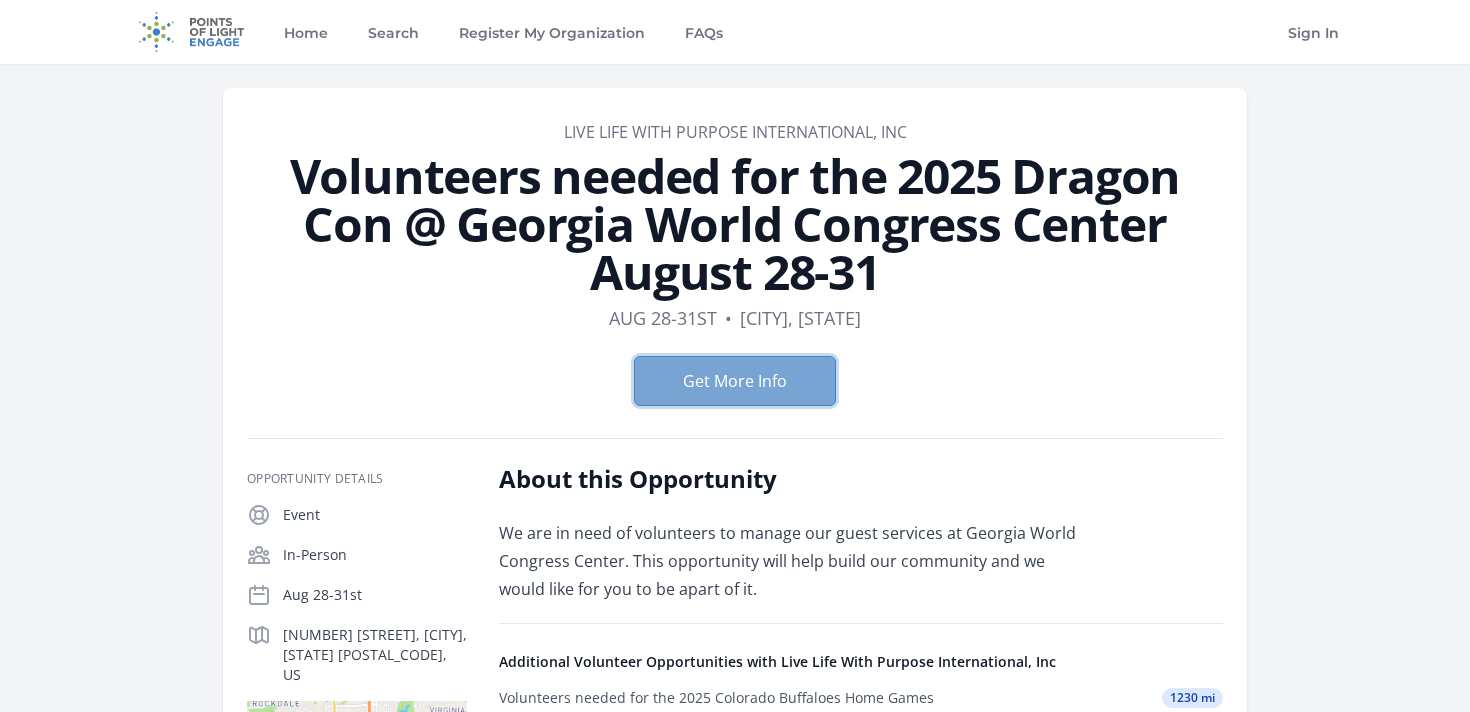 click on "Get More Info" at bounding box center [735, 381] 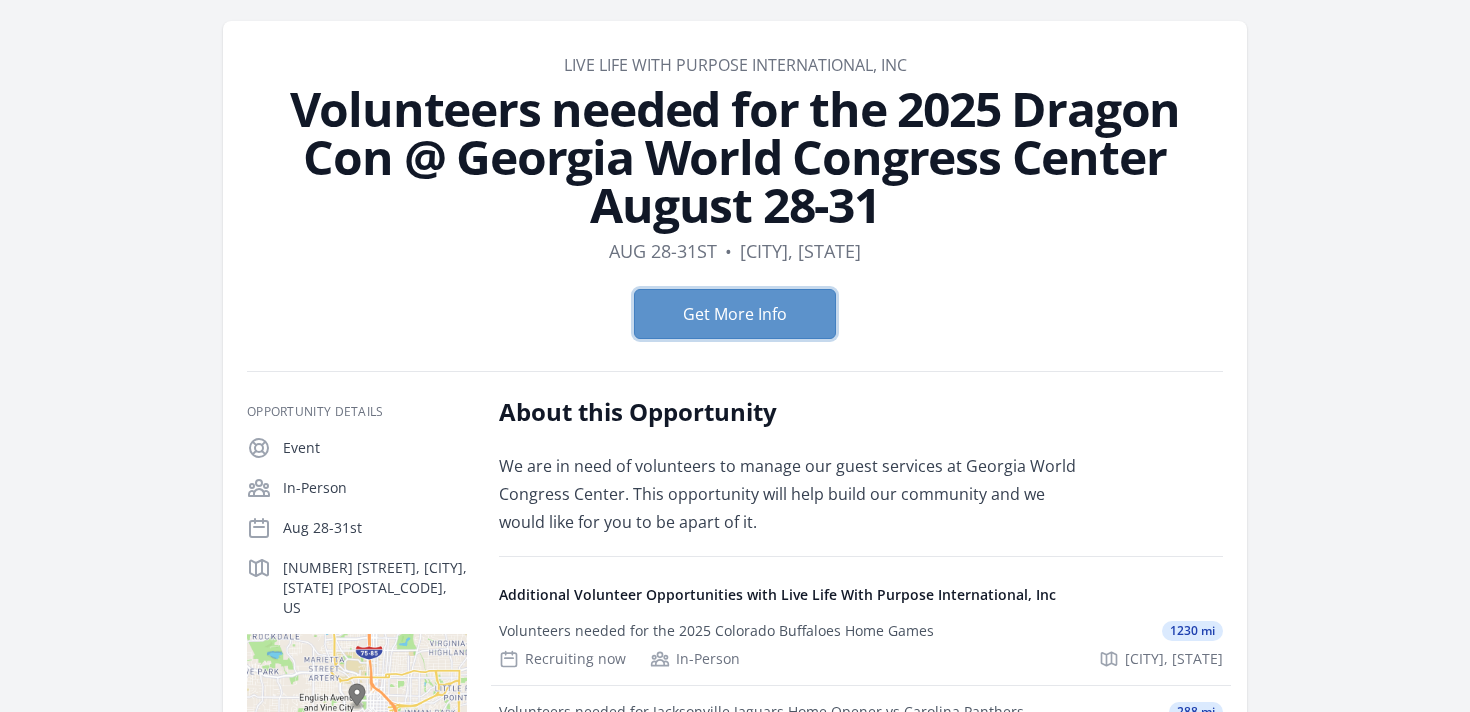 scroll, scrollTop: 76, scrollLeft: 0, axis: vertical 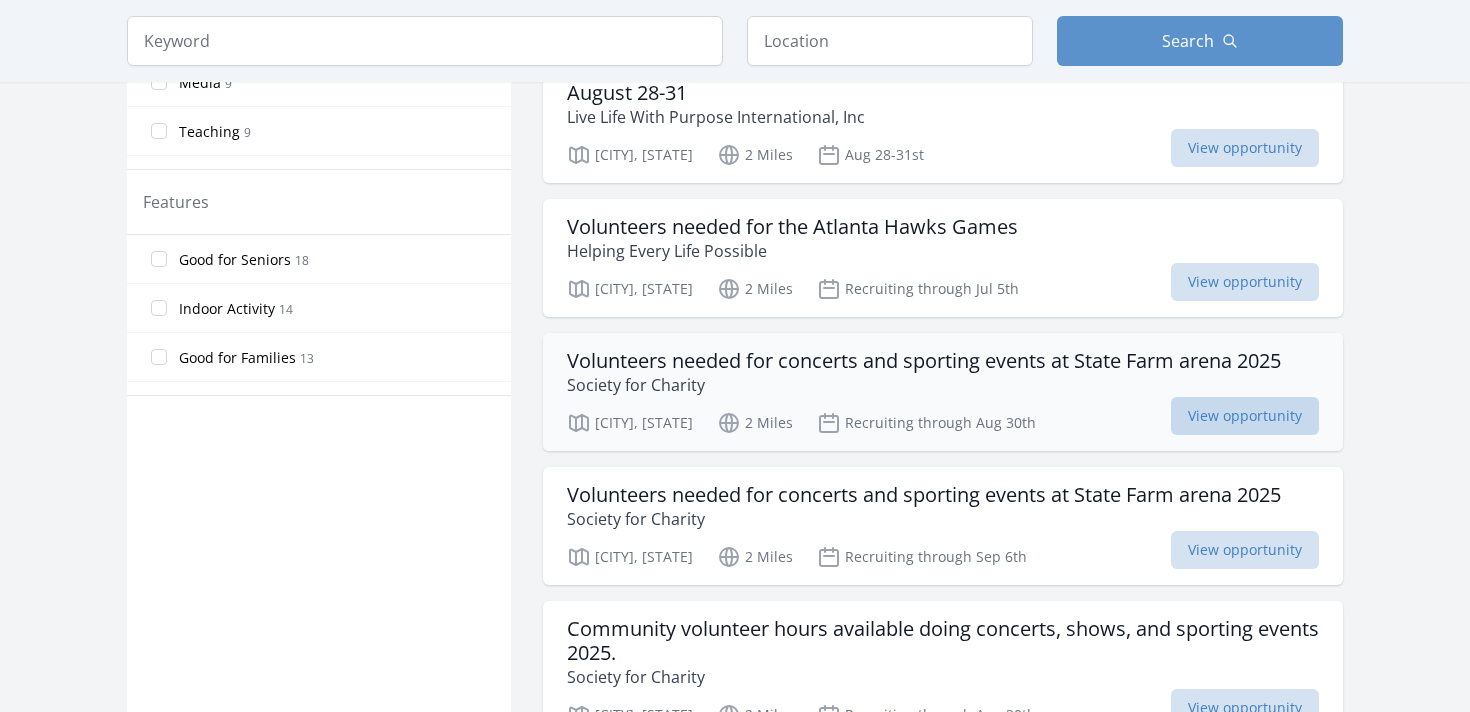 click on "View opportunity" at bounding box center (1245, 416) 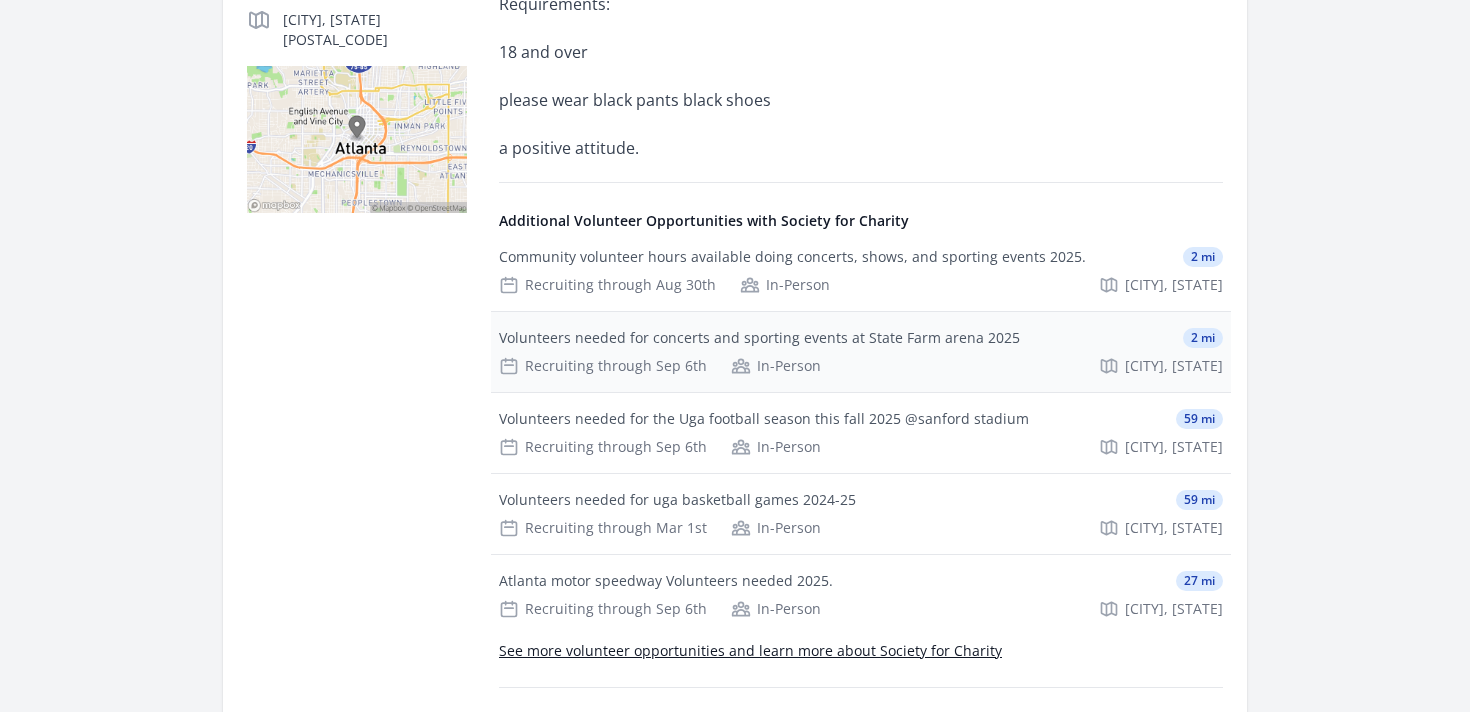 scroll, scrollTop: 586, scrollLeft: 0, axis: vertical 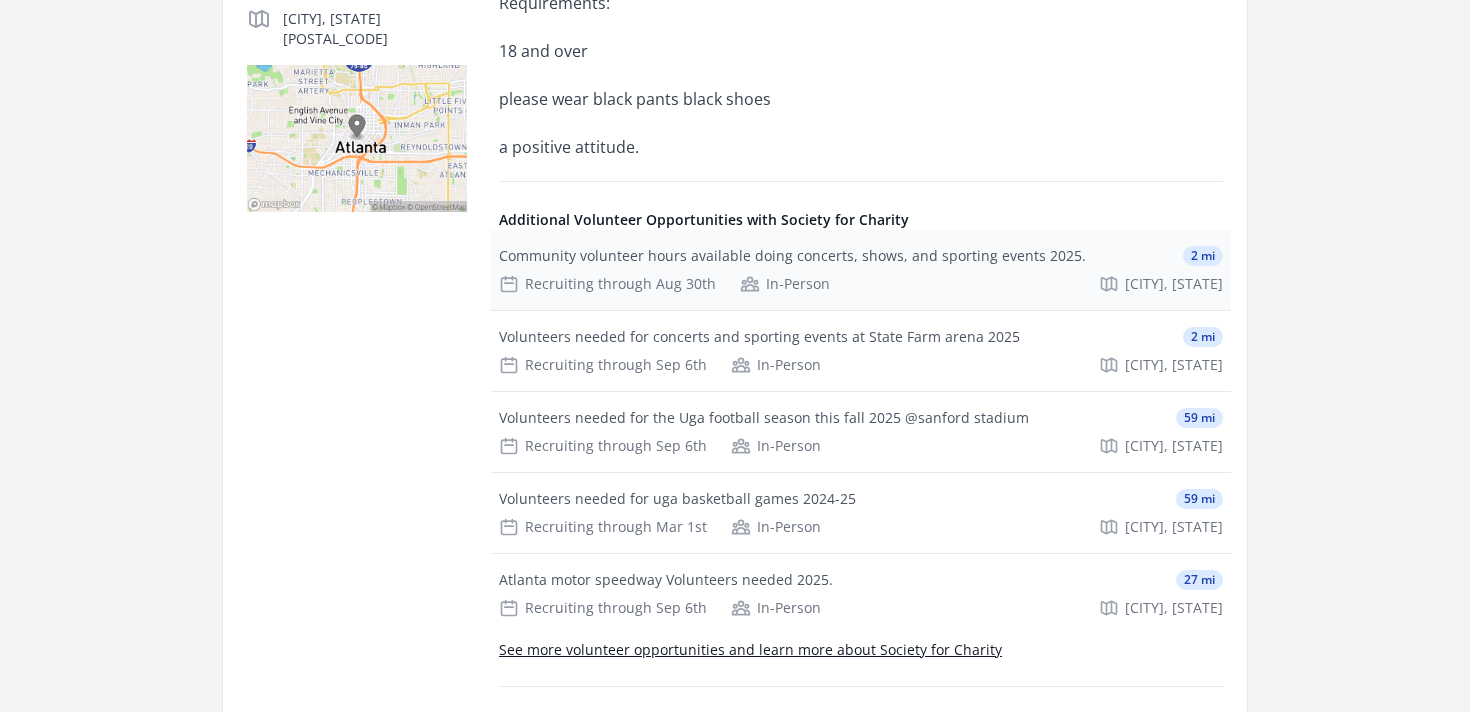 click on "Recruiting through Aug 30th
In-Person
Atlanta, GA" at bounding box center (861, 284) 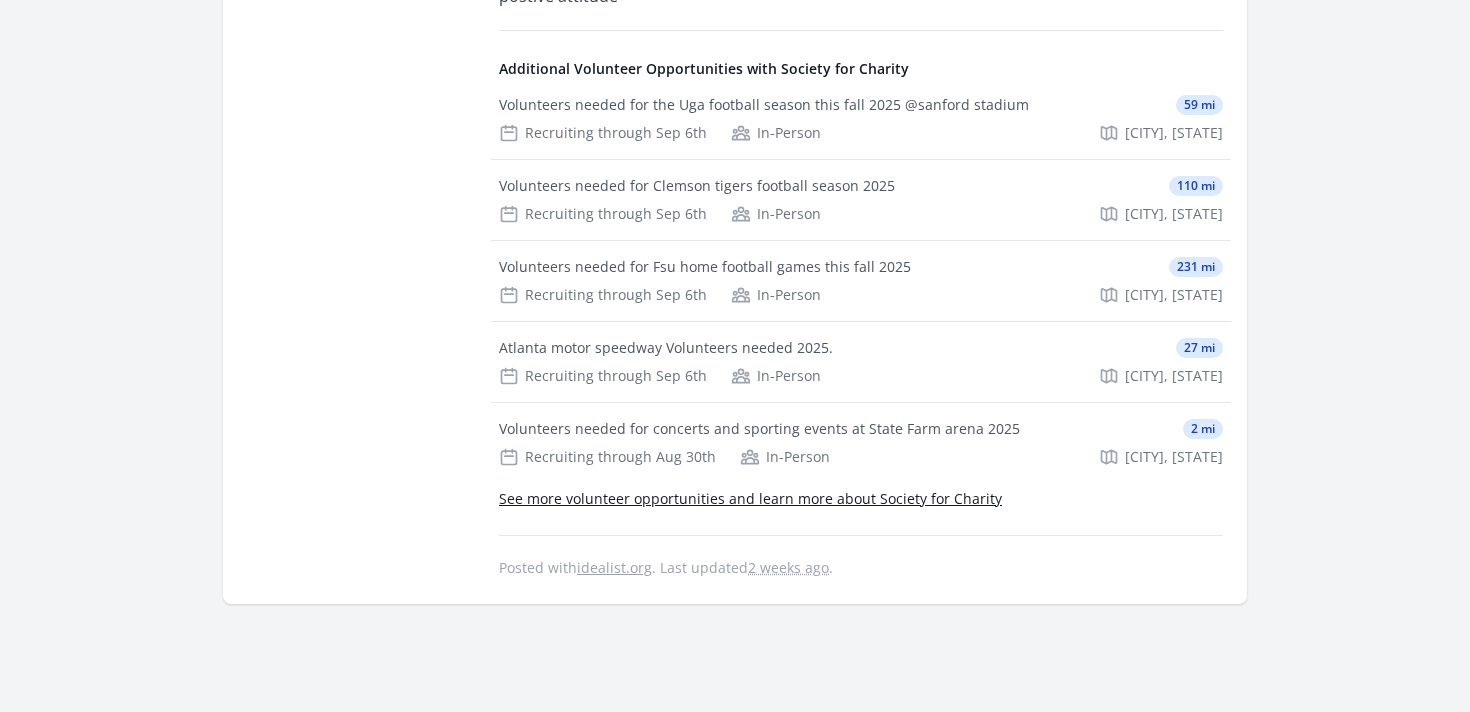 scroll, scrollTop: 865, scrollLeft: 0, axis: vertical 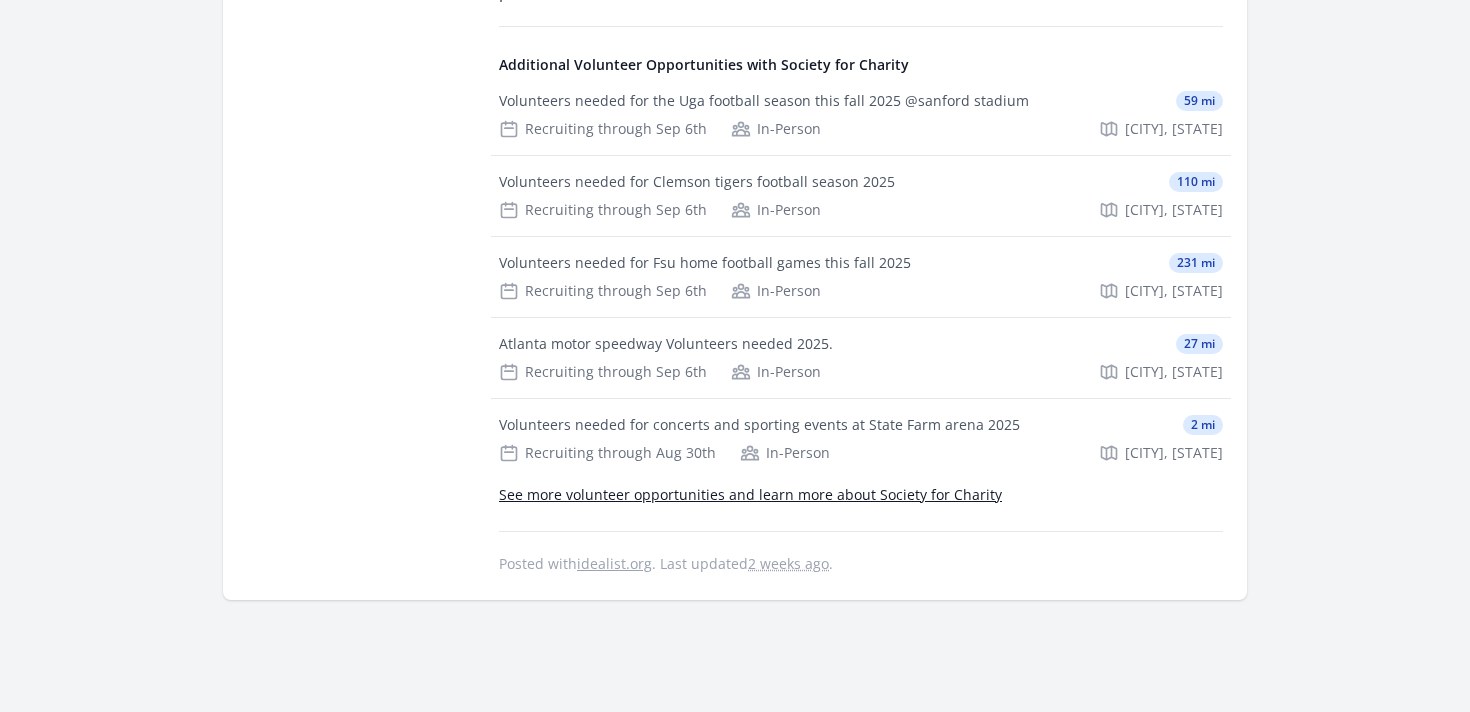 click on "See  more volunteer opportunities and learn more about Society for Charity" at bounding box center [750, 494] 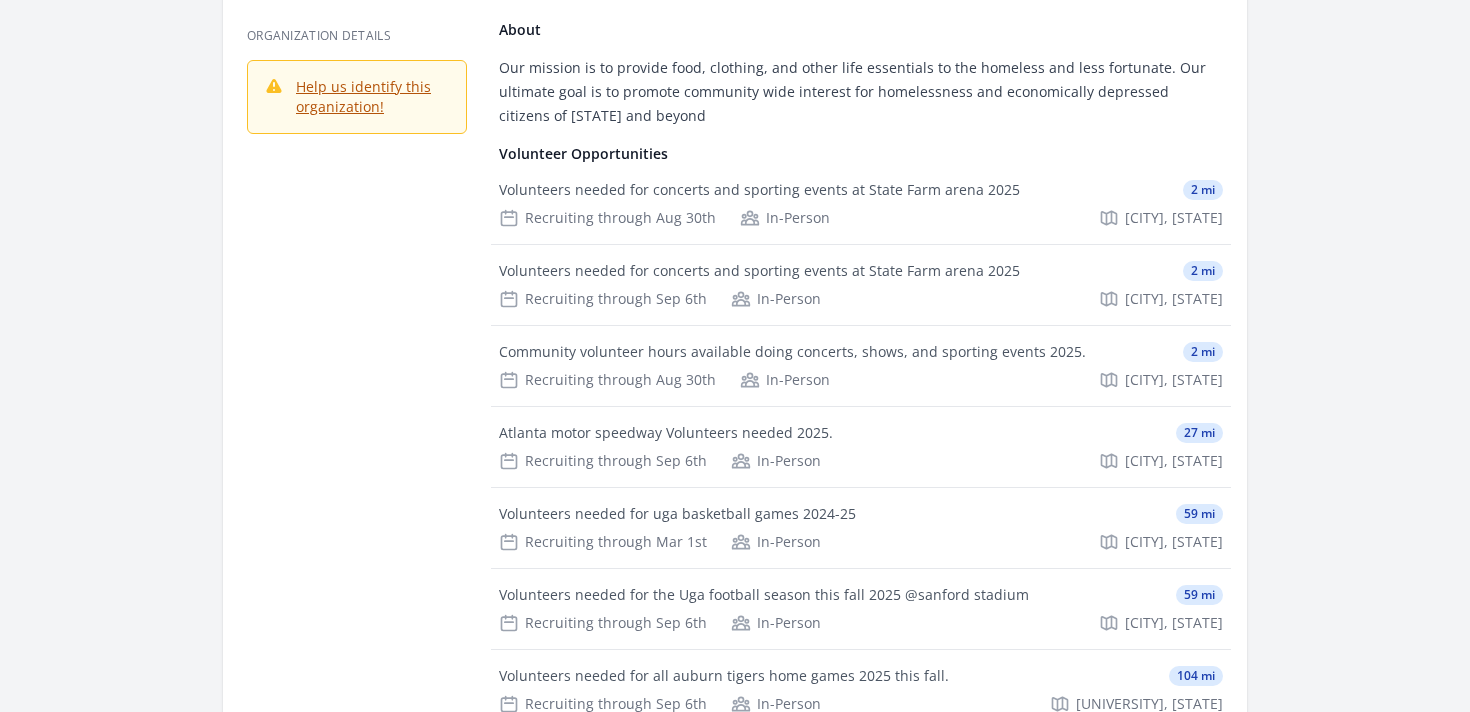 scroll, scrollTop: 0, scrollLeft: 0, axis: both 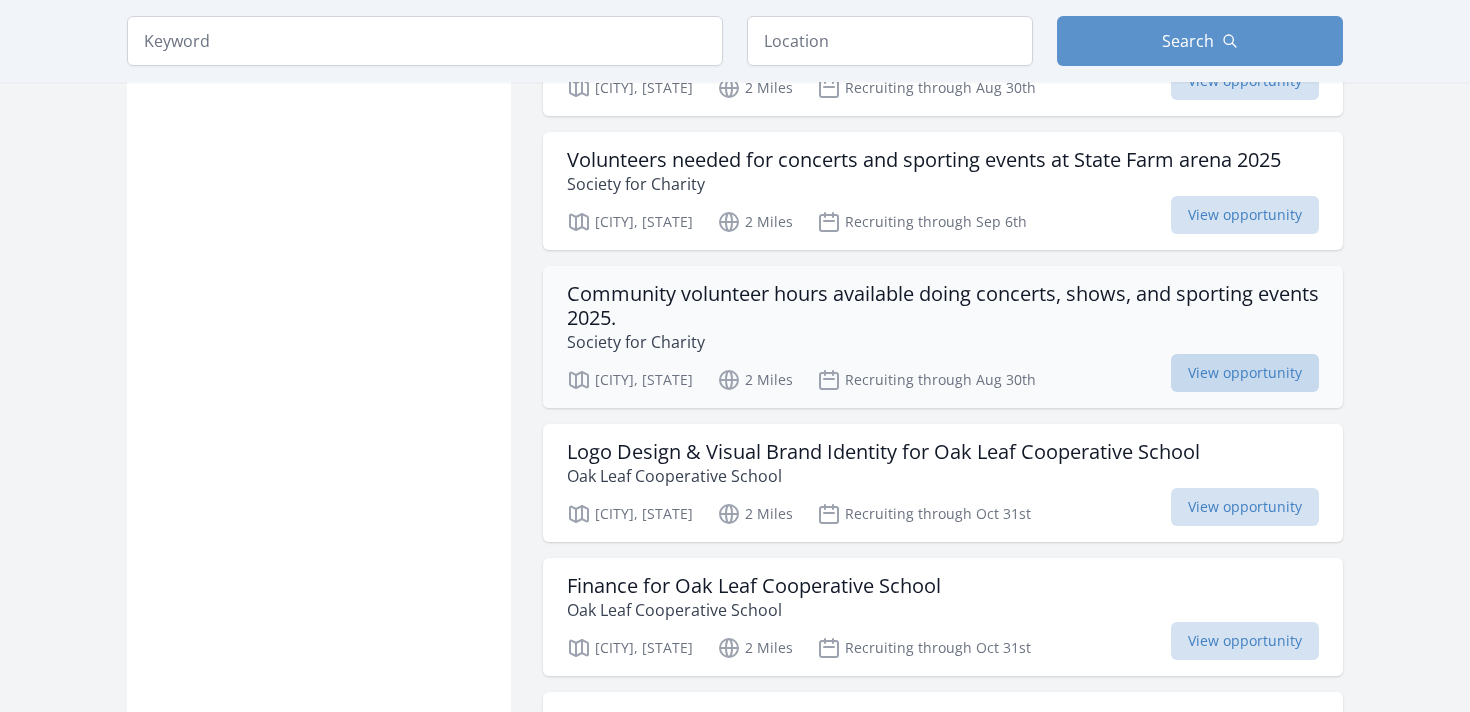 click on "View opportunity" at bounding box center (1245, 373) 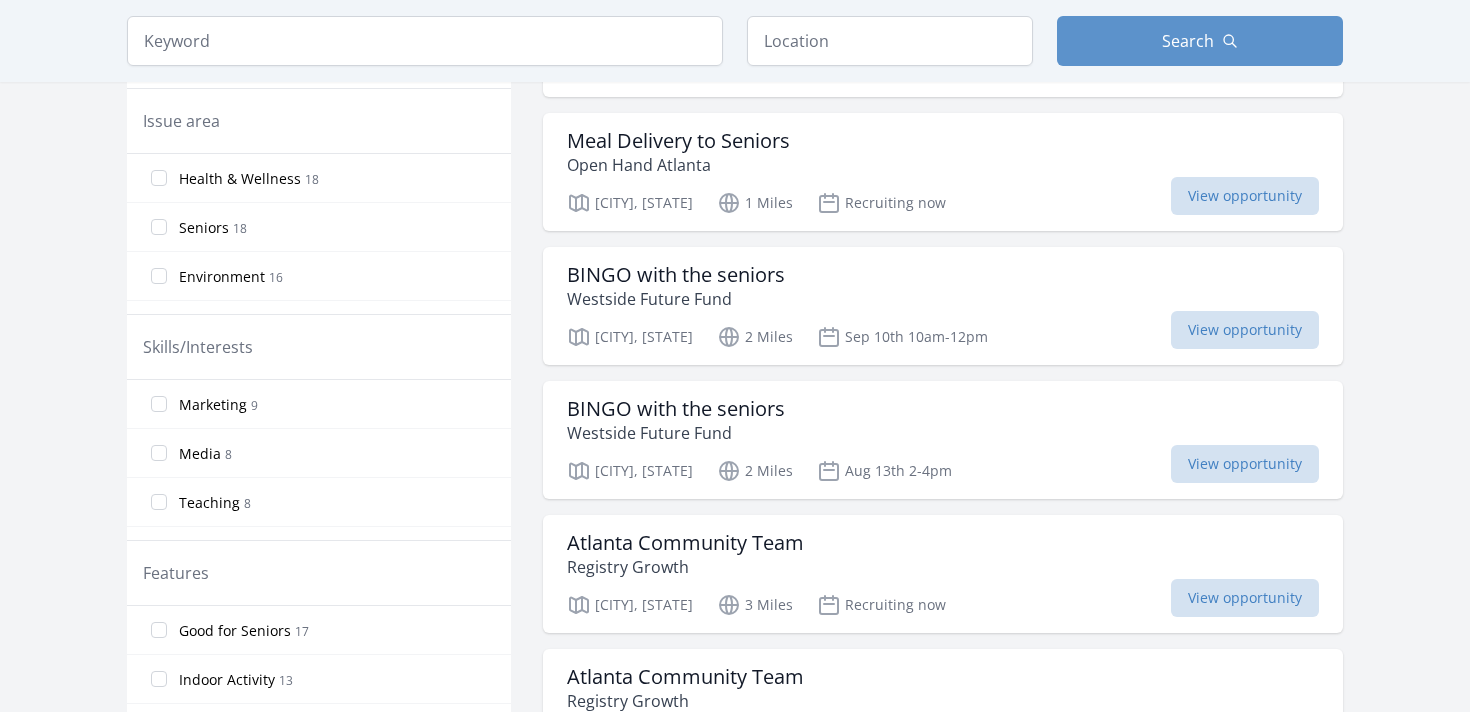 scroll, scrollTop: 831, scrollLeft: 0, axis: vertical 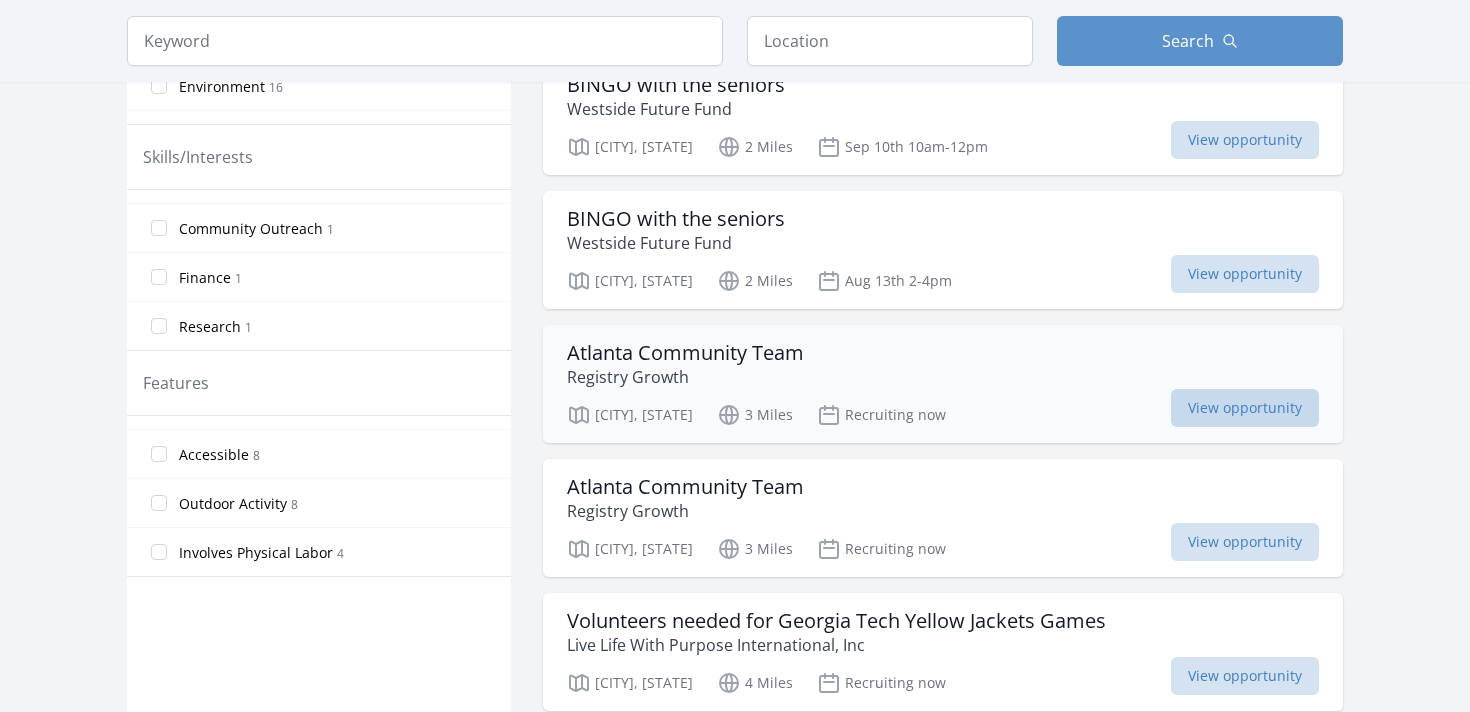 click on "View opportunity" at bounding box center [1245, 408] 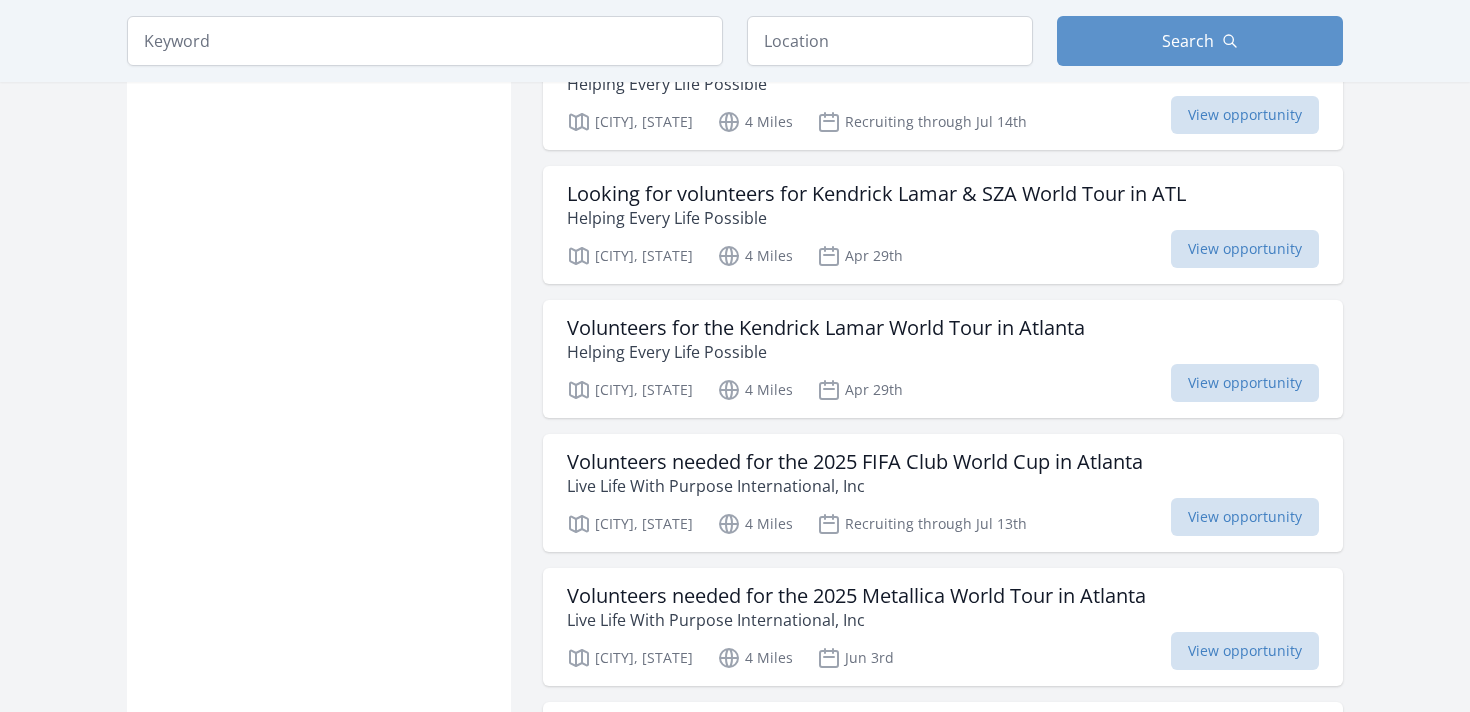 scroll, scrollTop: 1892, scrollLeft: 0, axis: vertical 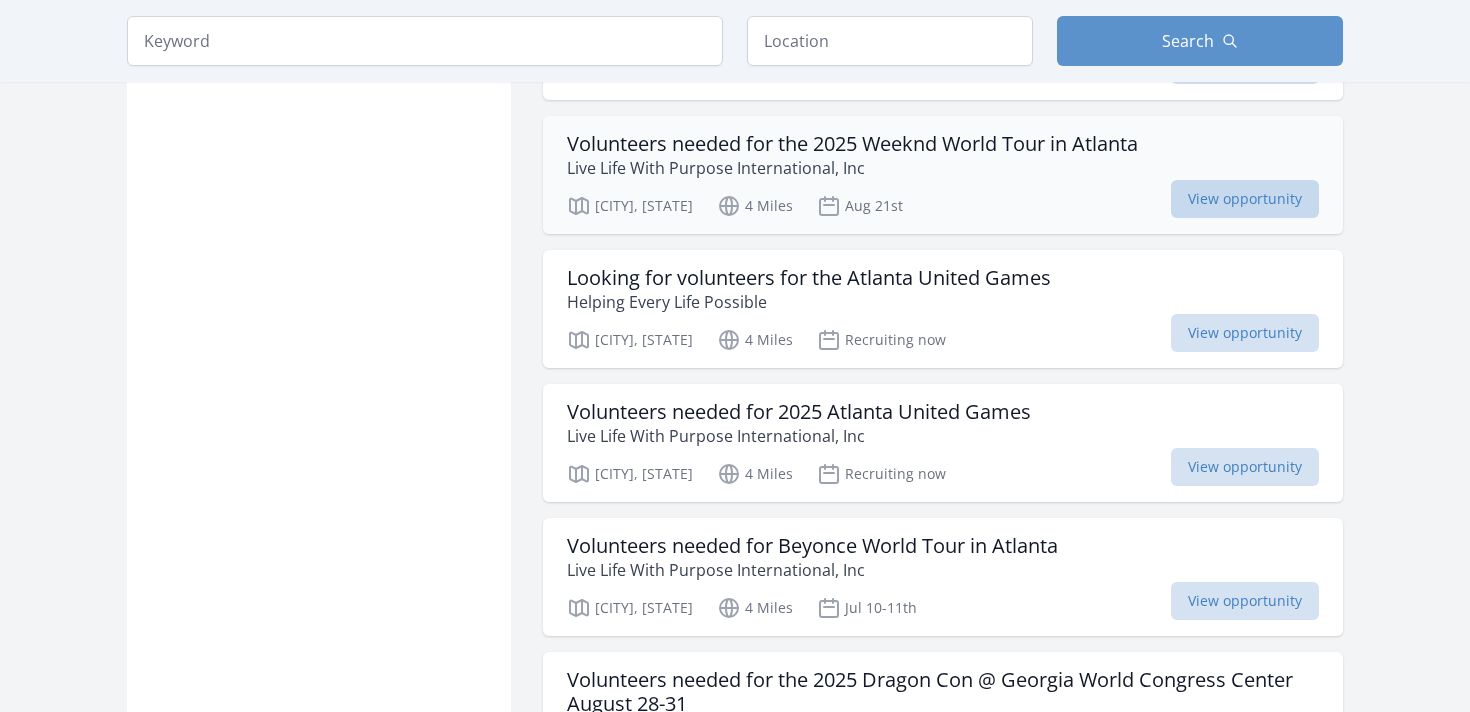 click on "View opportunity" at bounding box center (1245, 199) 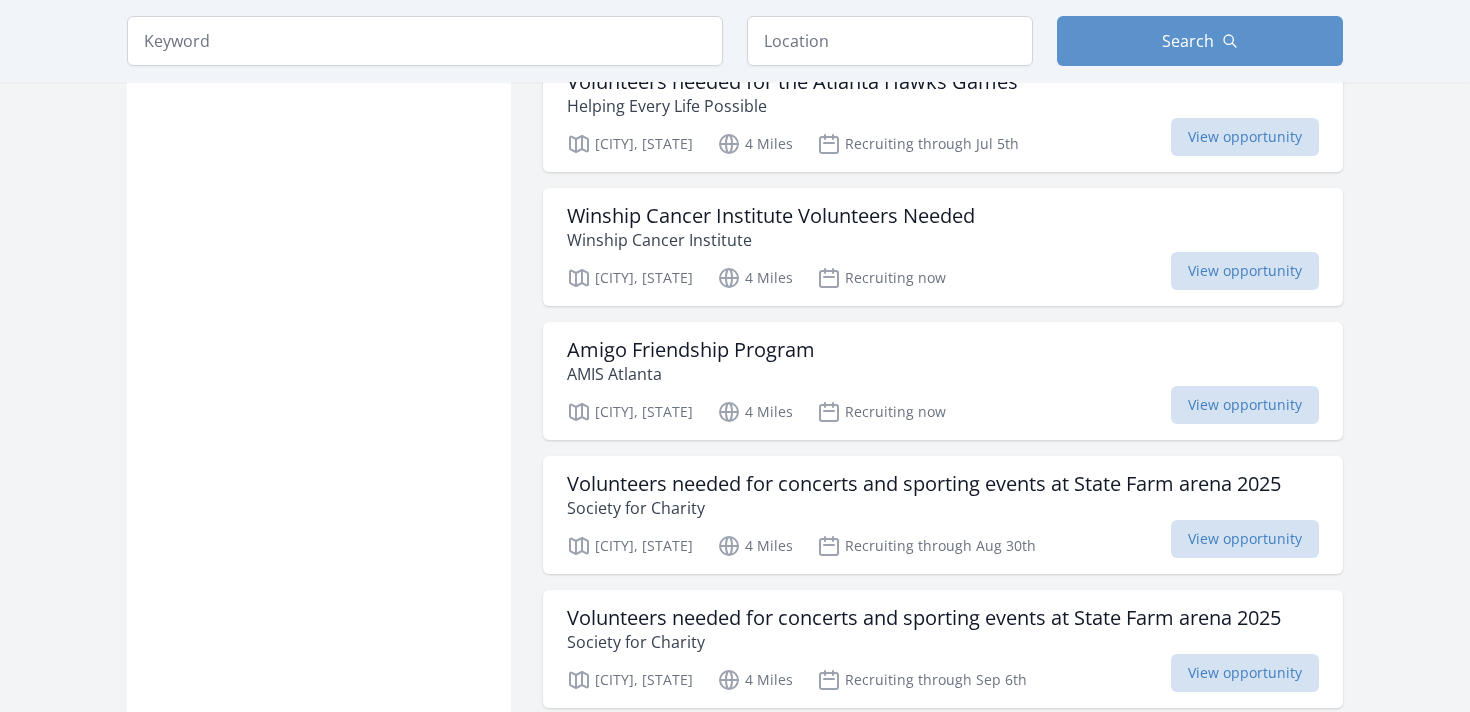 scroll, scrollTop: 3772, scrollLeft: 0, axis: vertical 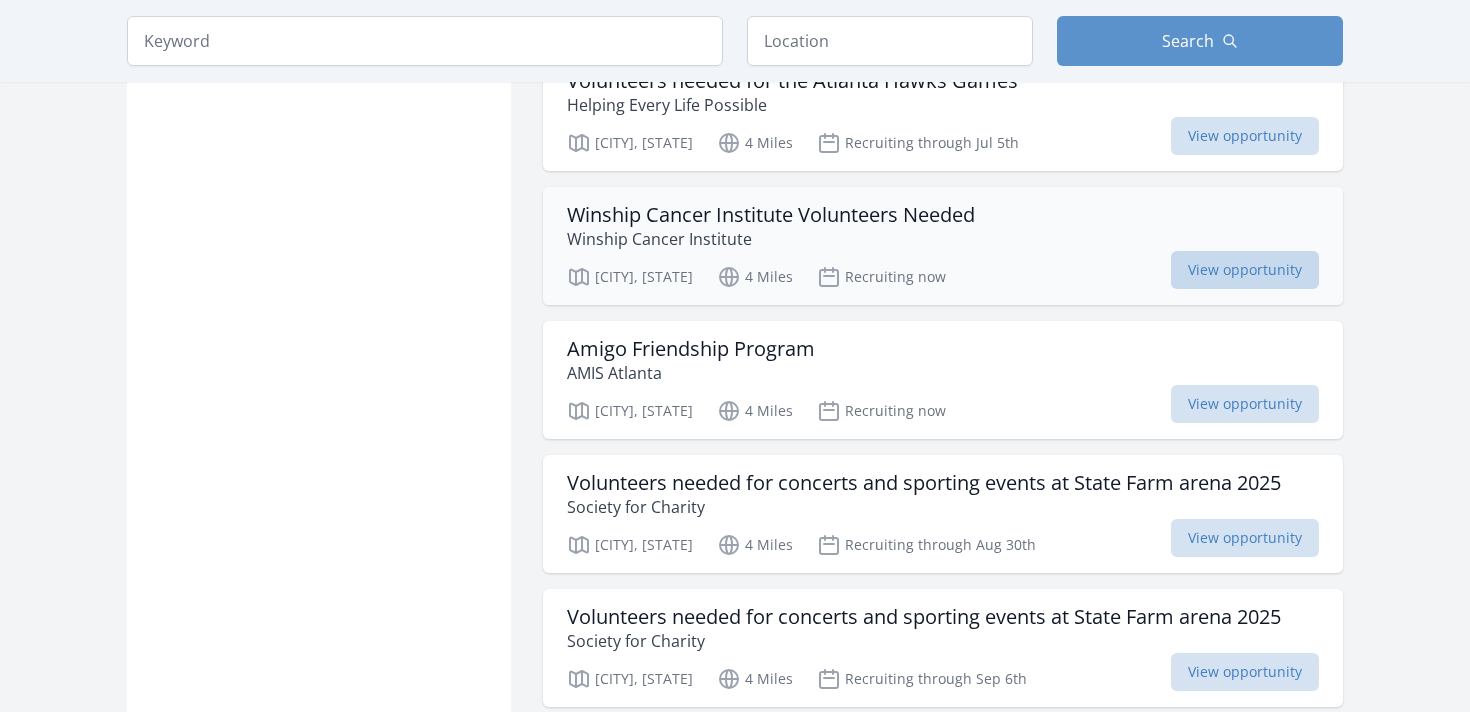 click on "View opportunity" at bounding box center [1245, 270] 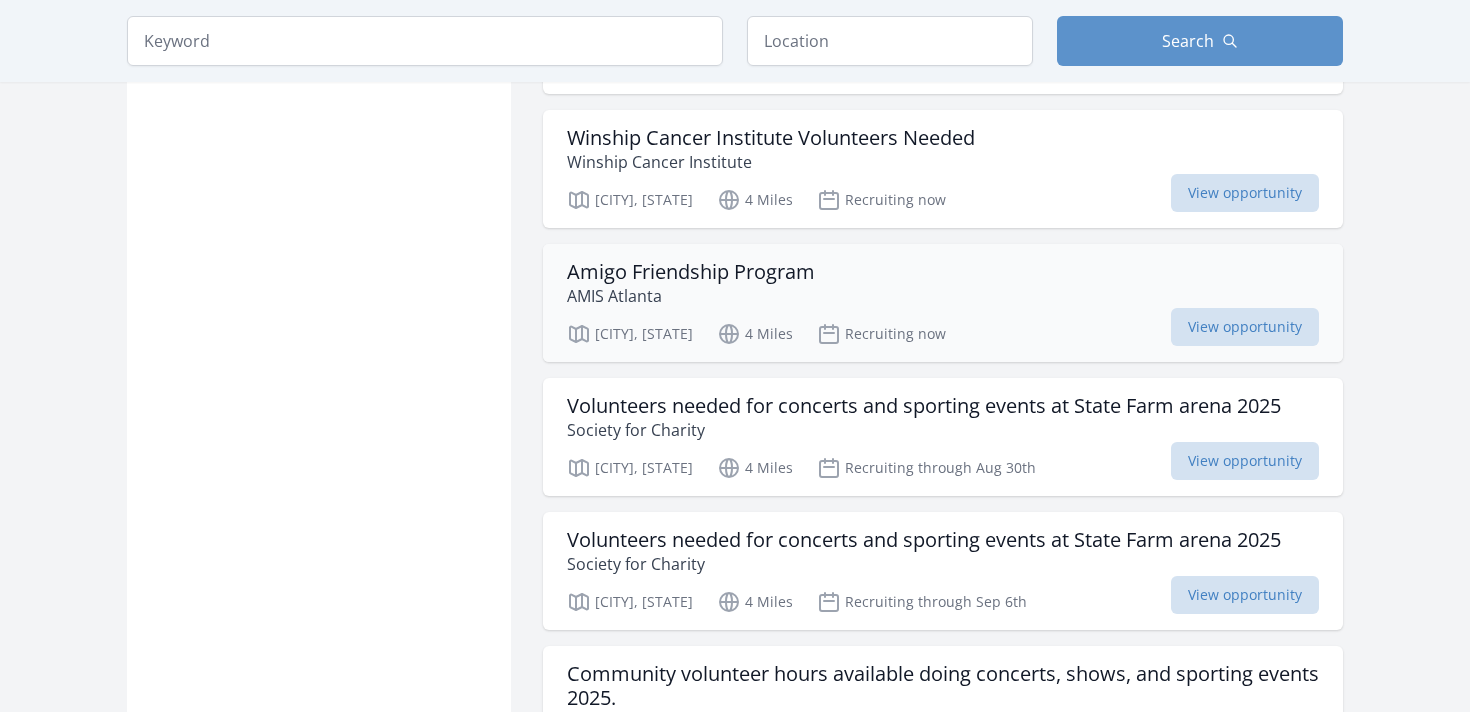 scroll, scrollTop: 3857, scrollLeft: 0, axis: vertical 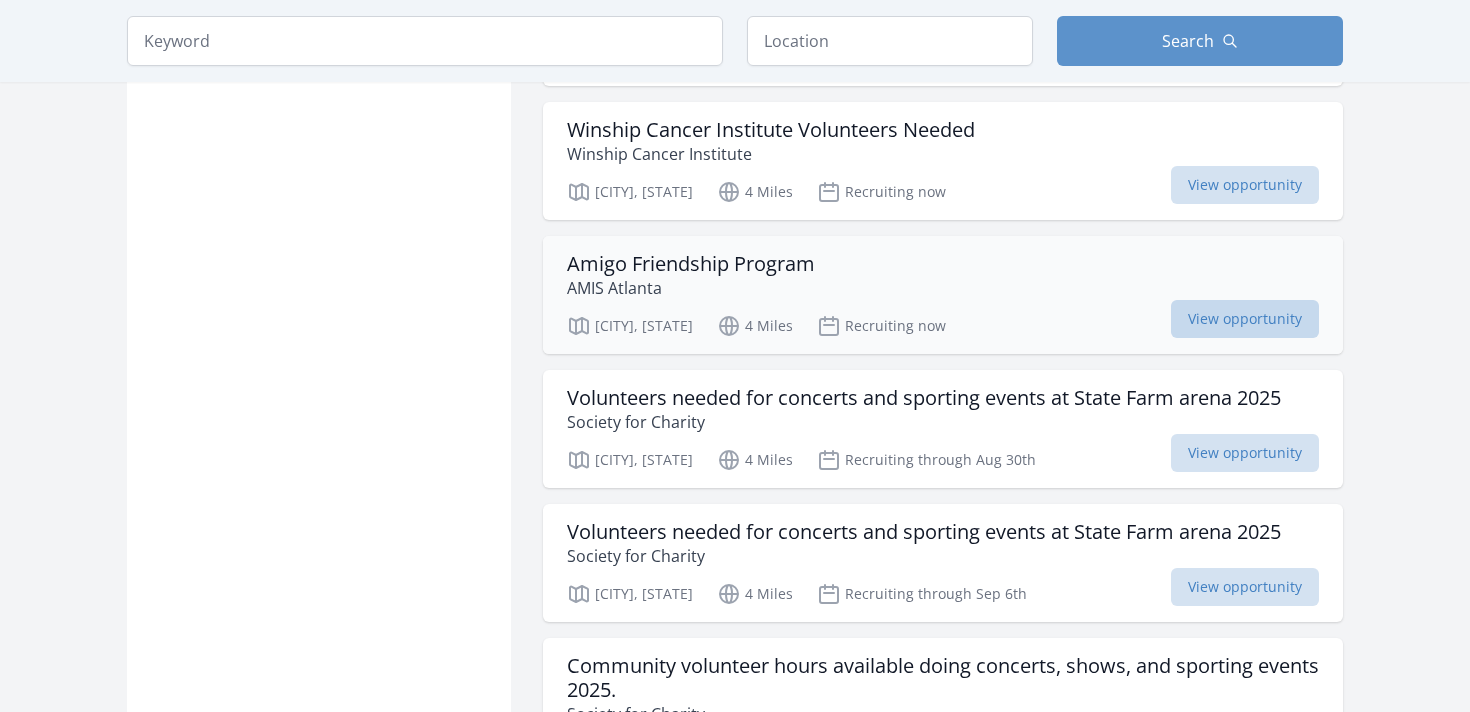 click on "View opportunity" at bounding box center [1245, 319] 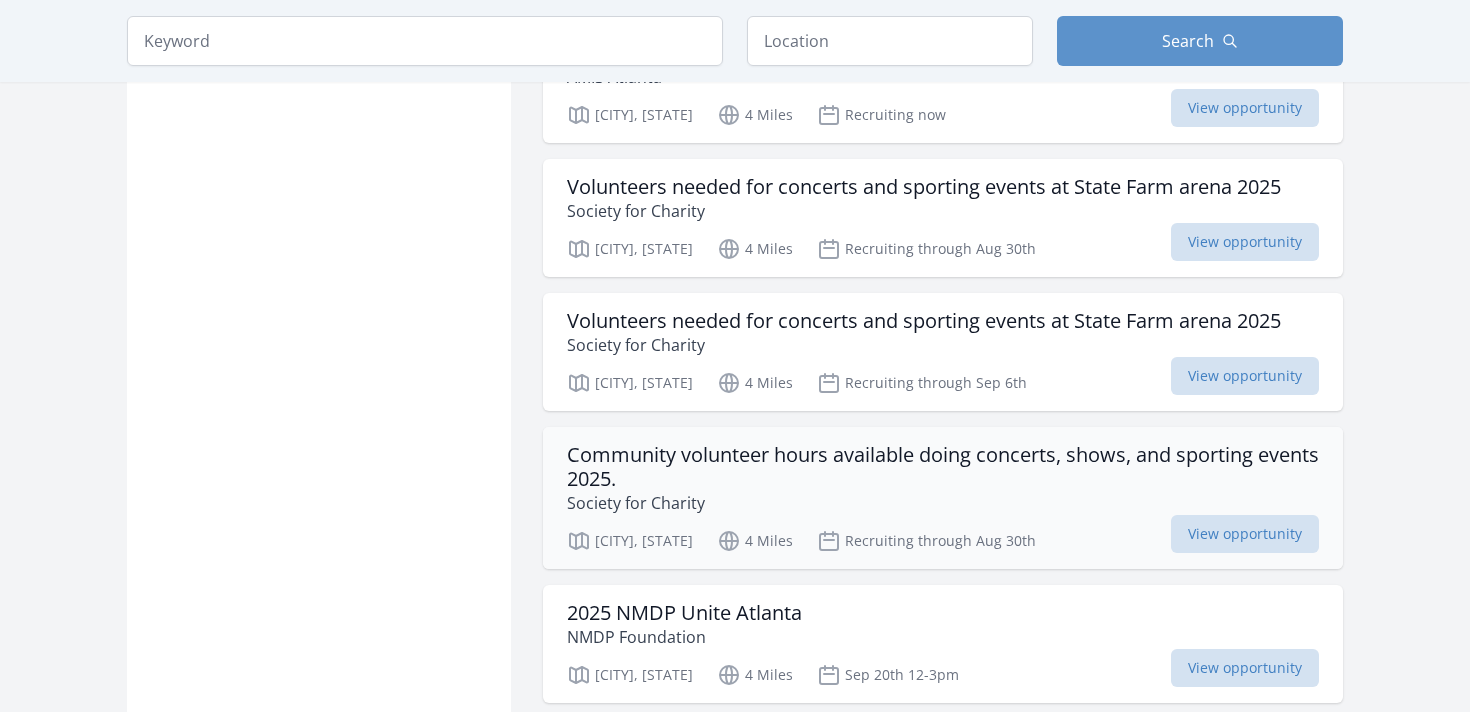 scroll, scrollTop: 4070, scrollLeft: 0, axis: vertical 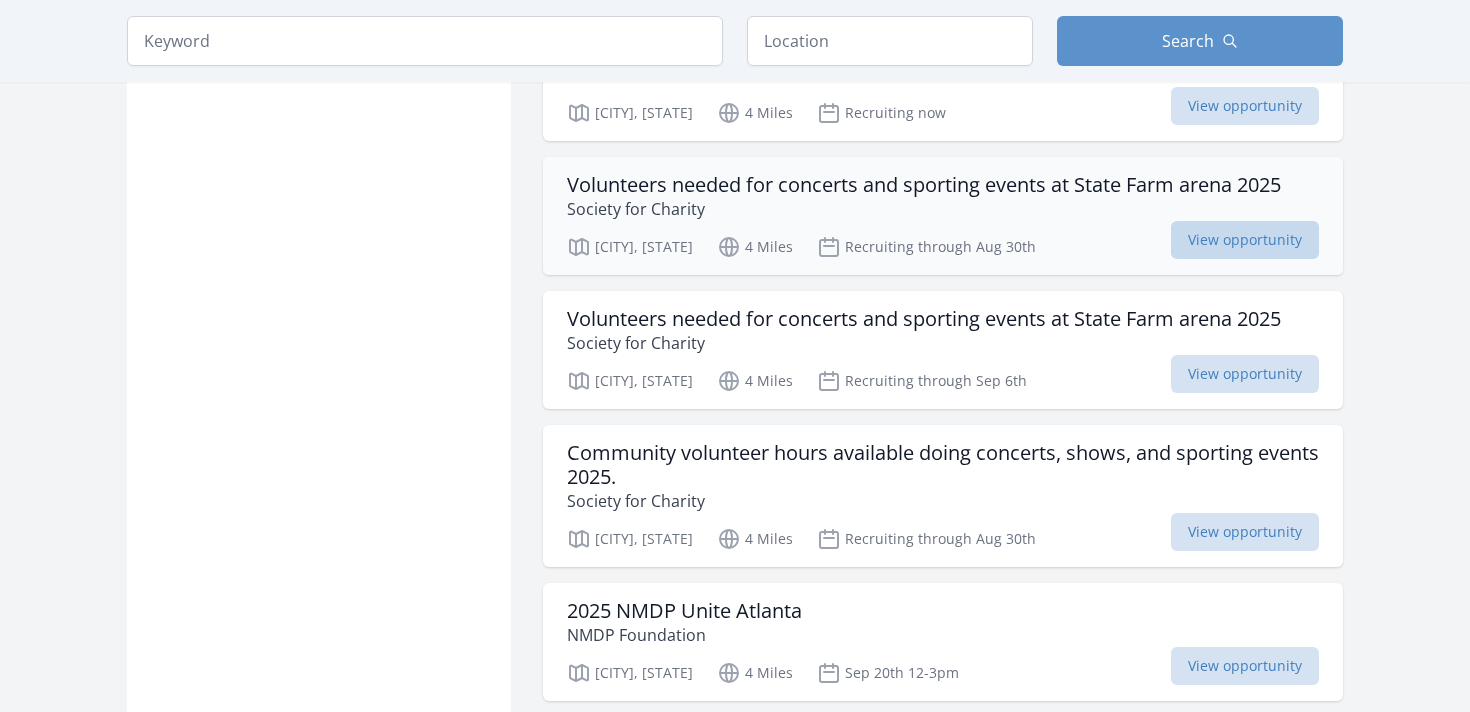 click on "View opportunity" at bounding box center (1245, 240) 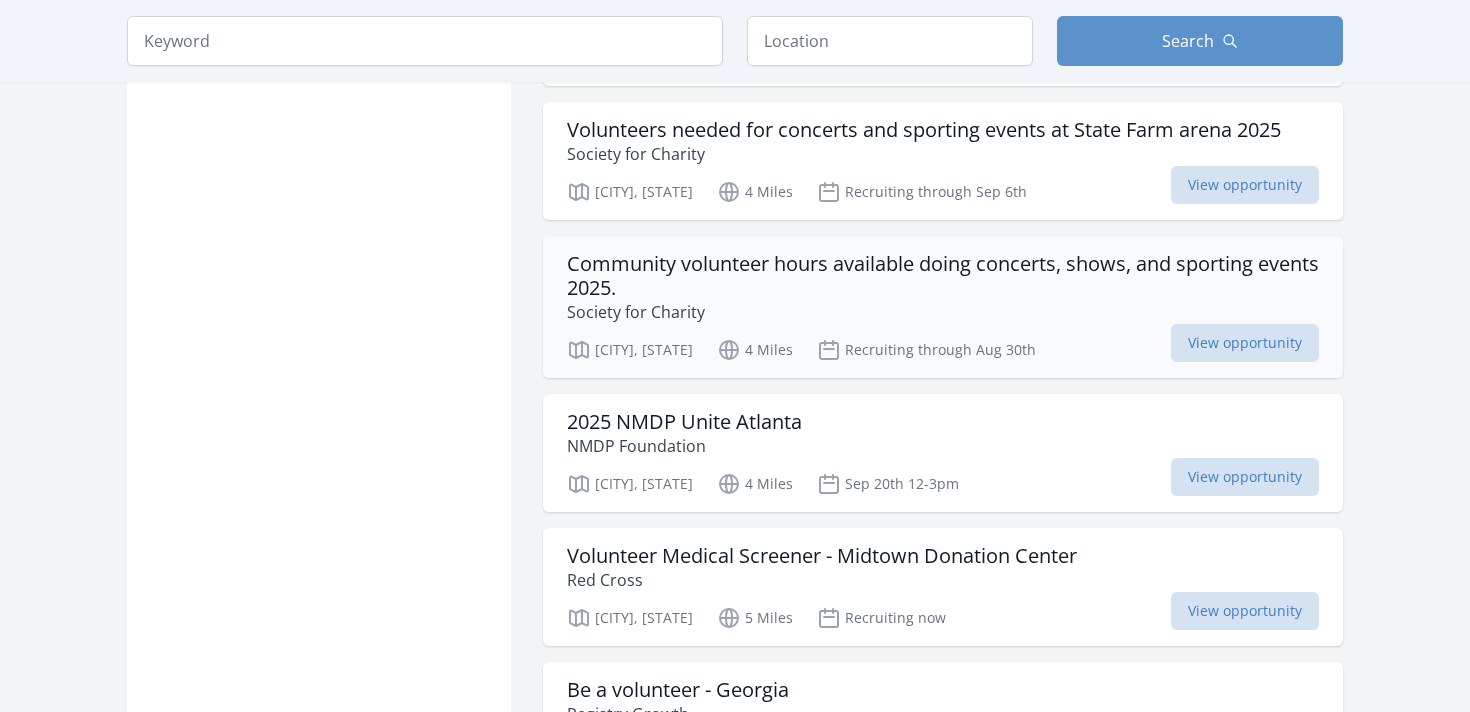 scroll, scrollTop: 4156, scrollLeft: 0, axis: vertical 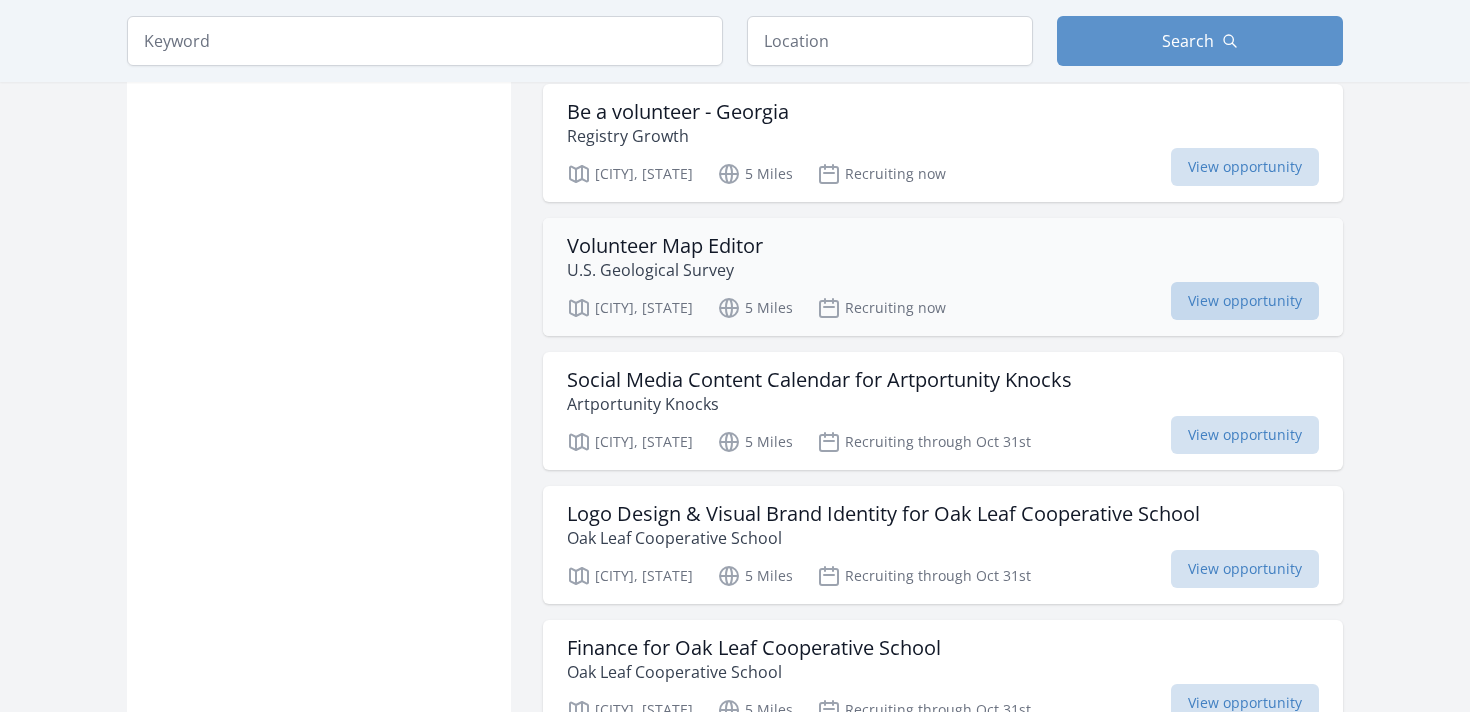 click on "View opportunity" at bounding box center (1245, 301) 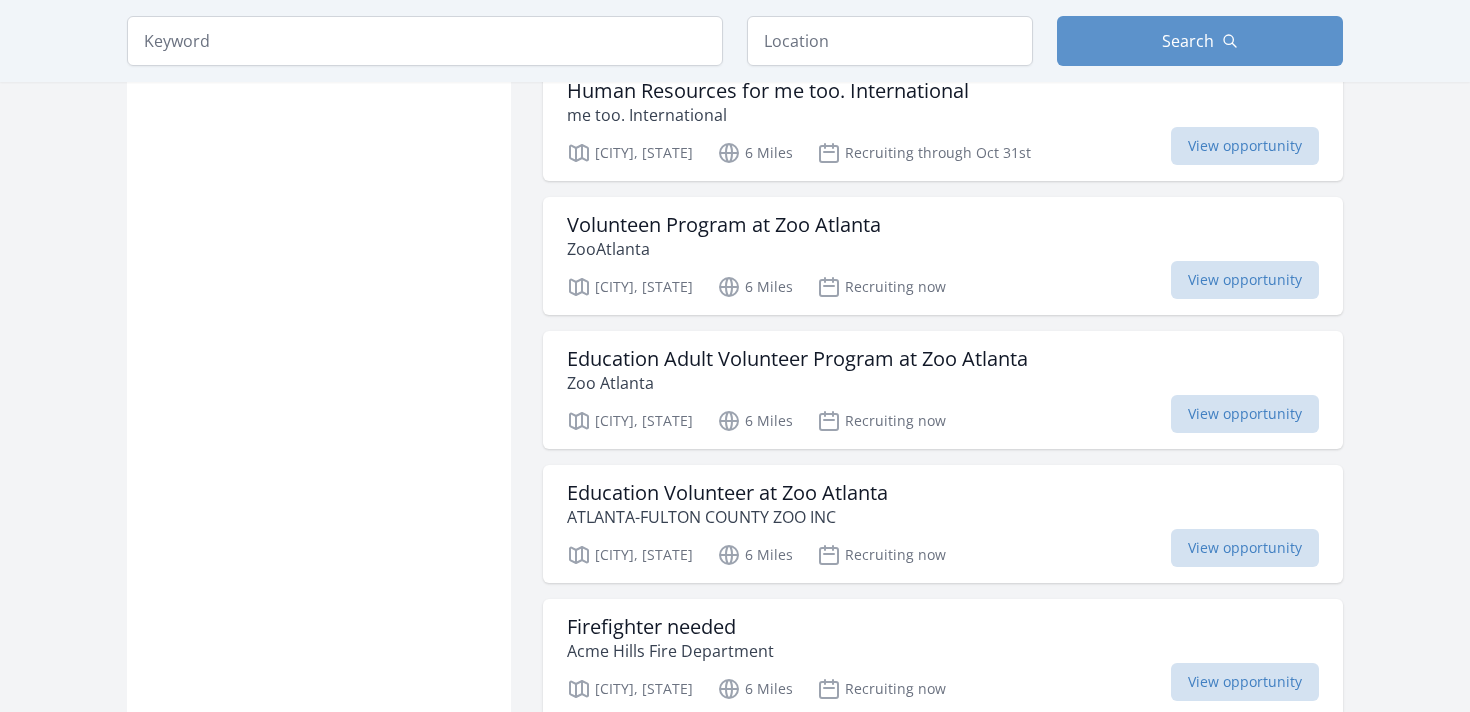 scroll, scrollTop: 6201, scrollLeft: 0, axis: vertical 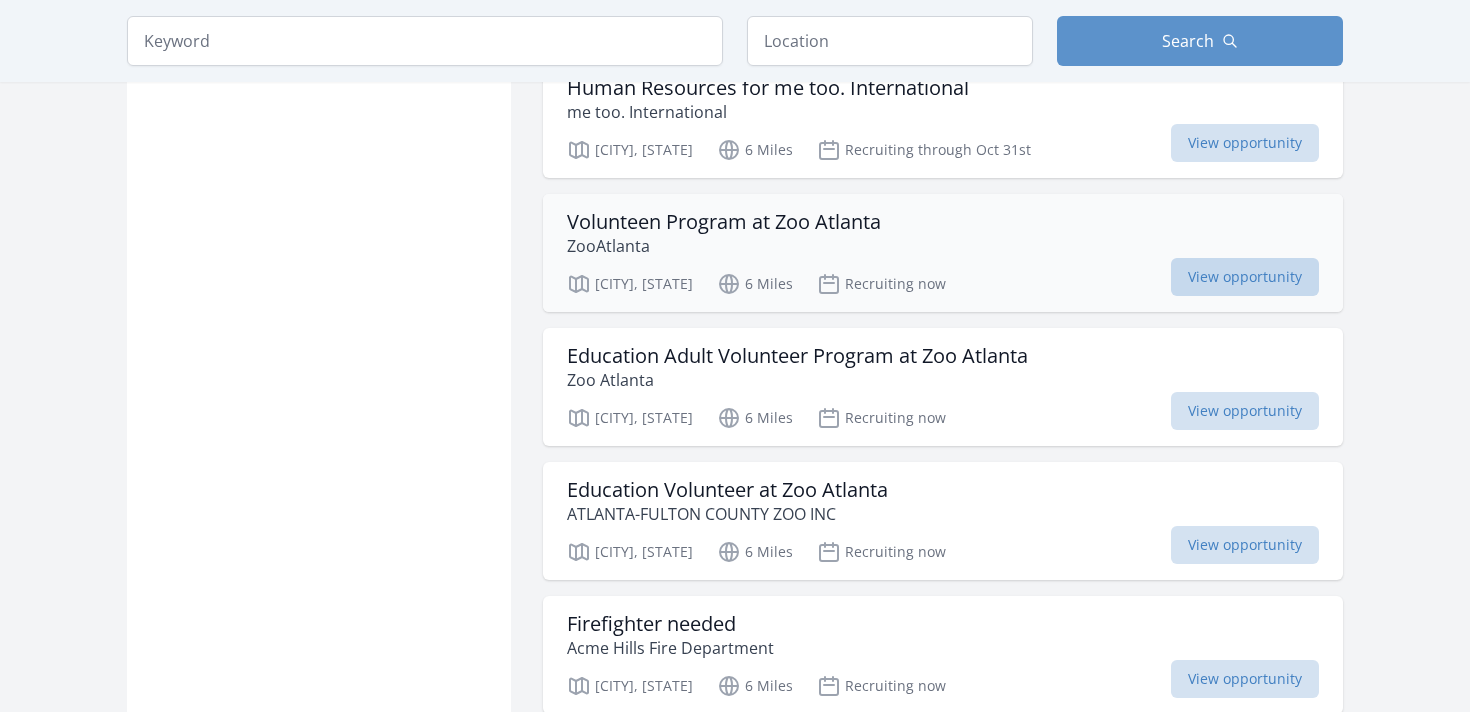 click on "View opportunity" at bounding box center (1245, 277) 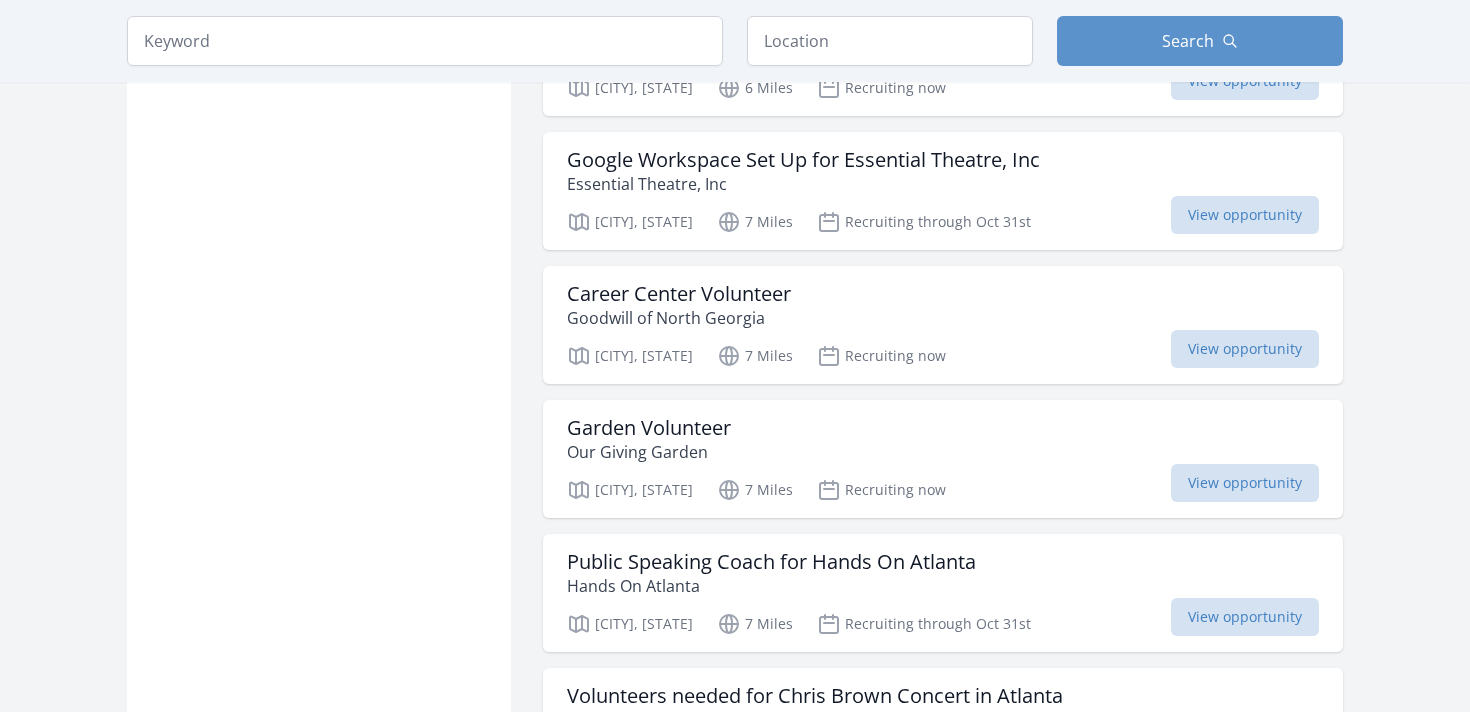 scroll, scrollTop: 6935, scrollLeft: 0, axis: vertical 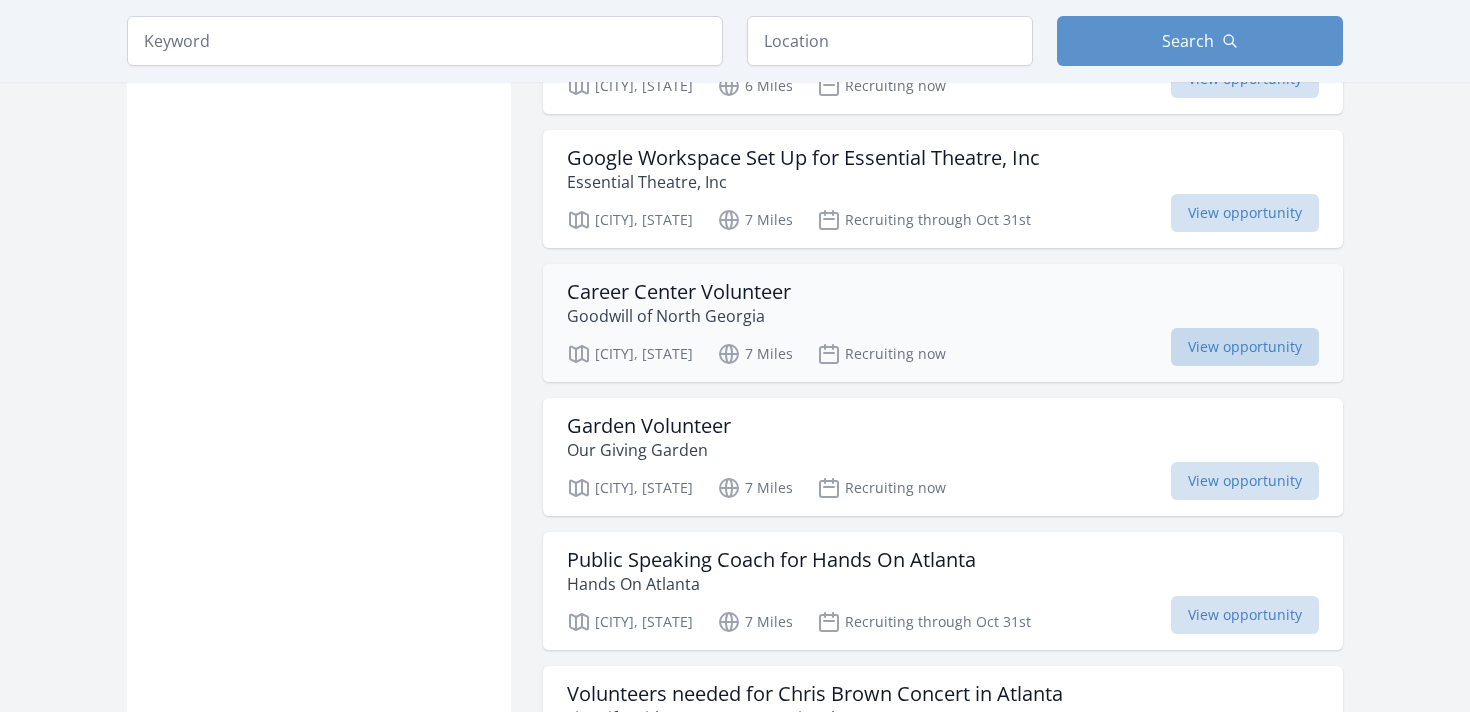 click on "View opportunity" at bounding box center [1245, 347] 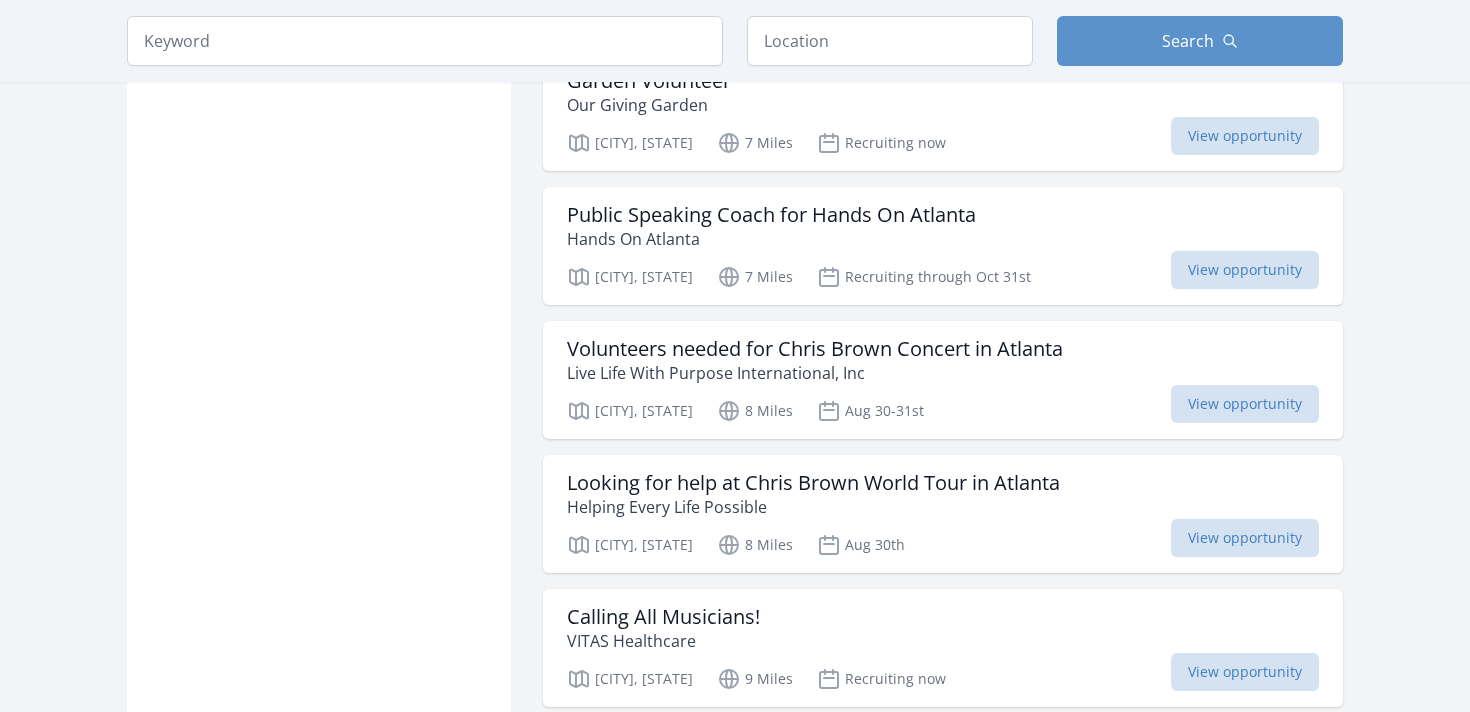 scroll, scrollTop: 7283, scrollLeft: 0, axis: vertical 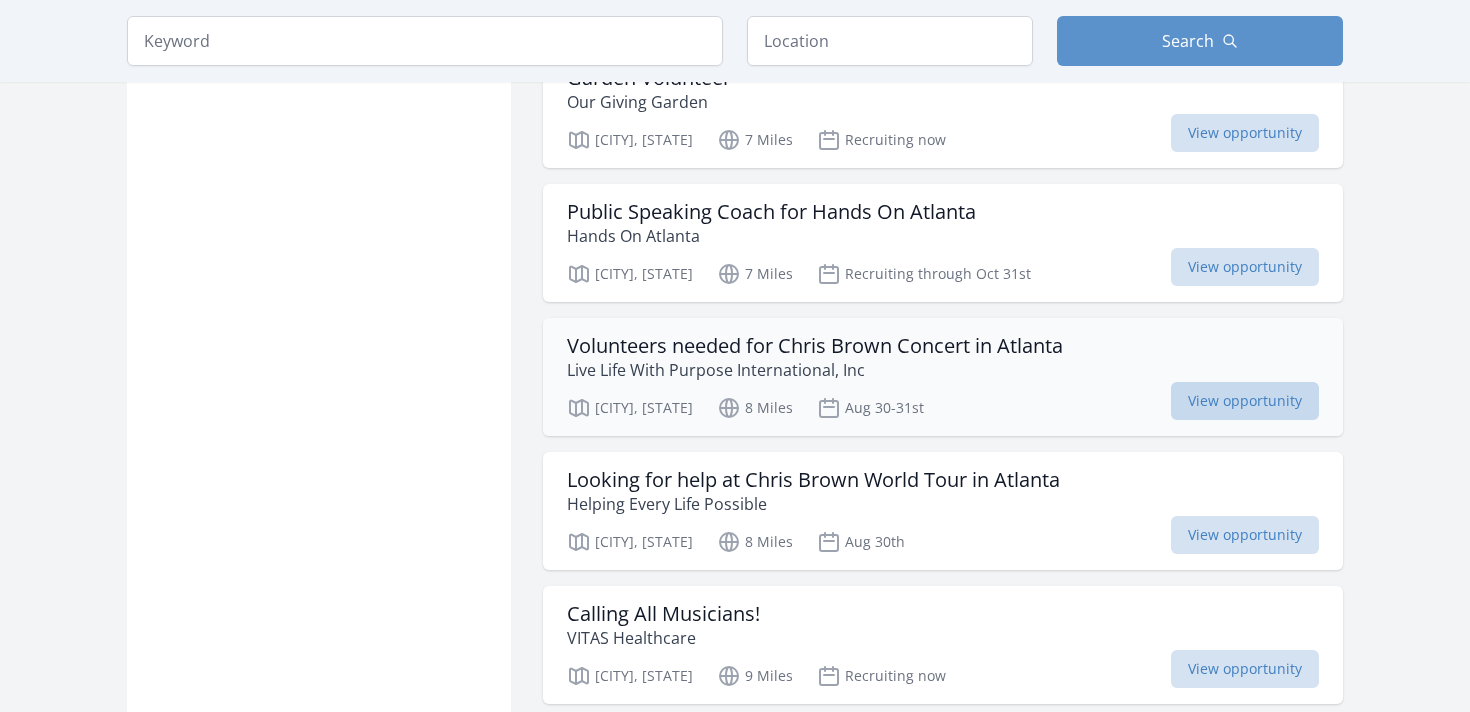 click on "View opportunity" at bounding box center [1245, 401] 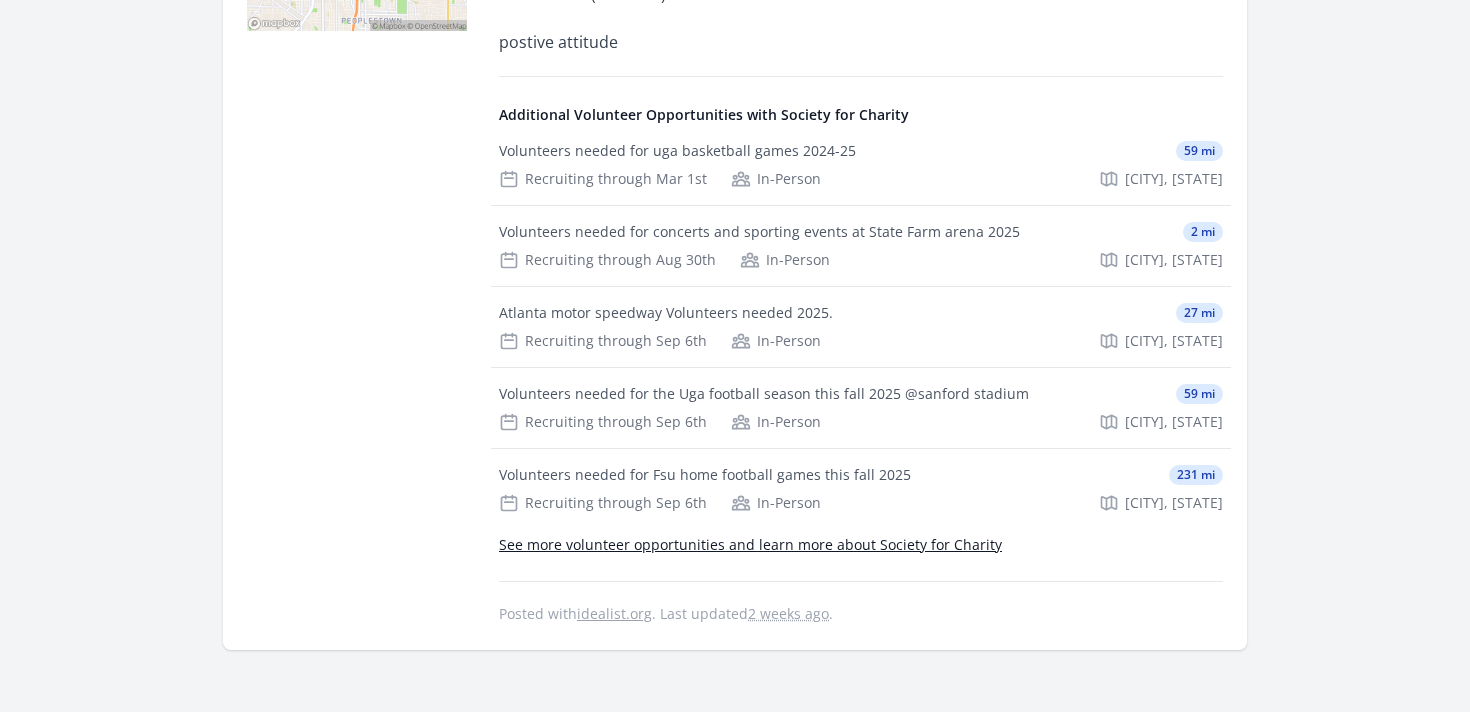 scroll, scrollTop: 808, scrollLeft: 0, axis: vertical 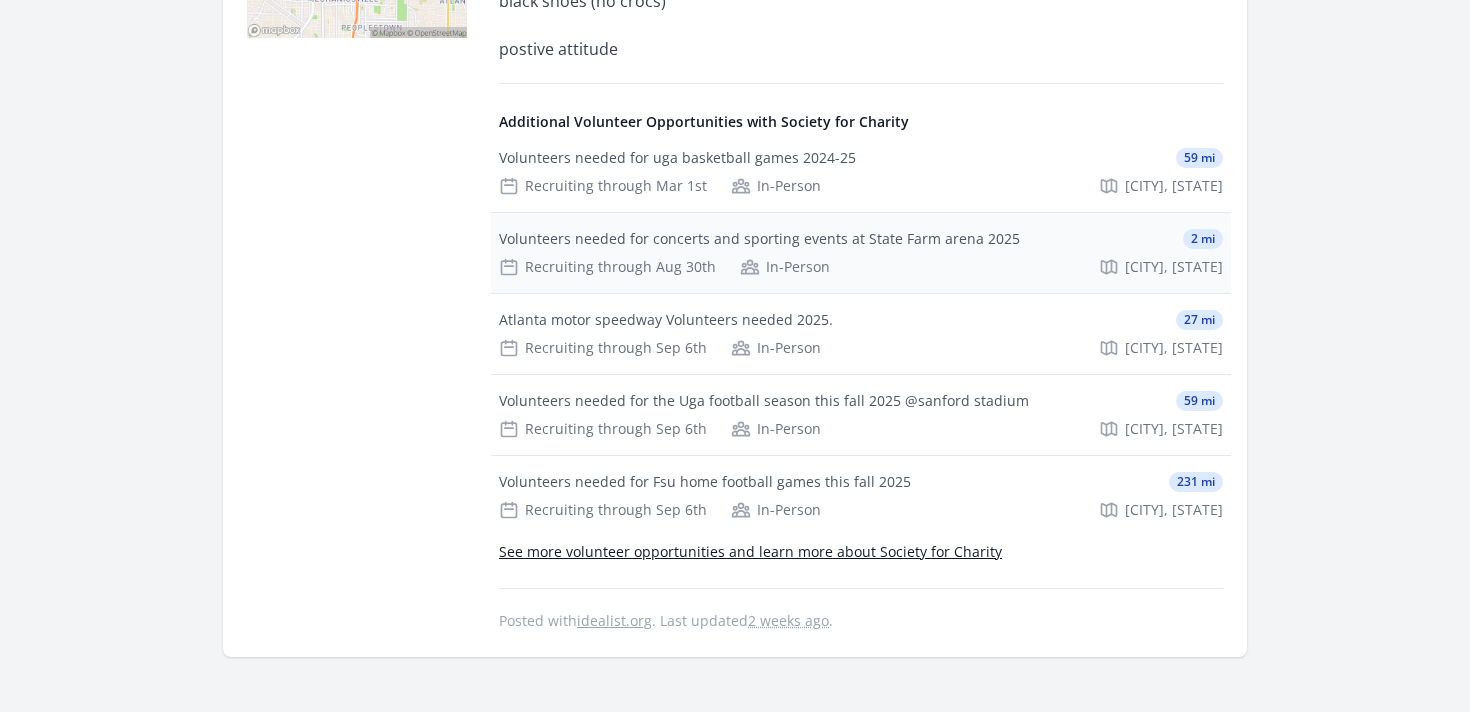 click on "Recruiting through Aug 30th" at bounding box center (607, 267) 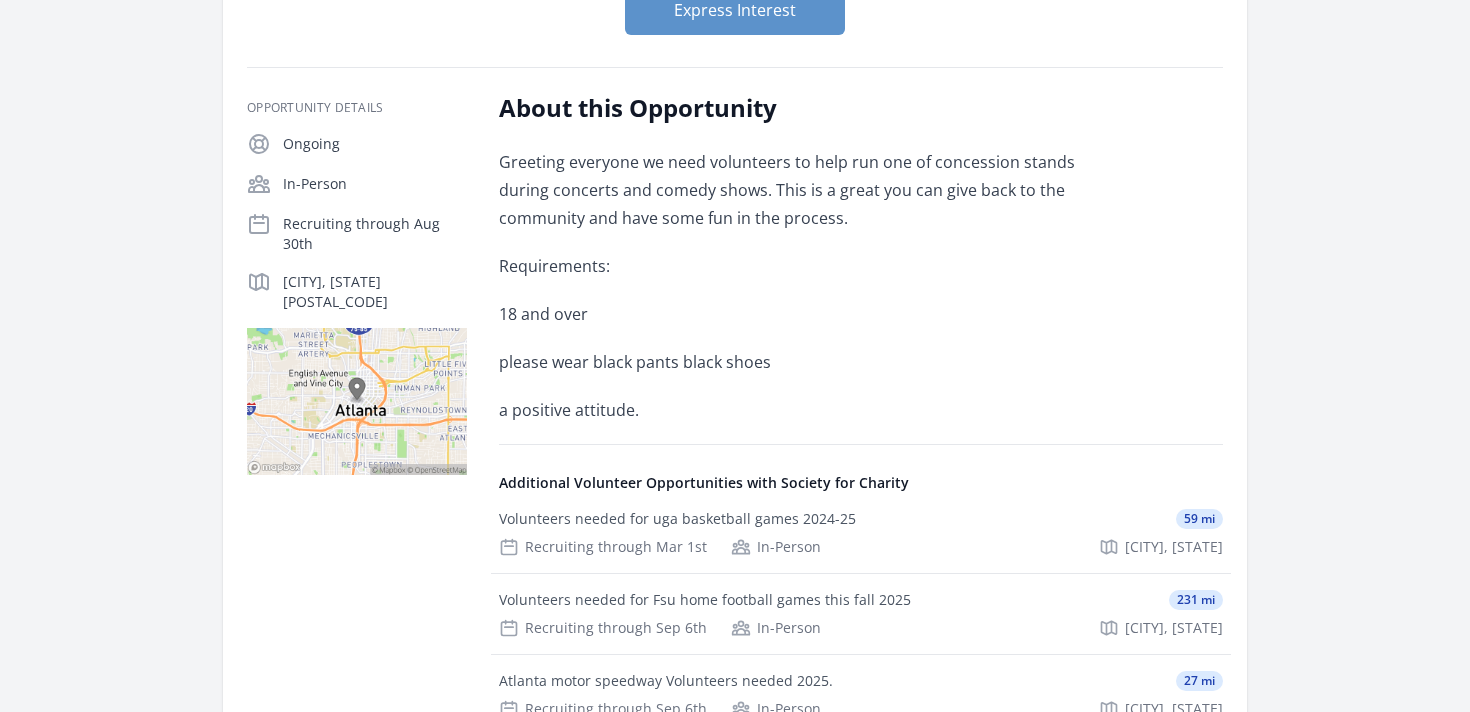 scroll, scrollTop: 0, scrollLeft: 0, axis: both 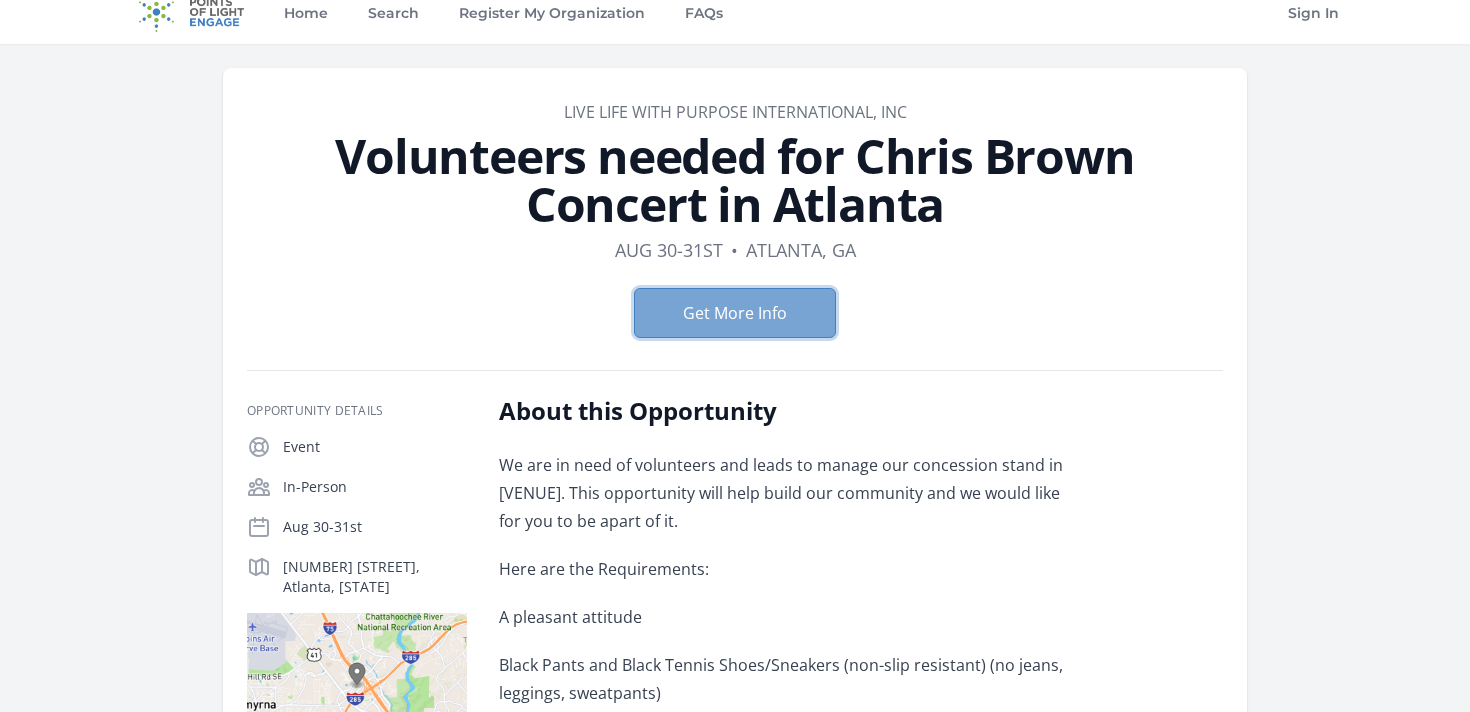 click on "Get More Info" at bounding box center (735, 313) 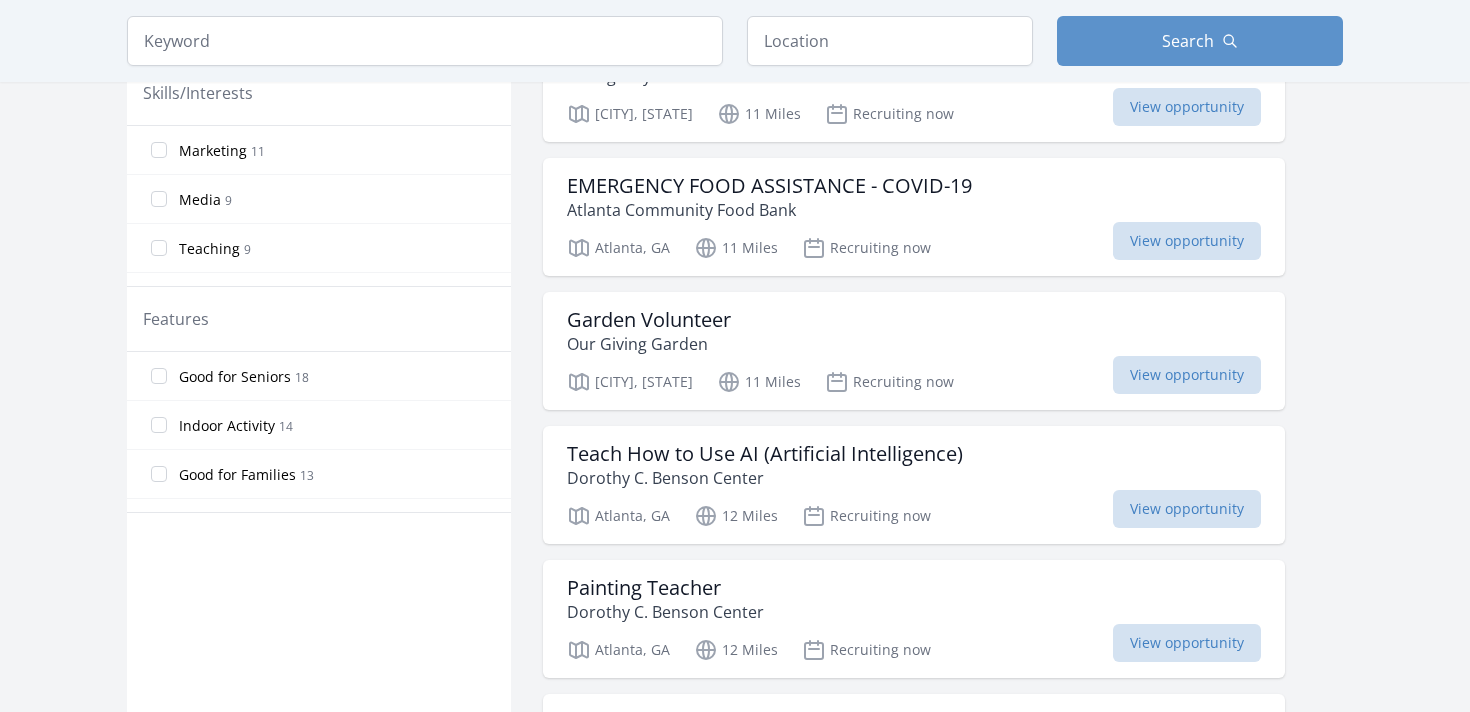 scroll, scrollTop: 1018, scrollLeft: 0, axis: vertical 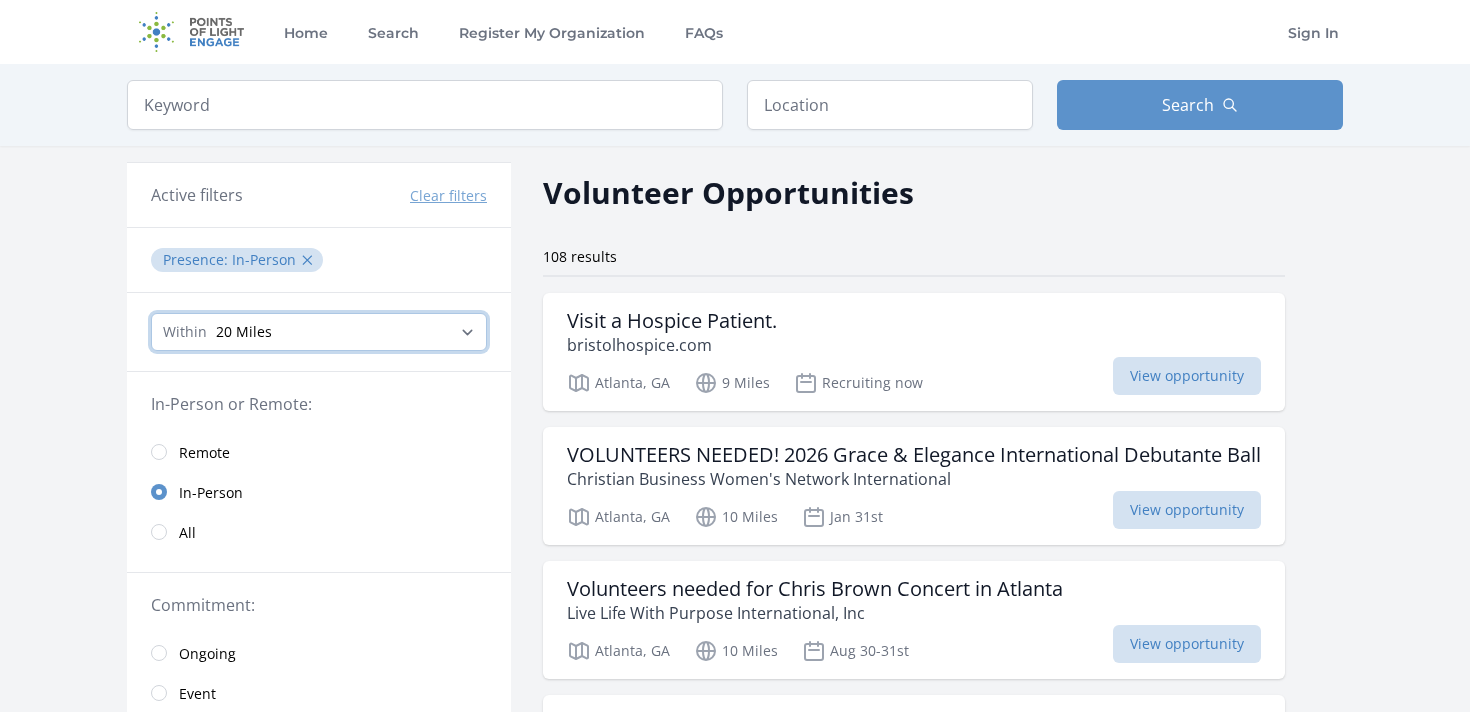 click on "Any distance , 5 Miles , 20 Miles , 50 Miles , 100 Miles" at bounding box center [319, 332] 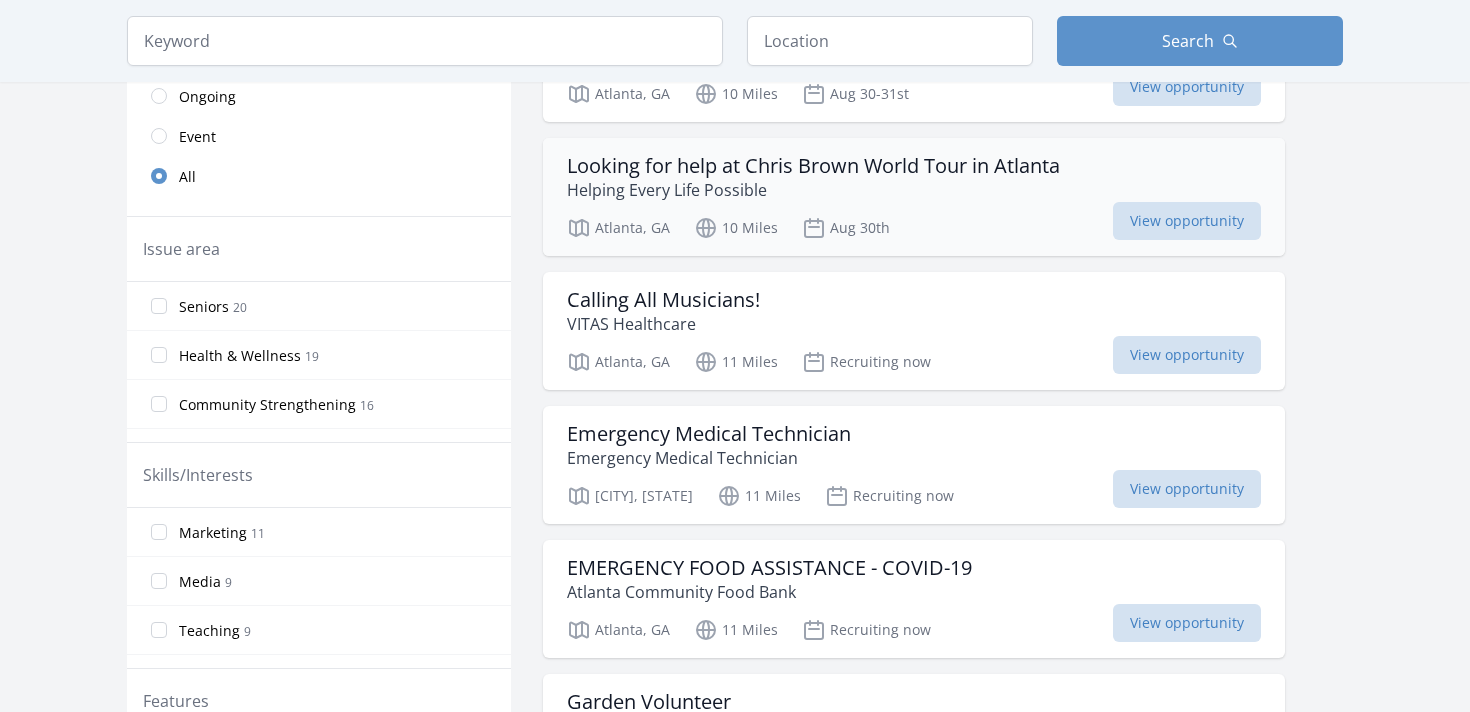scroll, scrollTop: 563, scrollLeft: 0, axis: vertical 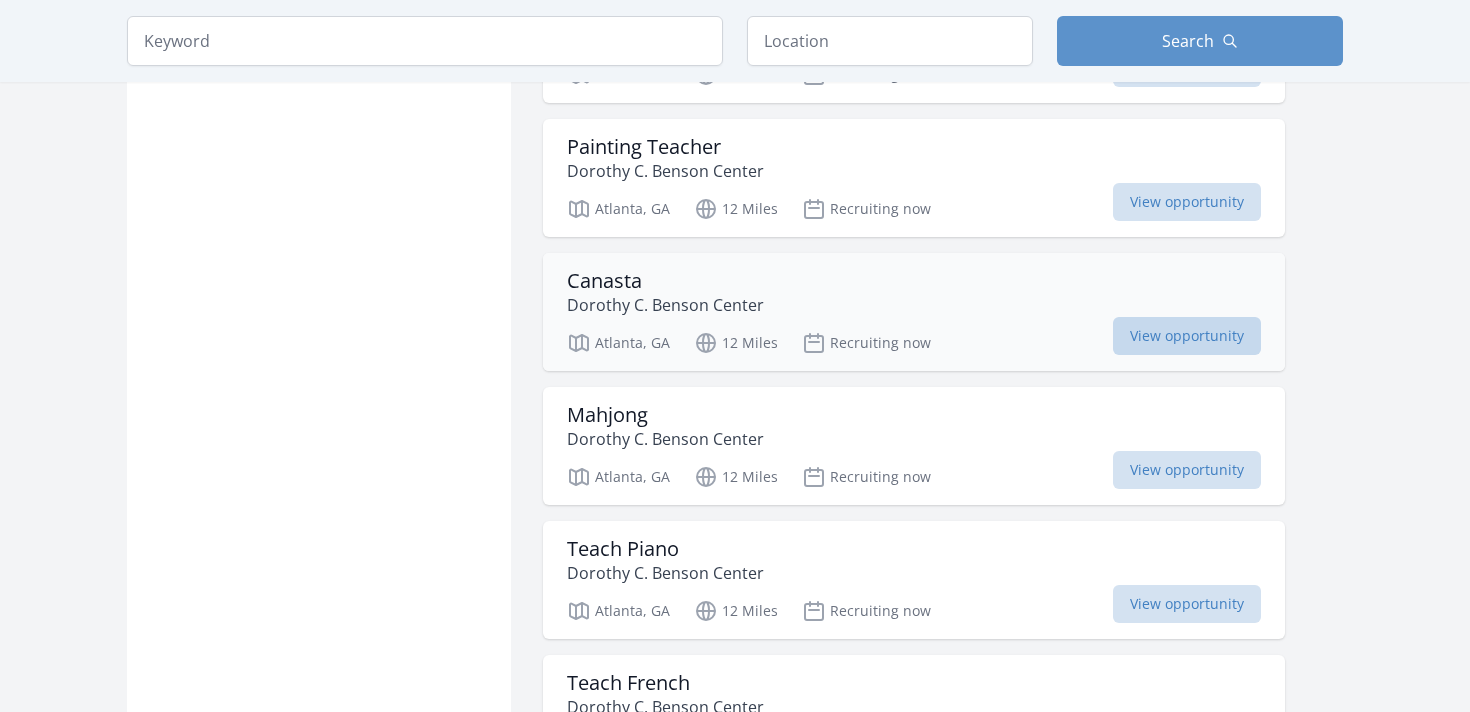 click on "View opportunity" at bounding box center (1187, 336) 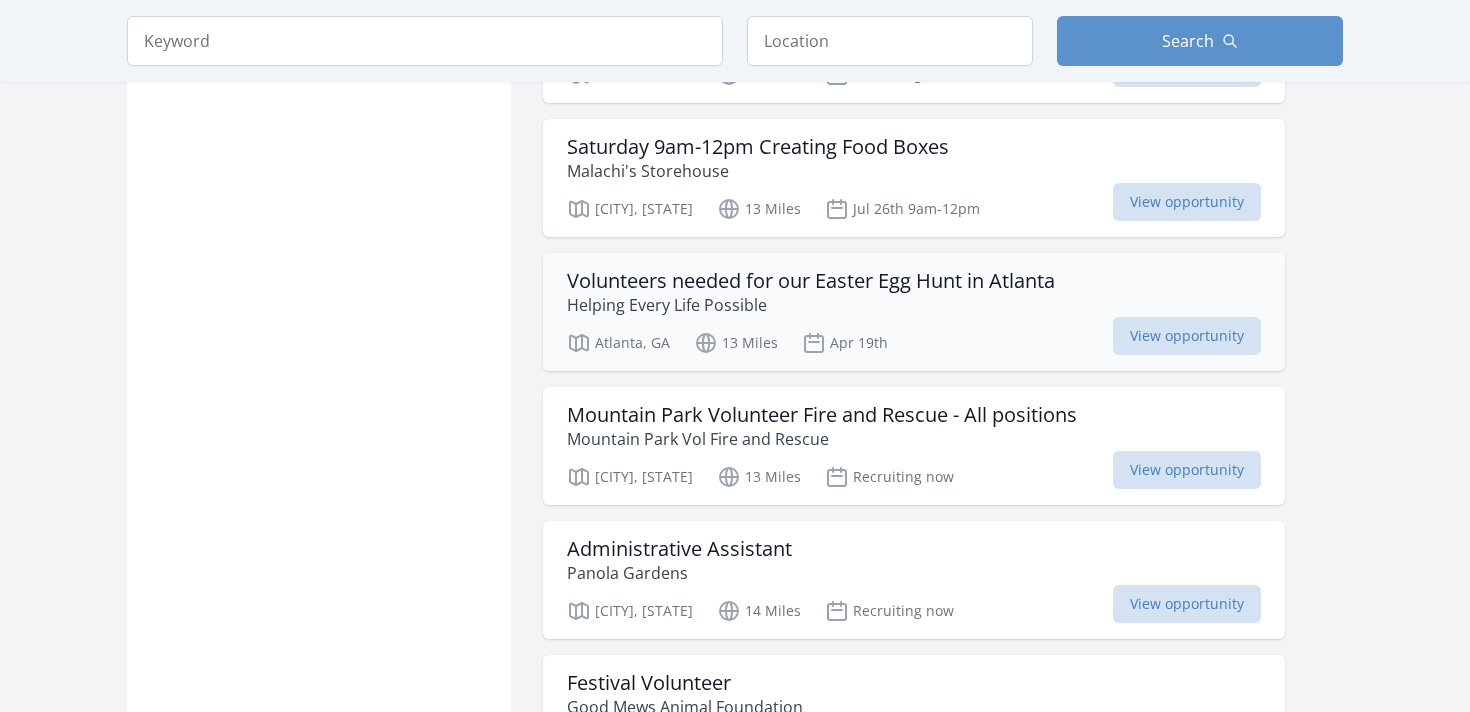 scroll, scrollTop: 2573, scrollLeft: 0, axis: vertical 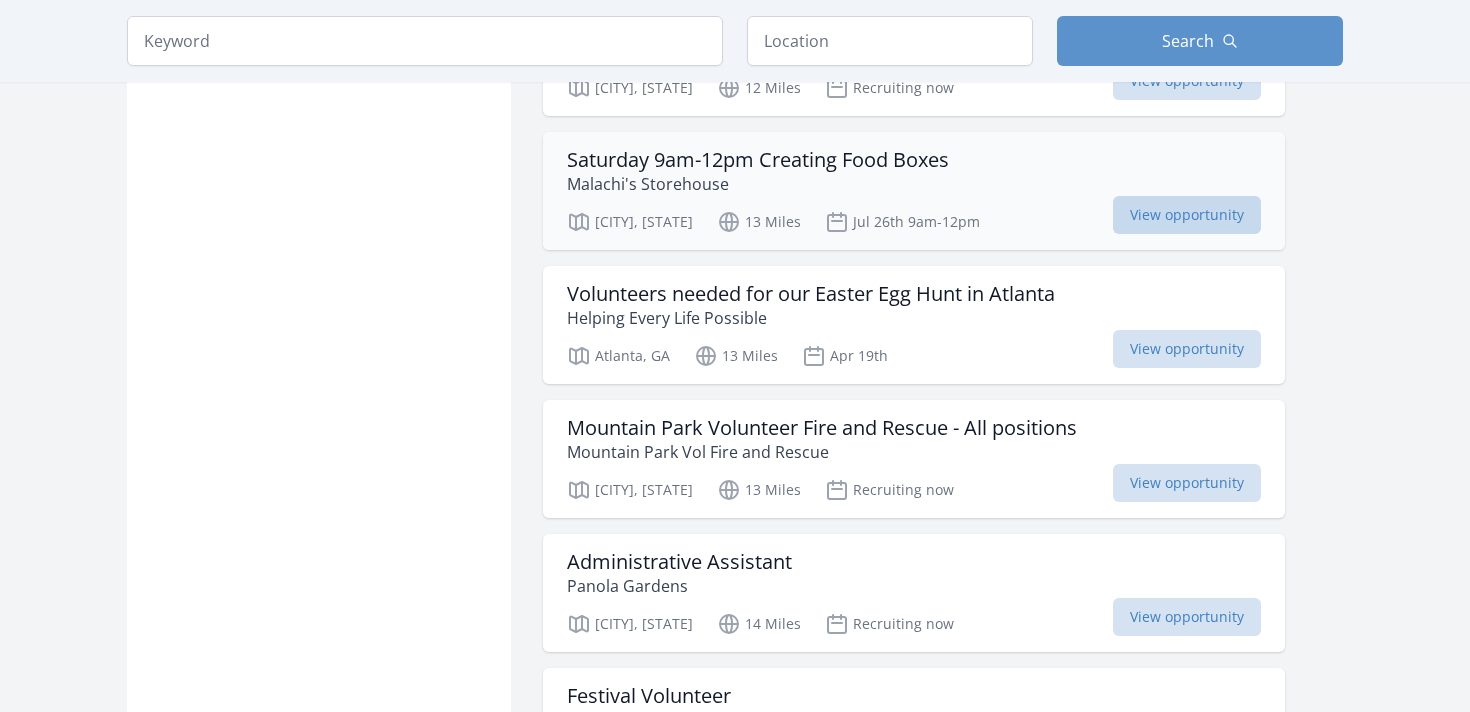 click on "View opportunity" at bounding box center [1187, 215] 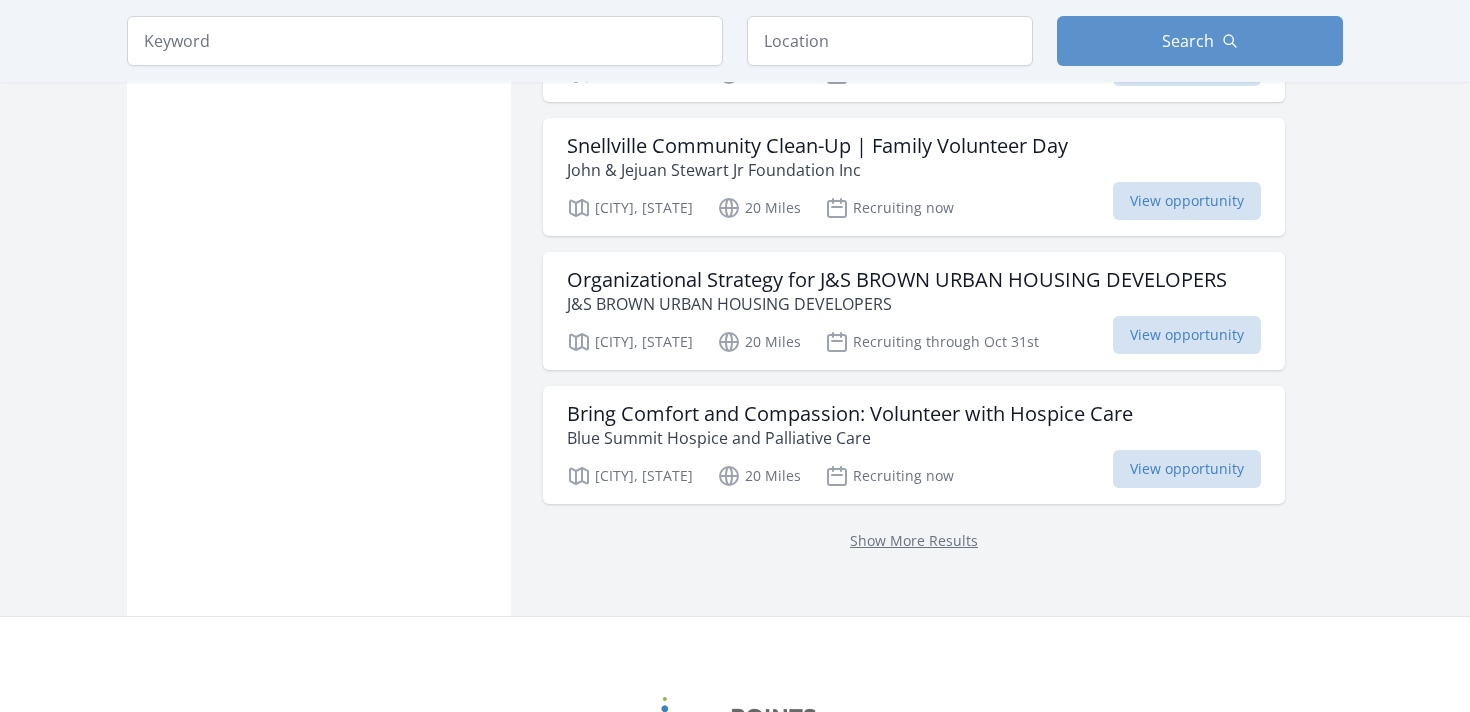 scroll, scrollTop: 6207, scrollLeft: 0, axis: vertical 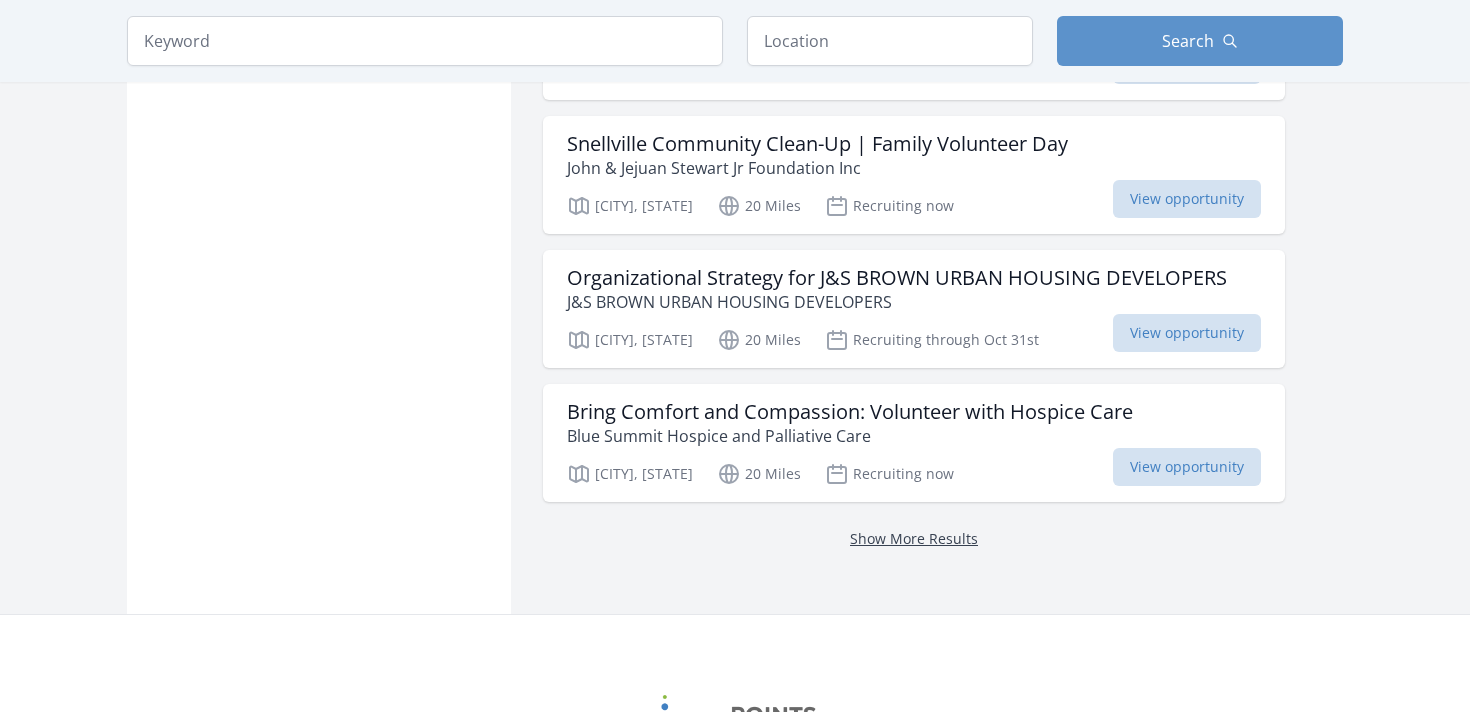 click on "Show More Results" at bounding box center (914, 538) 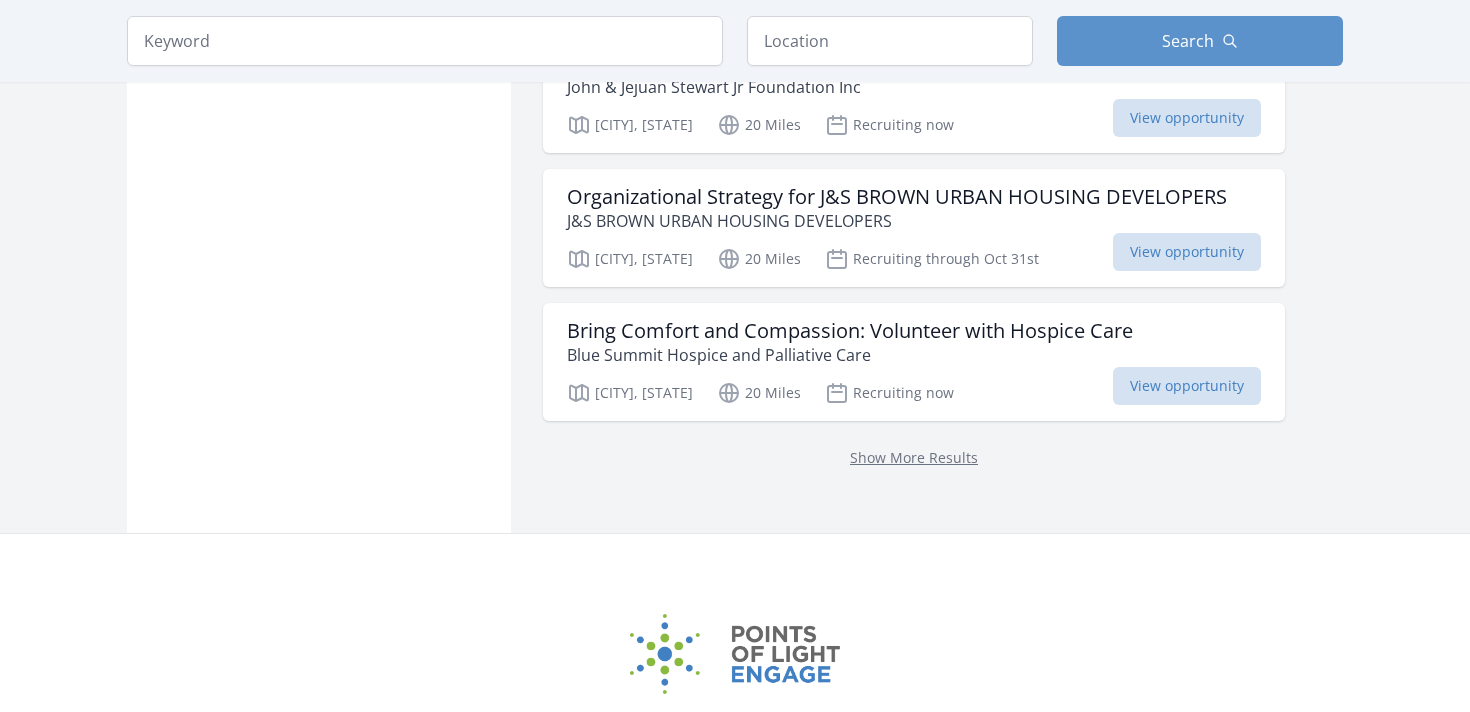 scroll, scrollTop: 6303, scrollLeft: 0, axis: vertical 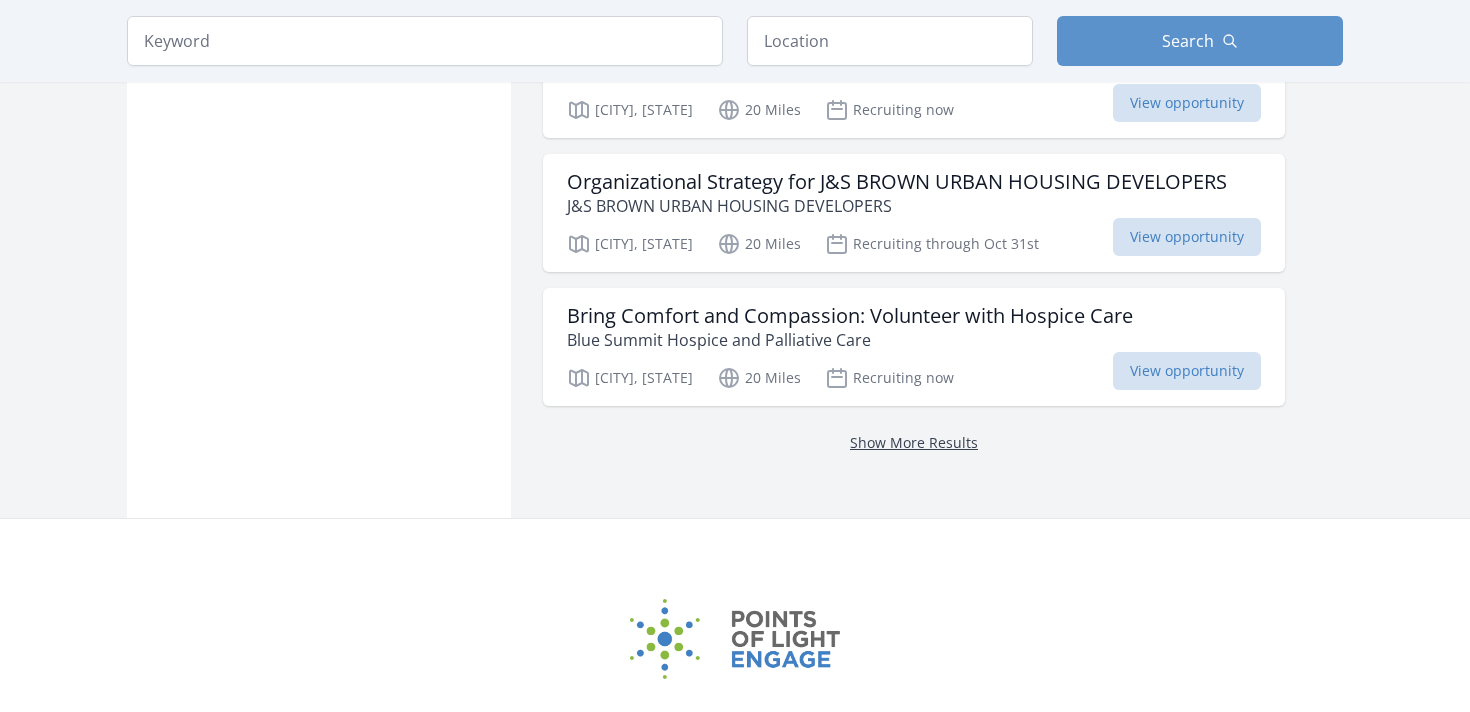 click on "Show More Results" at bounding box center (914, 442) 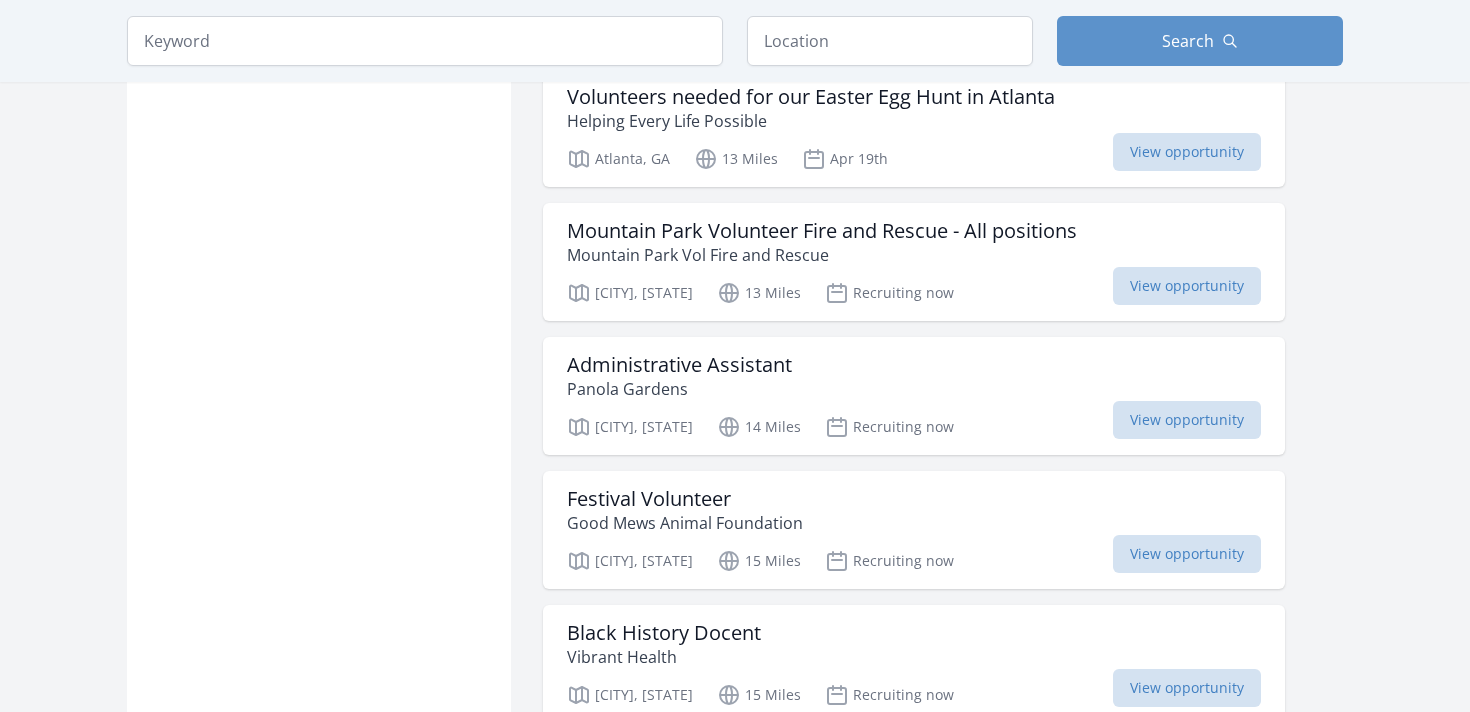 scroll, scrollTop: 2774, scrollLeft: 0, axis: vertical 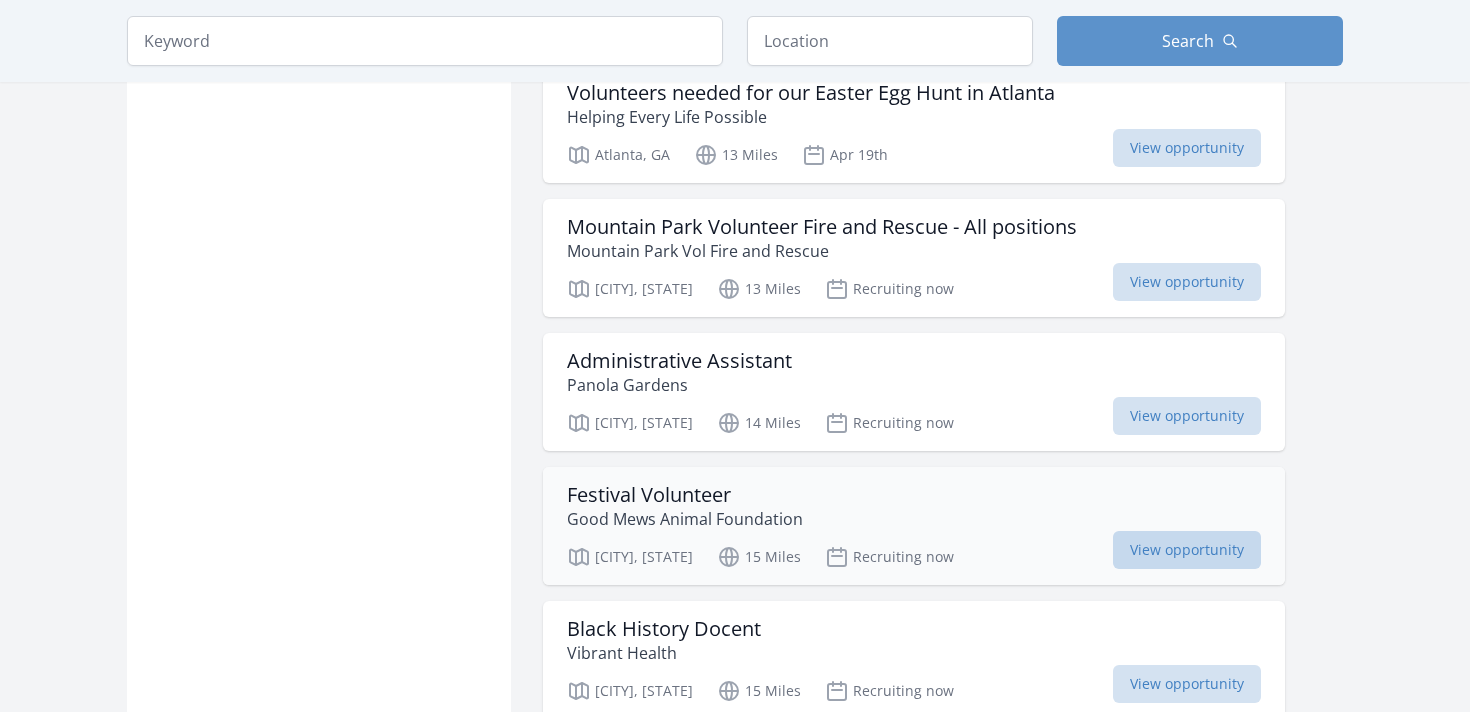 click on "View opportunity" at bounding box center [1187, 550] 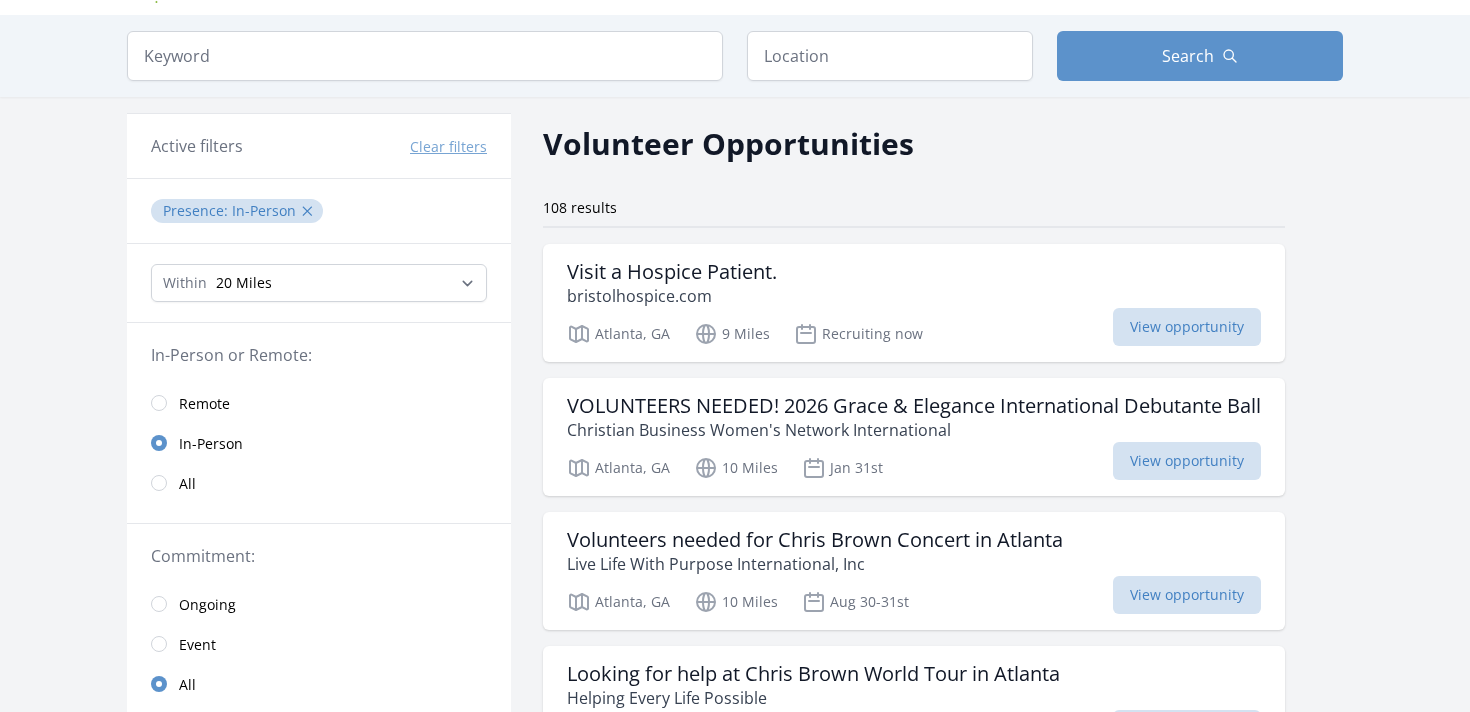 scroll, scrollTop: 0, scrollLeft: 0, axis: both 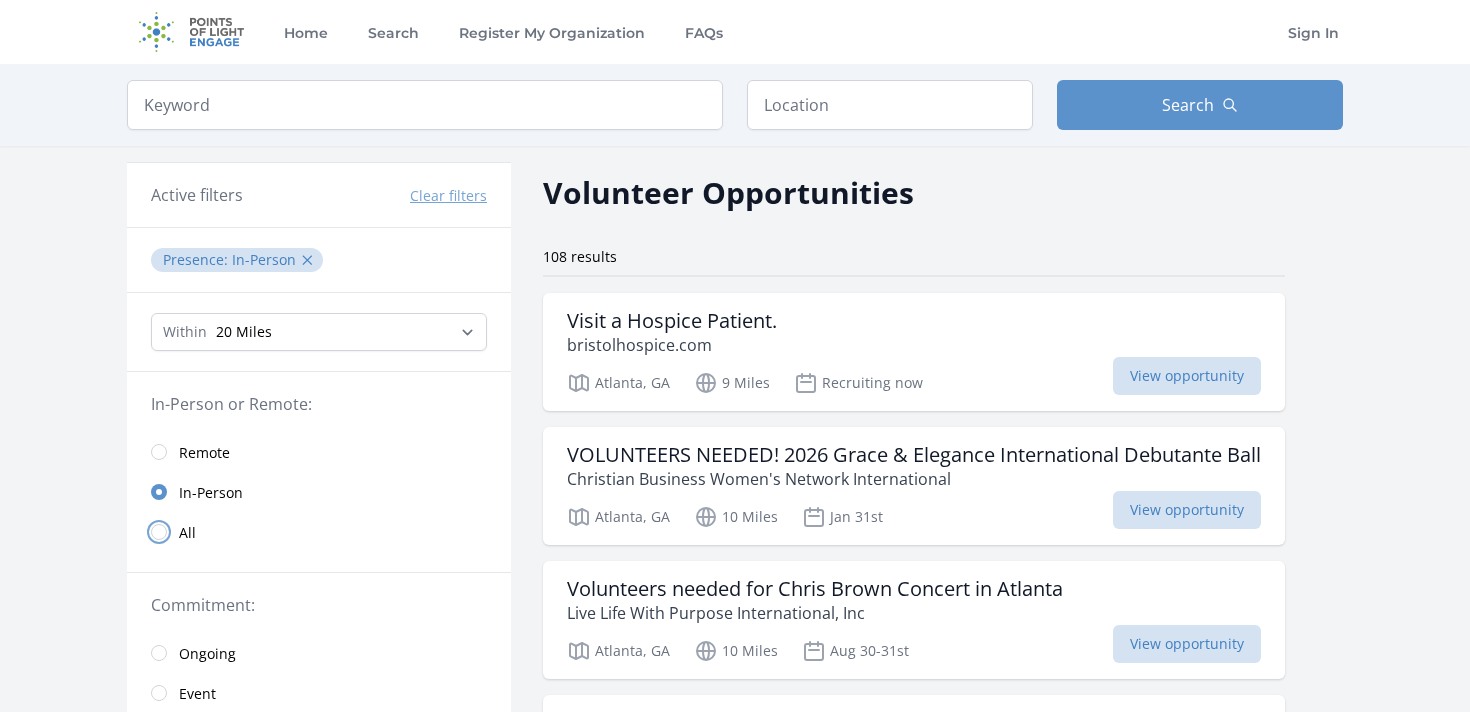click at bounding box center [159, 532] 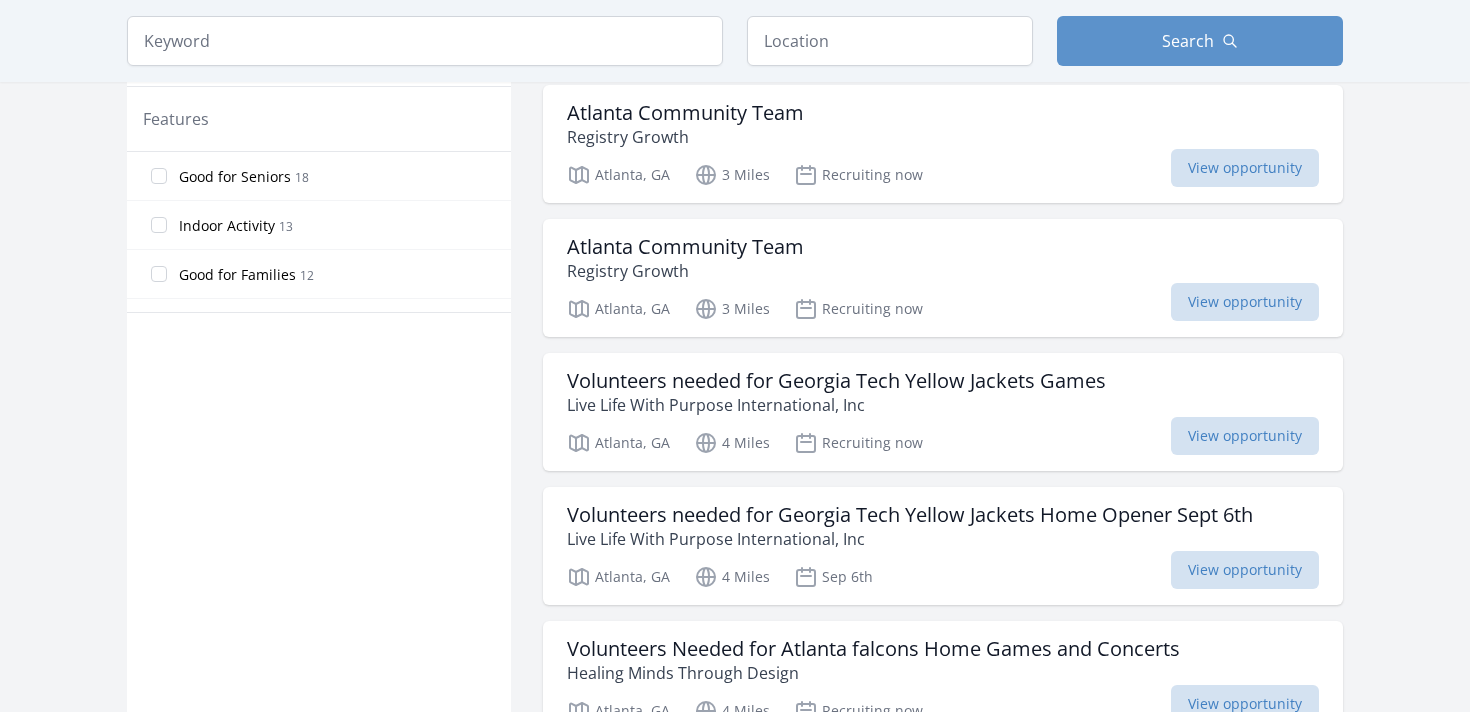 scroll, scrollTop: 1039, scrollLeft: 0, axis: vertical 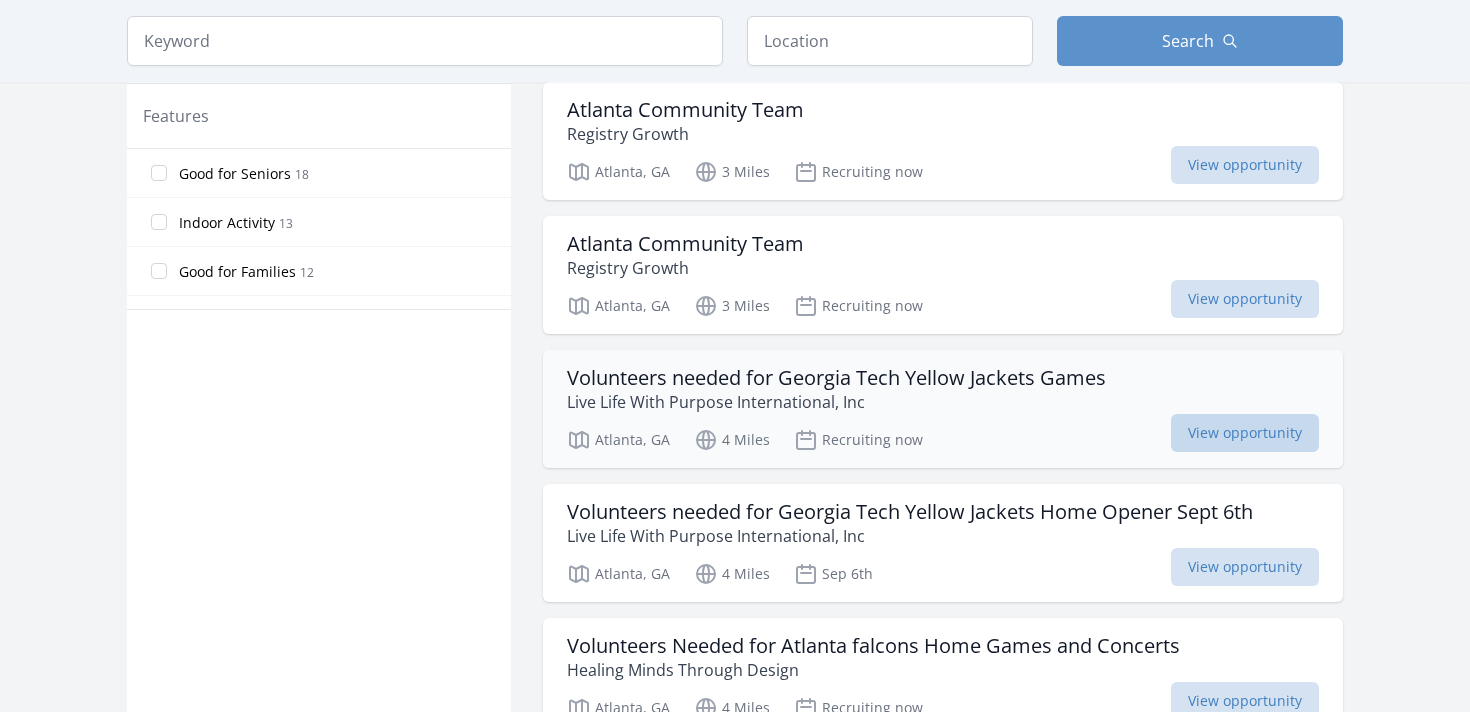 click on "View opportunity" at bounding box center [1245, 433] 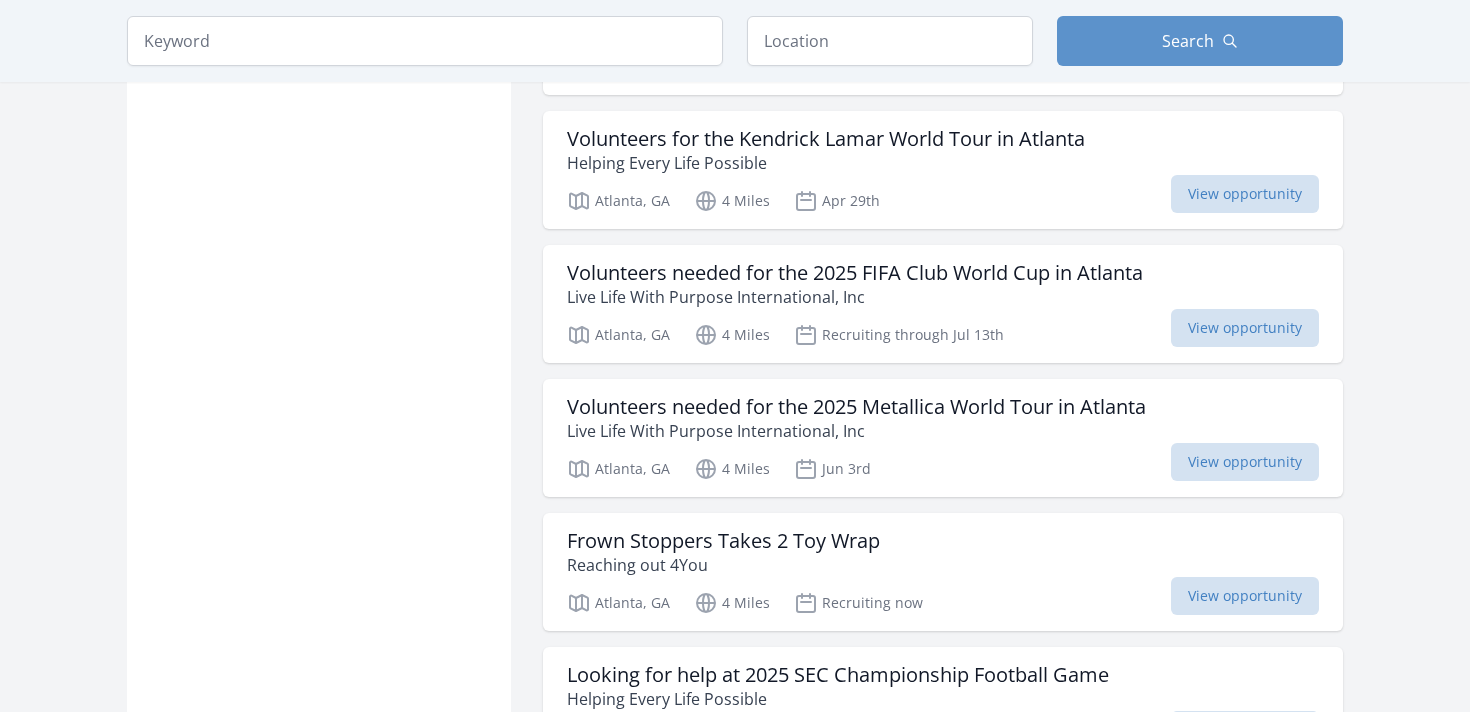 scroll, scrollTop: 2089, scrollLeft: 0, axis: vertical 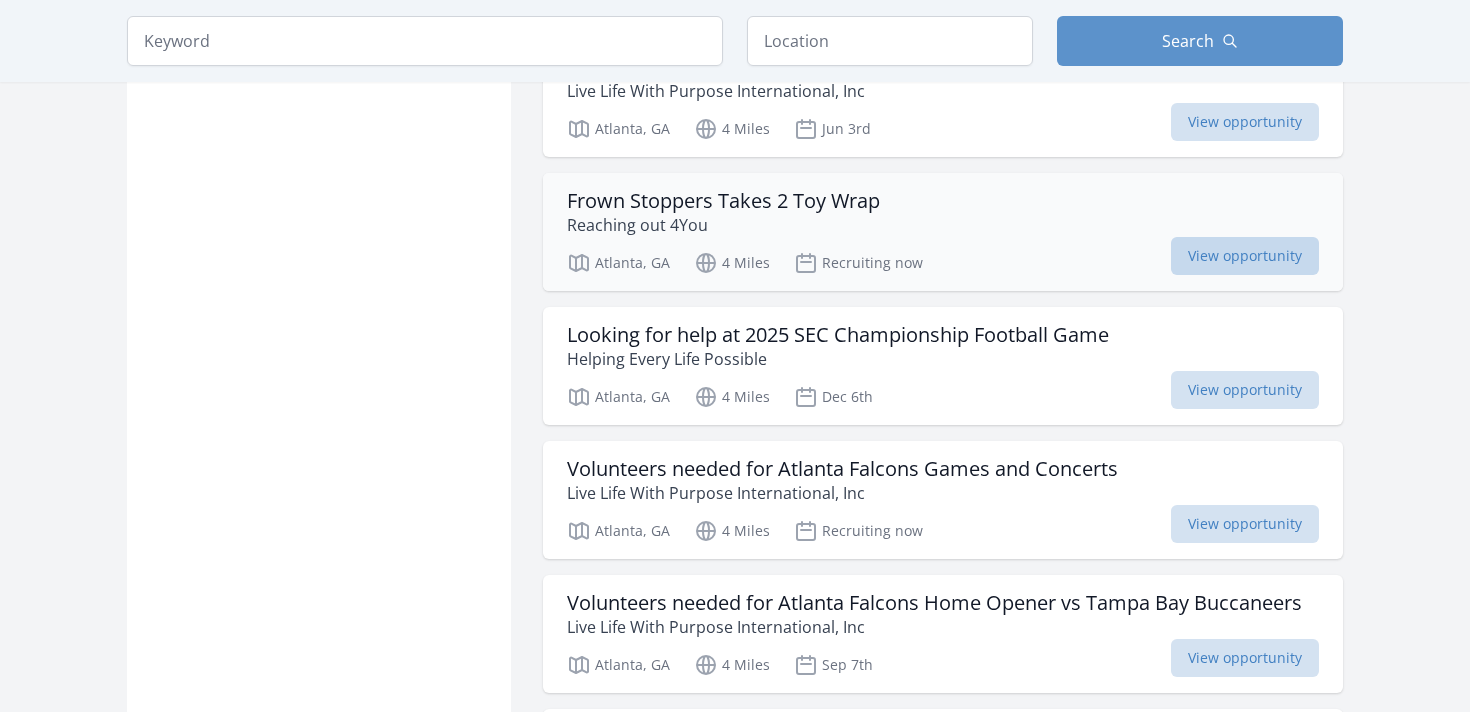 click on "View opportunity" at bounding box center [1245, 256] 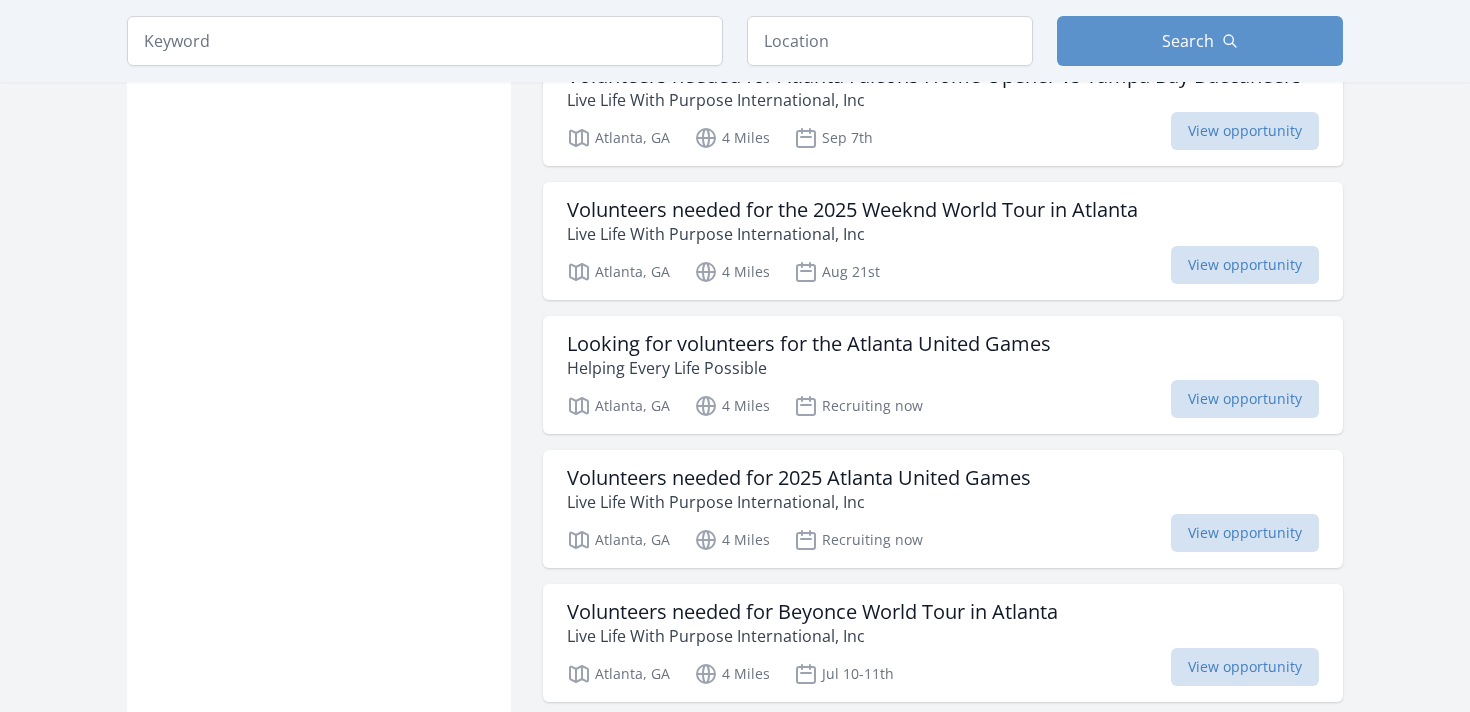 scroll, scrollTop: 2948, scrollLeft: 0, axis: vertical 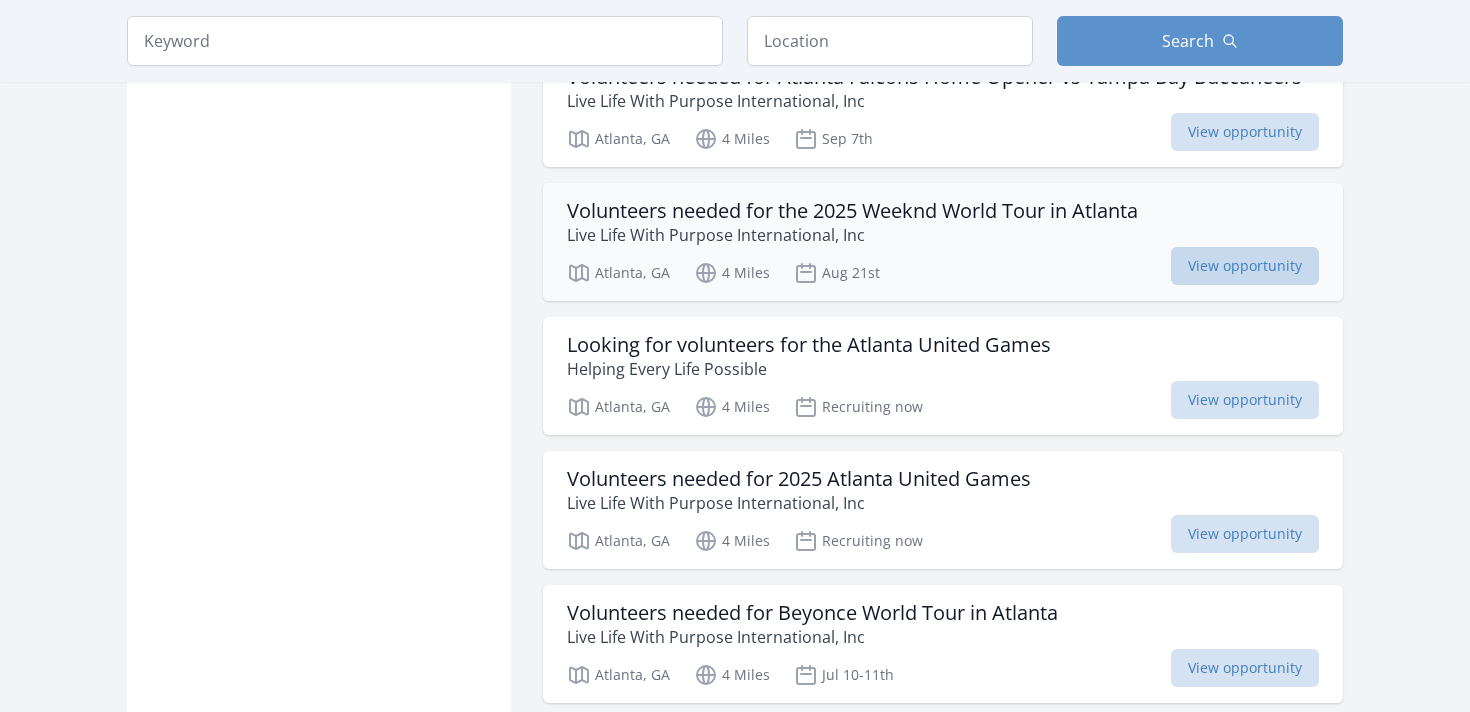 click on "View opportunity" at bounding box center [1245, 266] 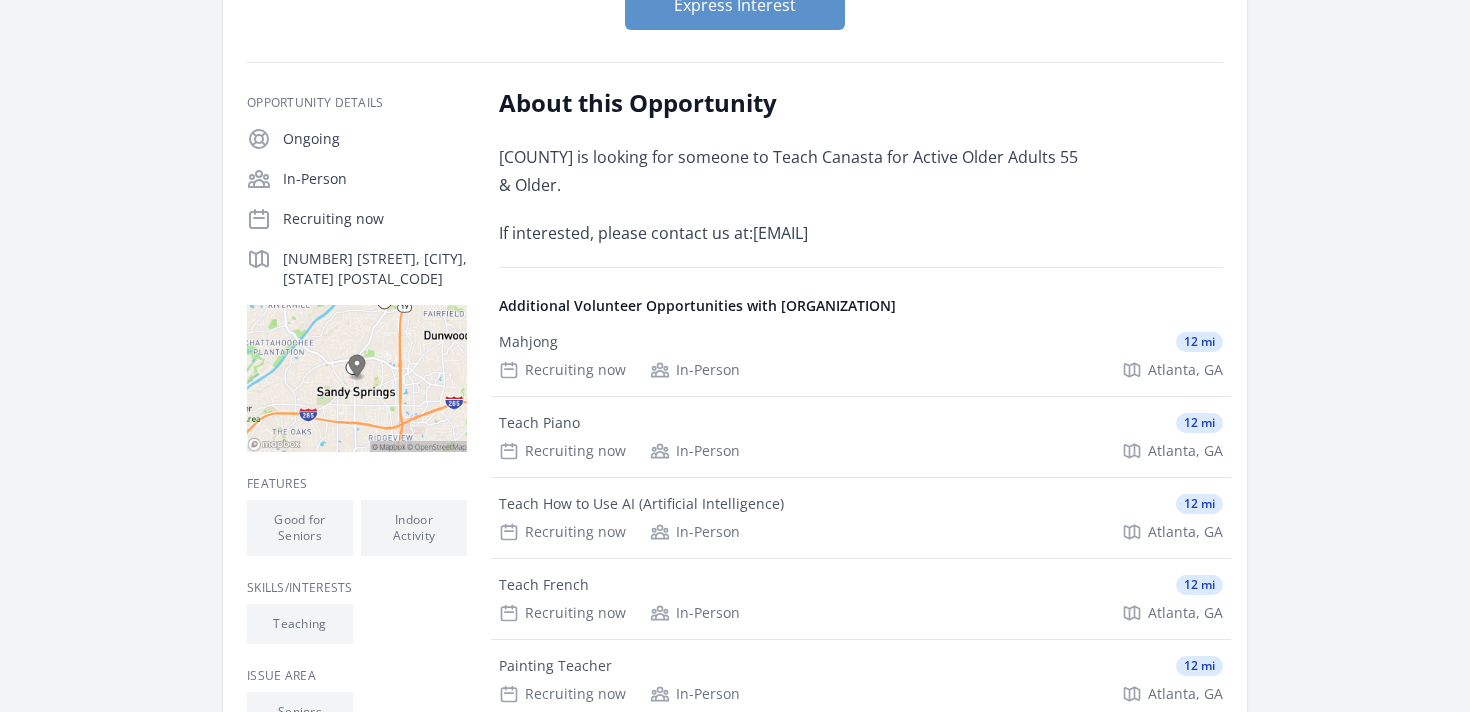 scroll, scrollTop: 303, scrollLeft: 0, axis: vertical 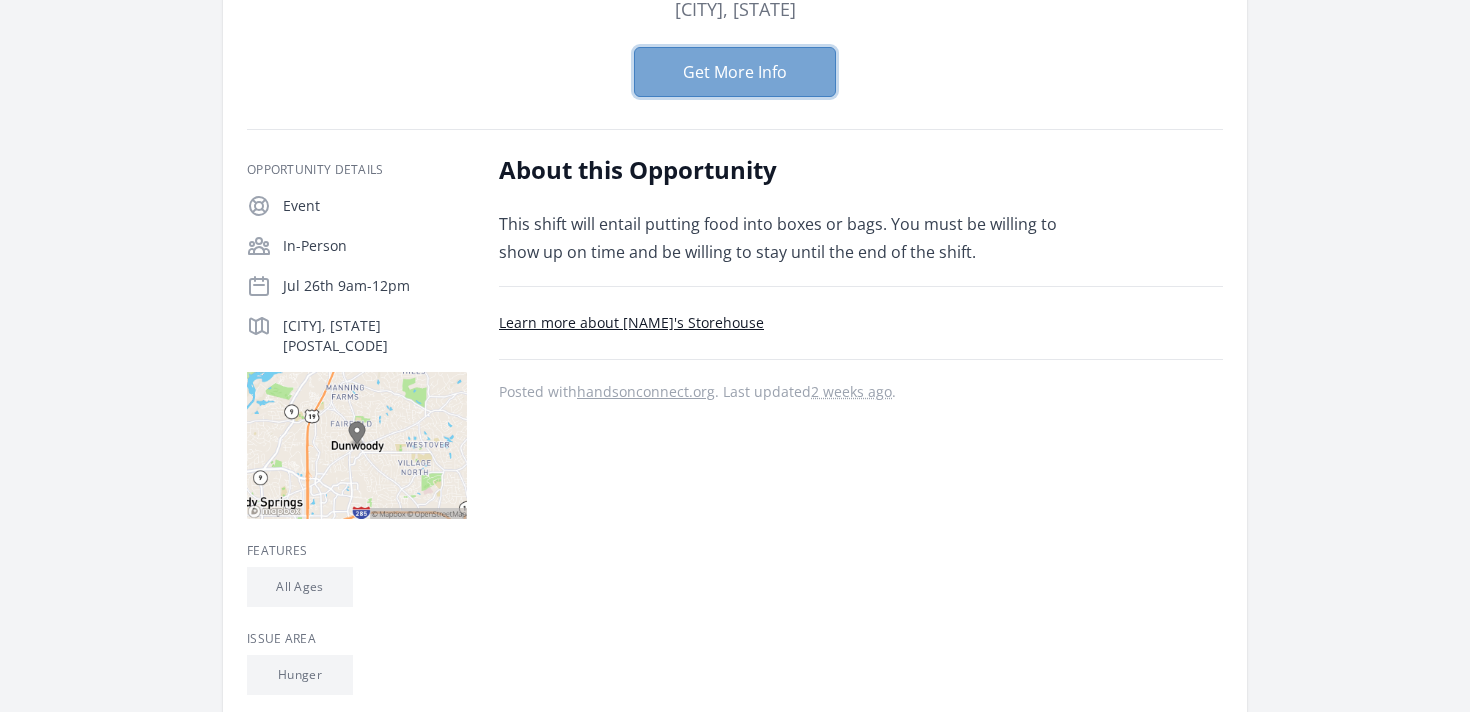 click on "Get More Info" at bounding box center (735, 72) 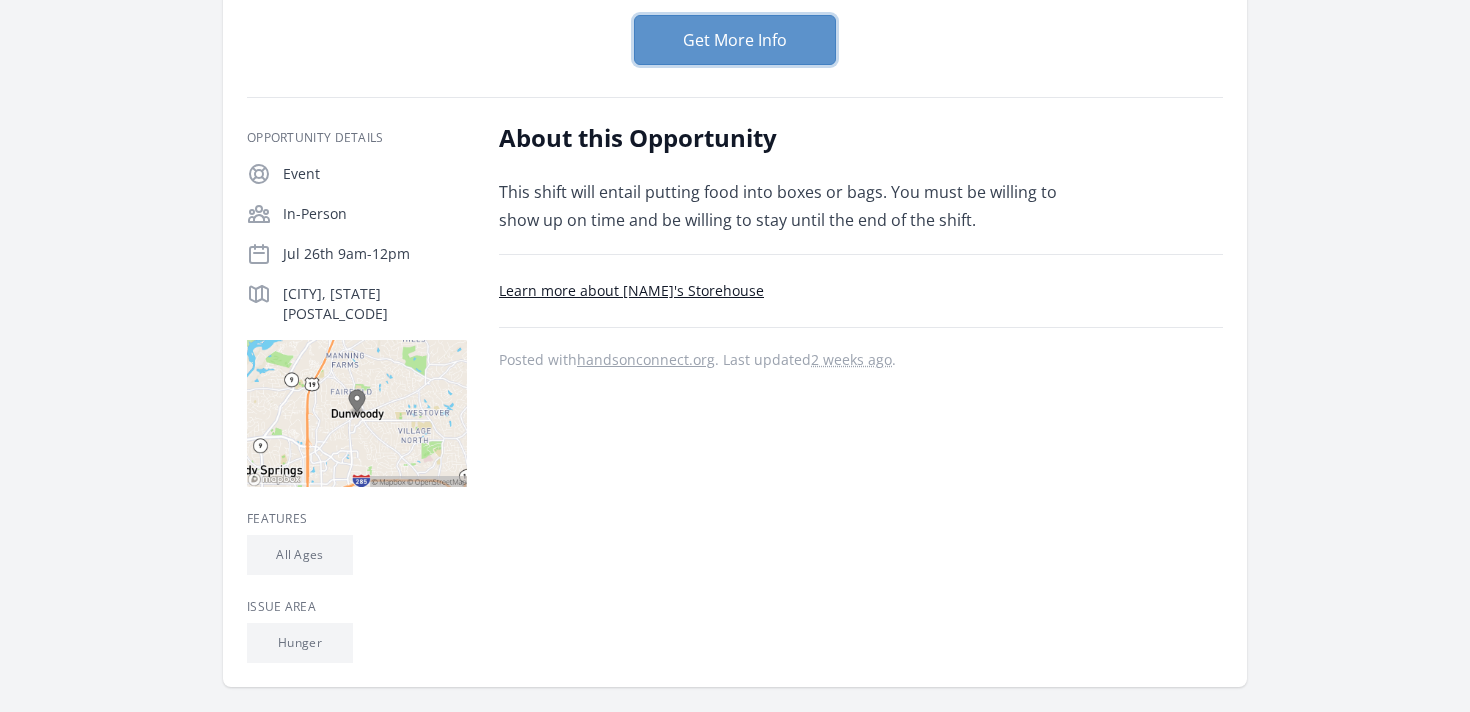 scroll, scrollTop: 247, scrollLeft: 0, axis: vertical 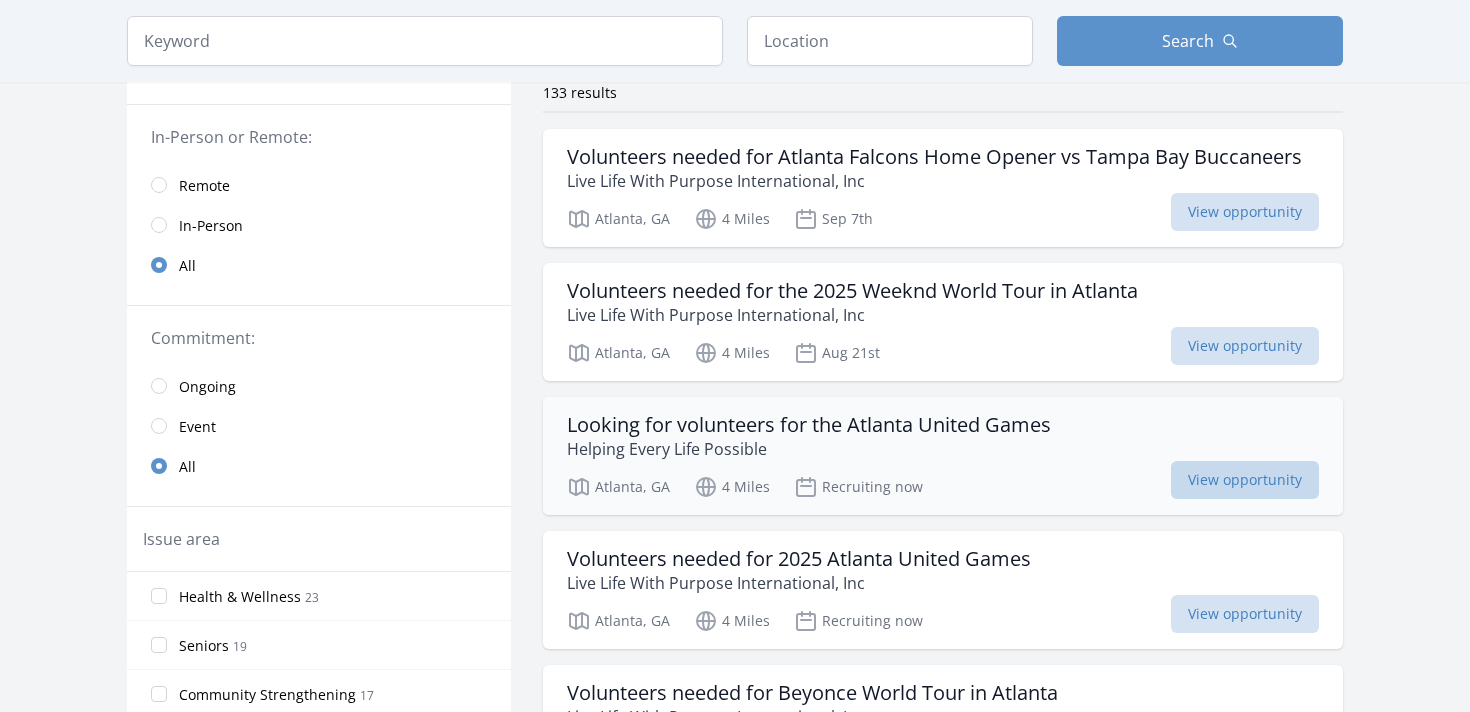 click on "View opportunity" at bounding box center [1245, 480] 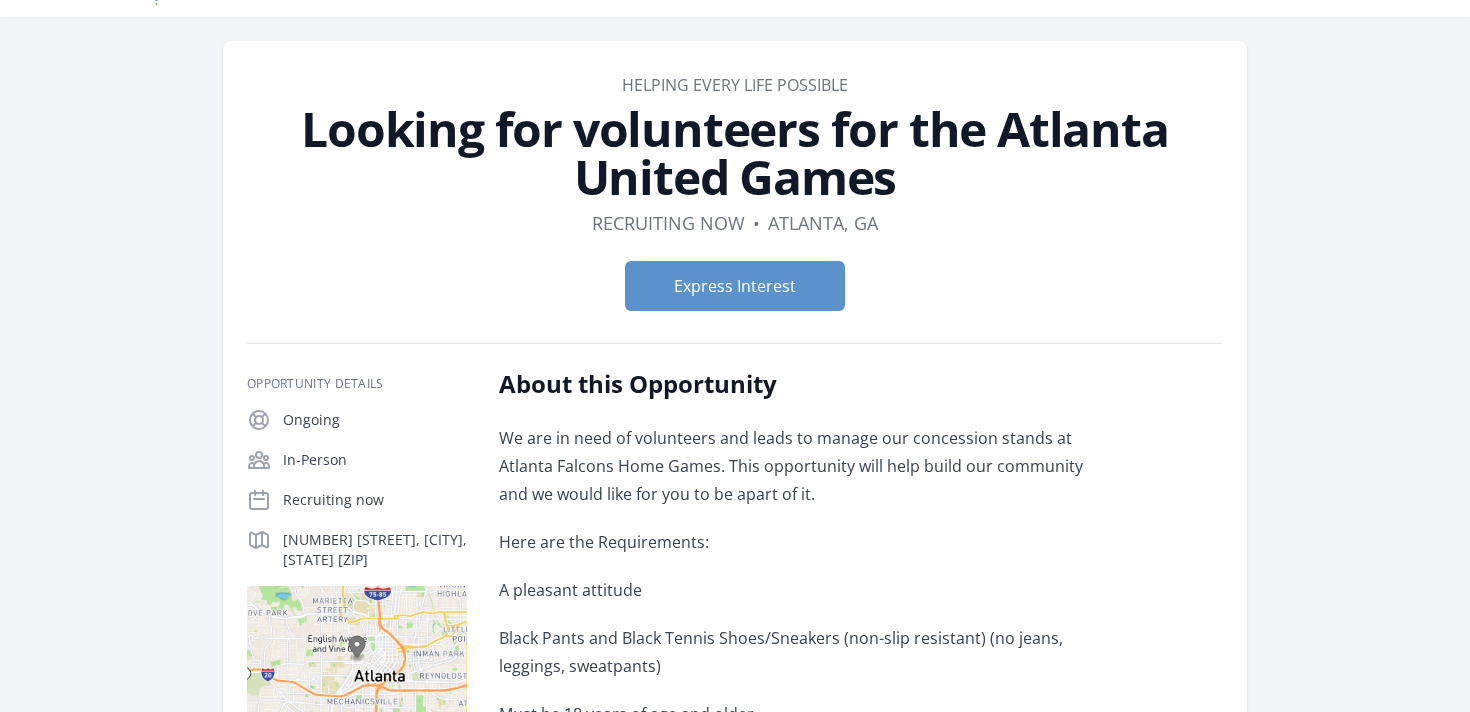scroll, scrollTop: 48, scrollLeft: 0, axis: vertical 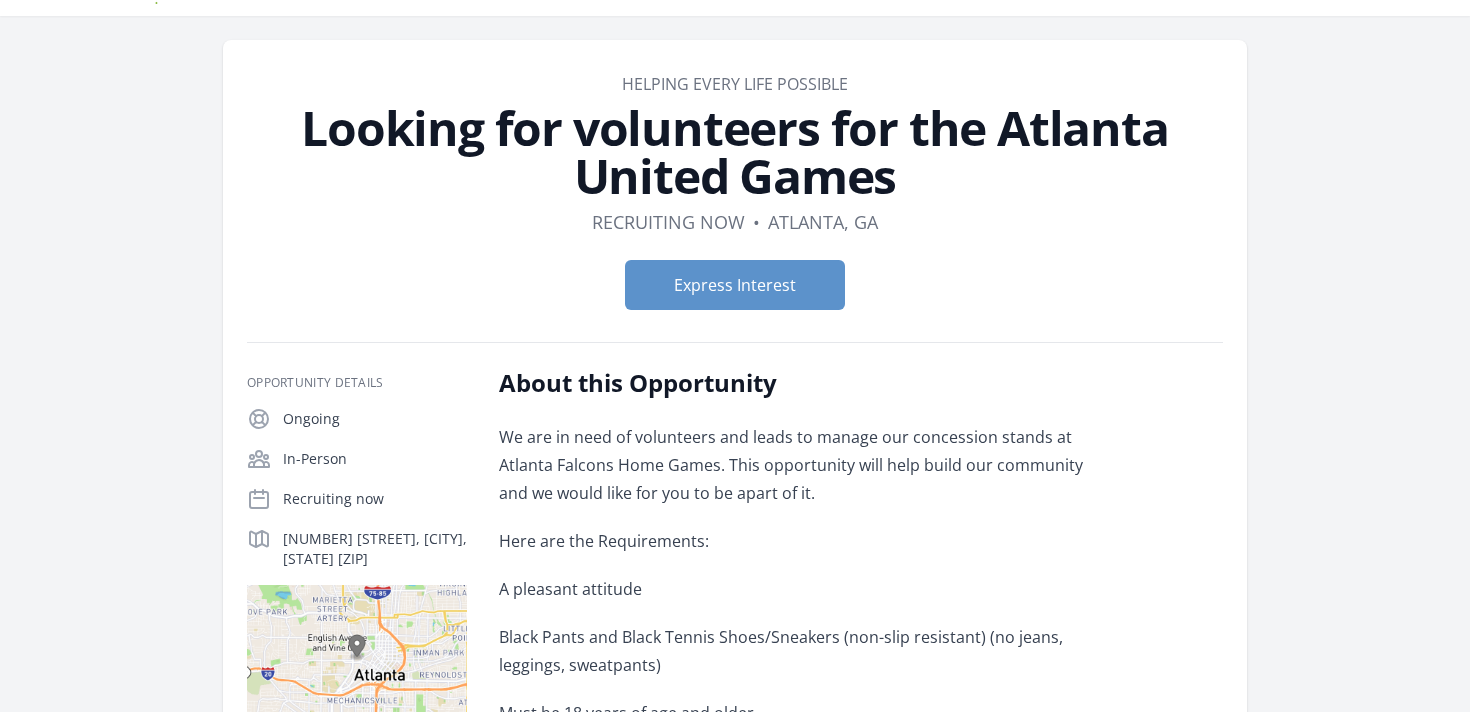 drag, startPoint x: 853, startPoint y: 84, endPoint x: 623, endPoint y: 88, distance: 230.03477 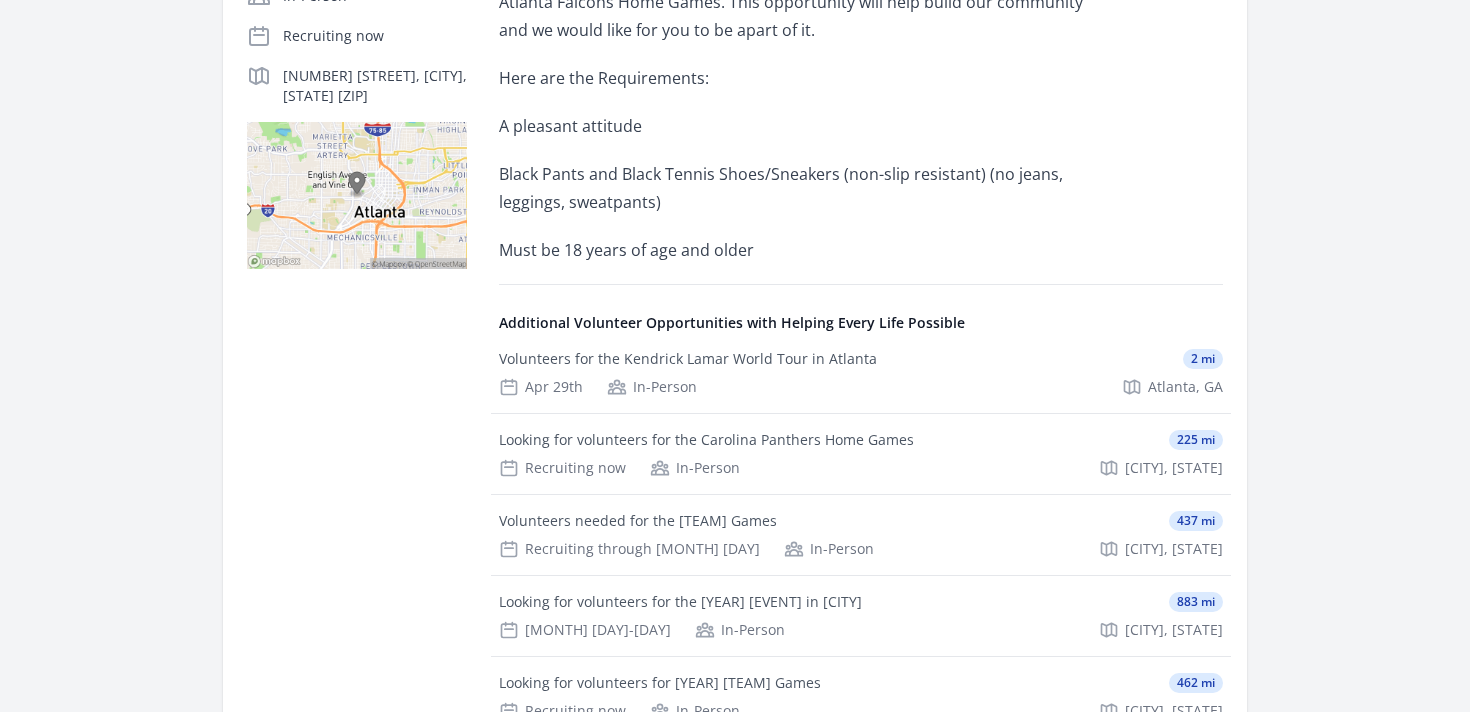scroll, scrollTop: 0, scrollLeft: 0, axis: both 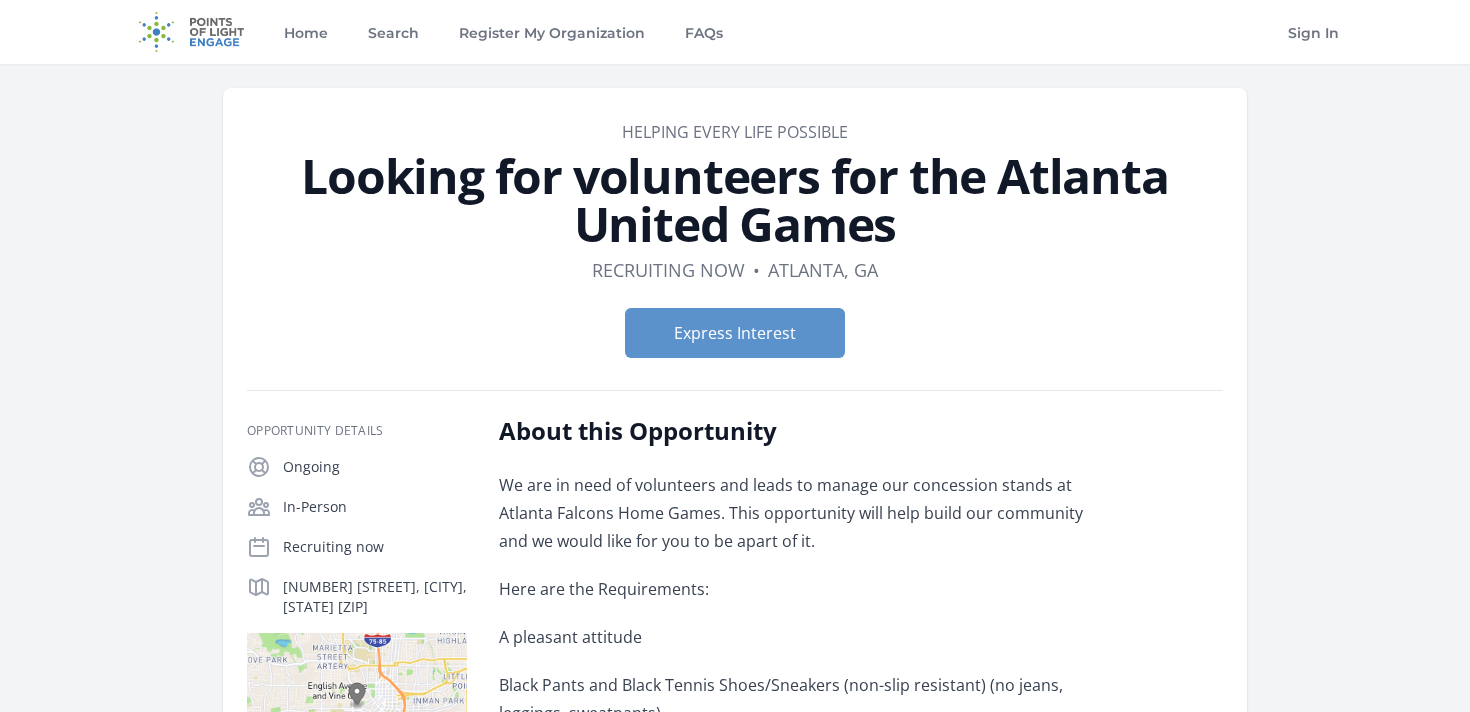 drag, startPoint x: 861, startPoint y: 128, endPoint x: 624, endPoint y: 132, distance: 237.03375 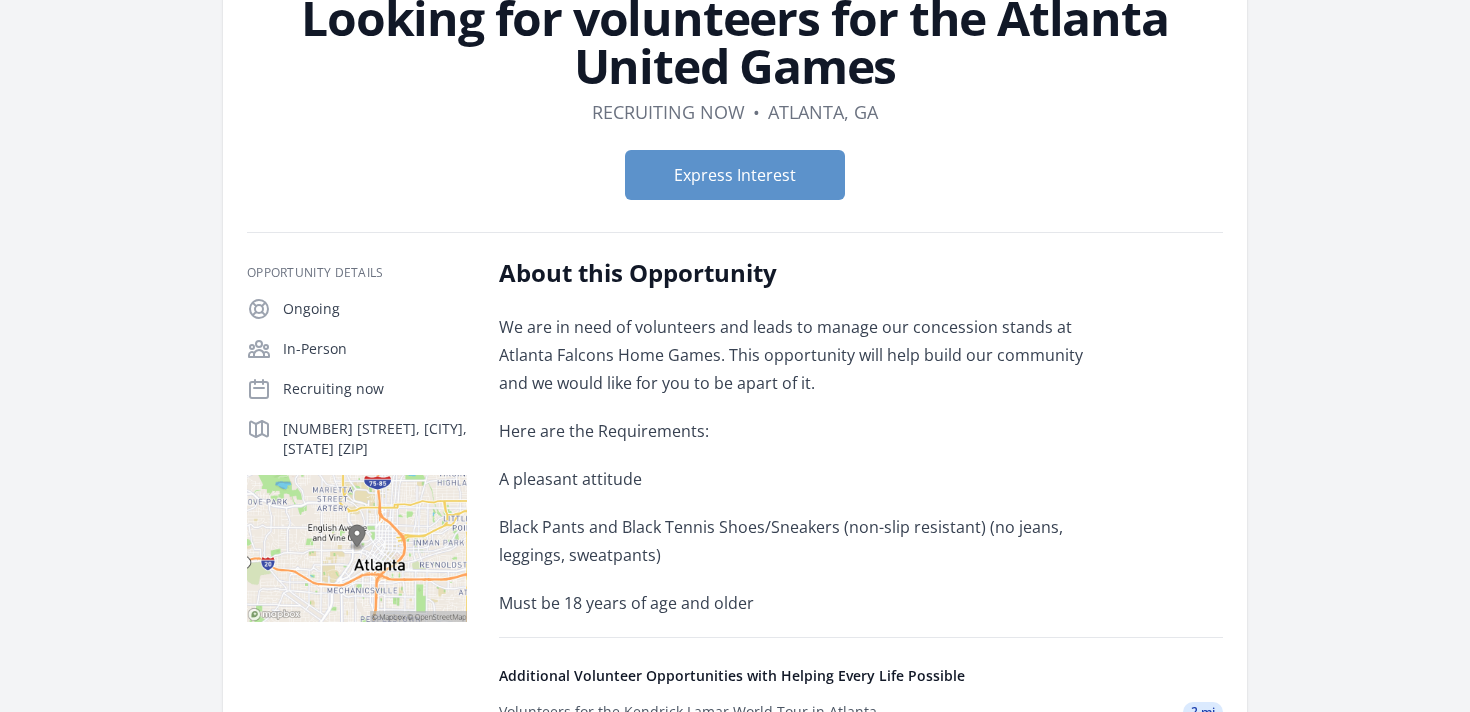 scroll, scrollTop: 140, scrollLeft: 0, axis: vertical 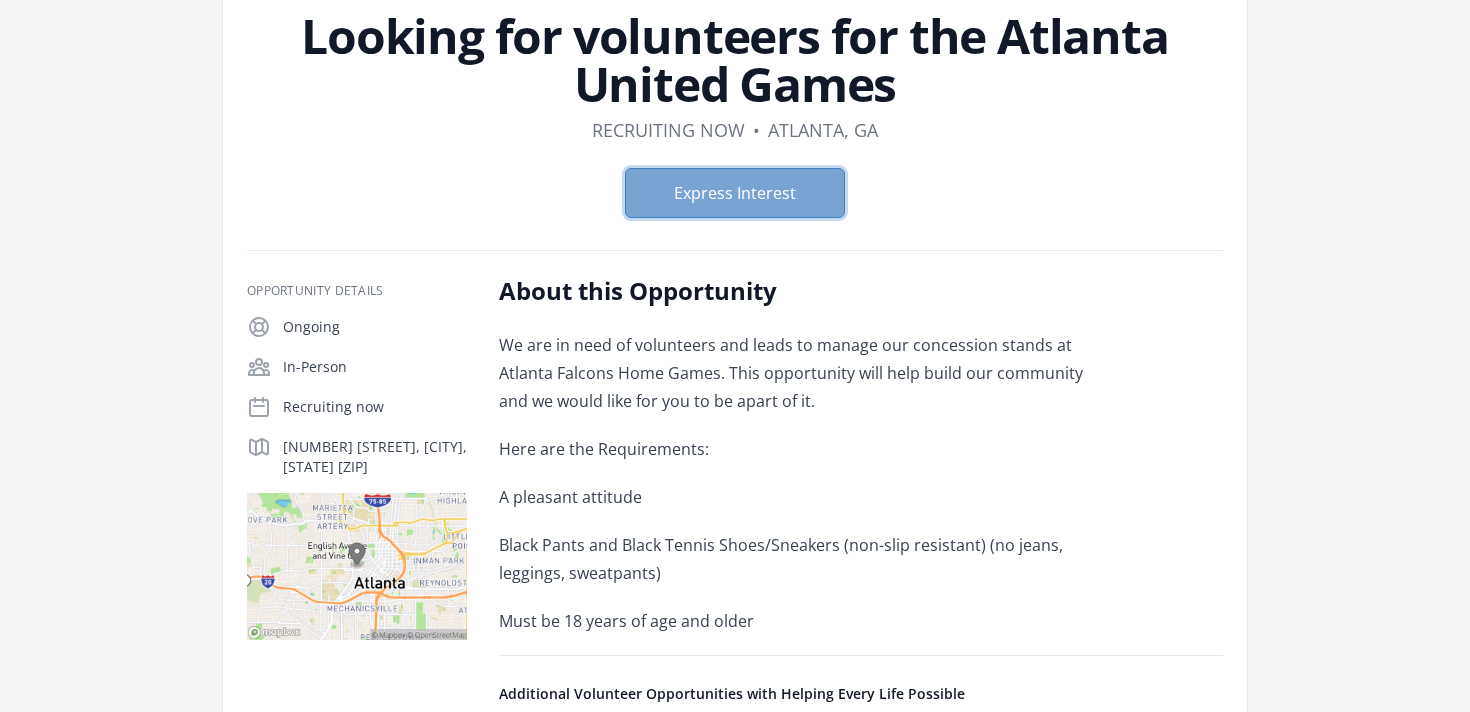 click on "Express Interest" at bounding box center (735, 193) 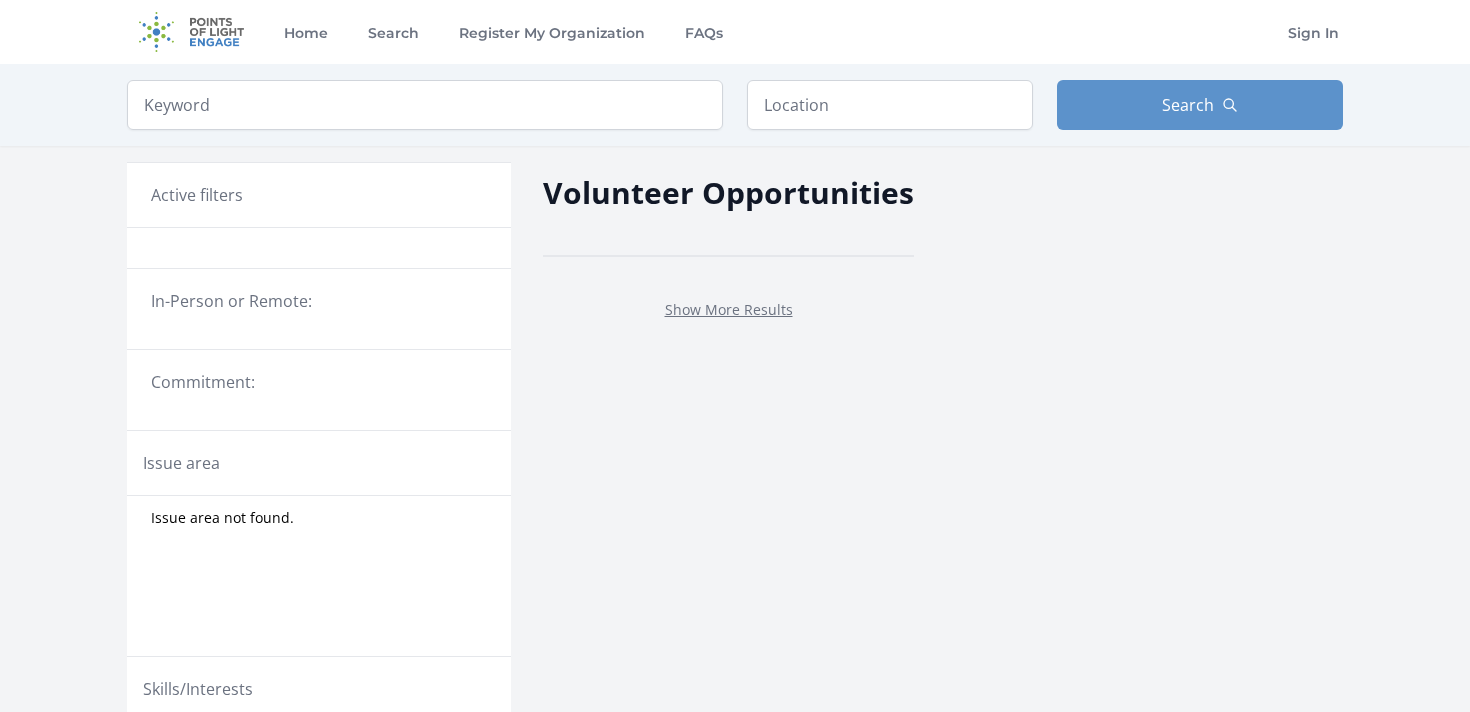 scroll, scrollTop: 0, scrollLeft: 0, axis: both 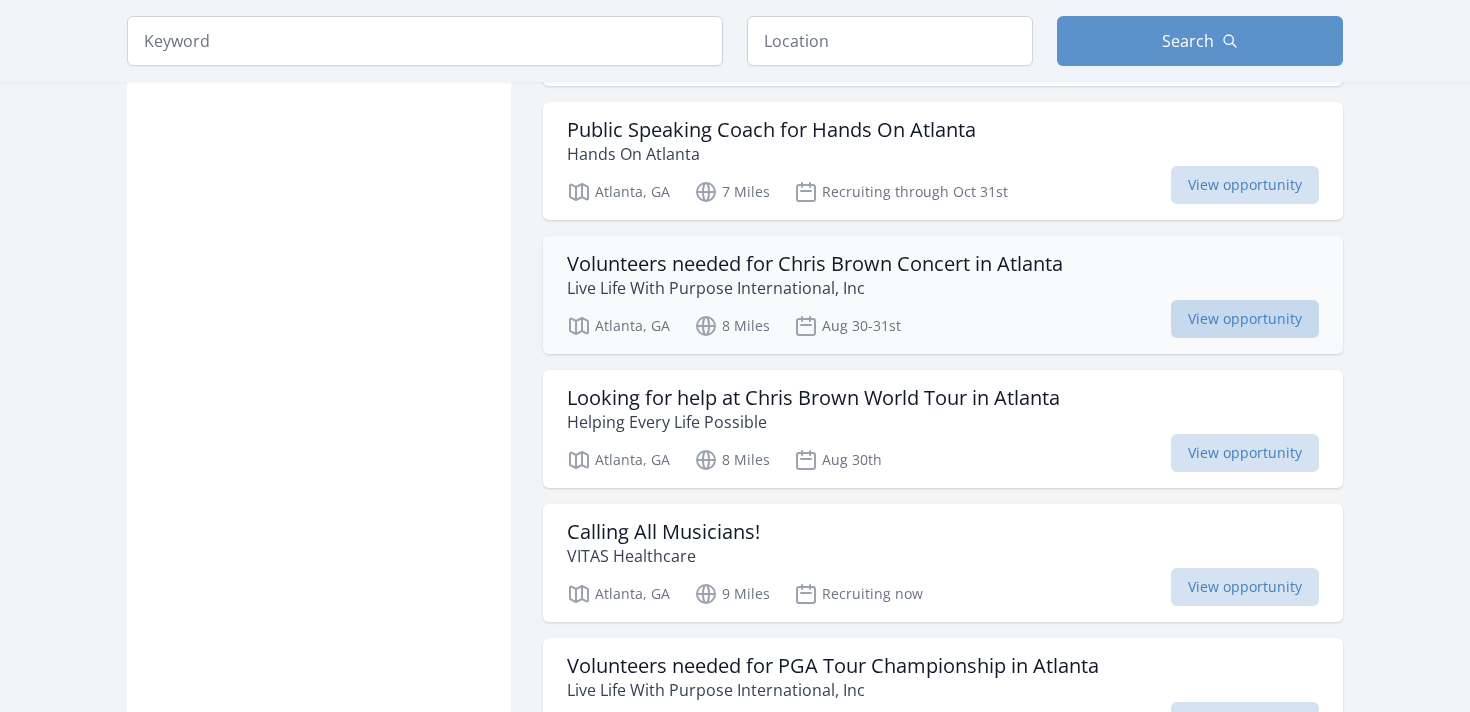 click on "View opportunity" at bounding box center (1245, 319) 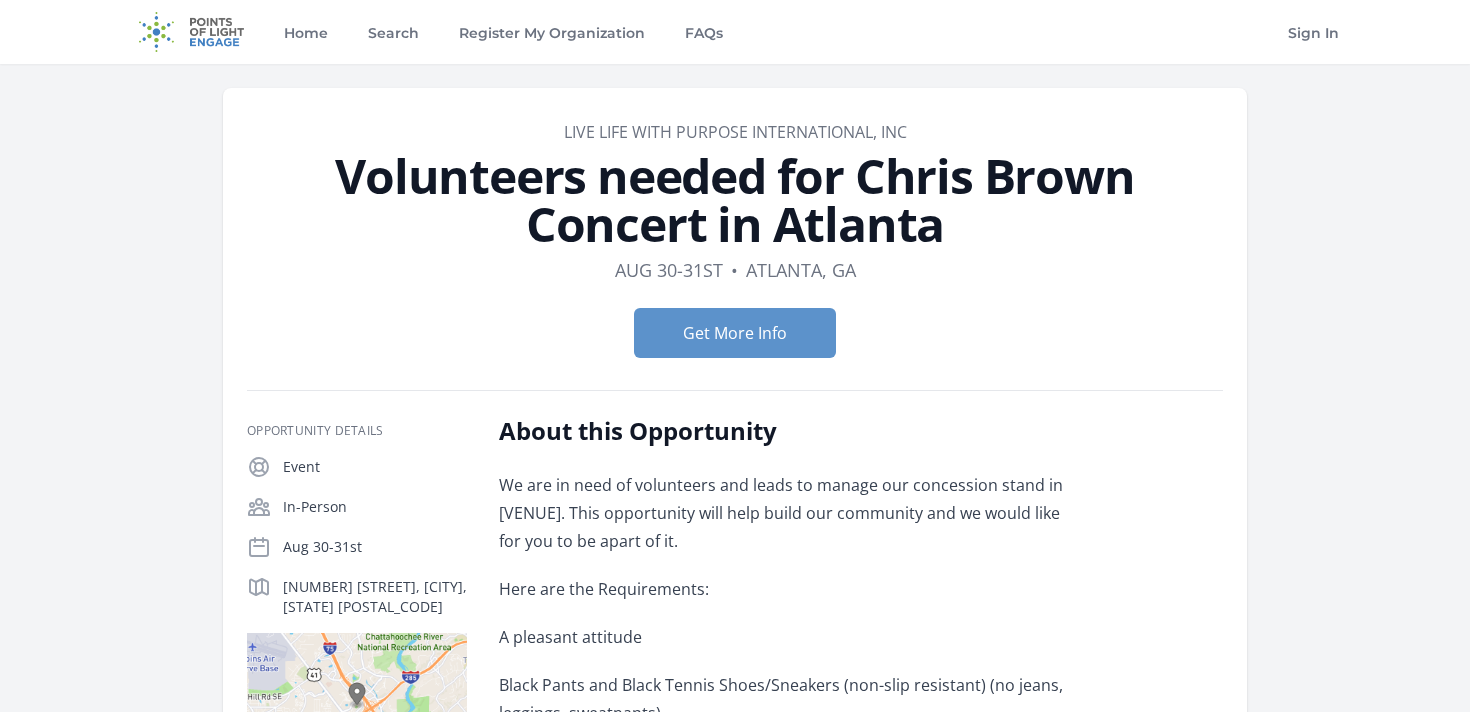scroll, scrollTop: 0, scrollLeft: 0, axis: both 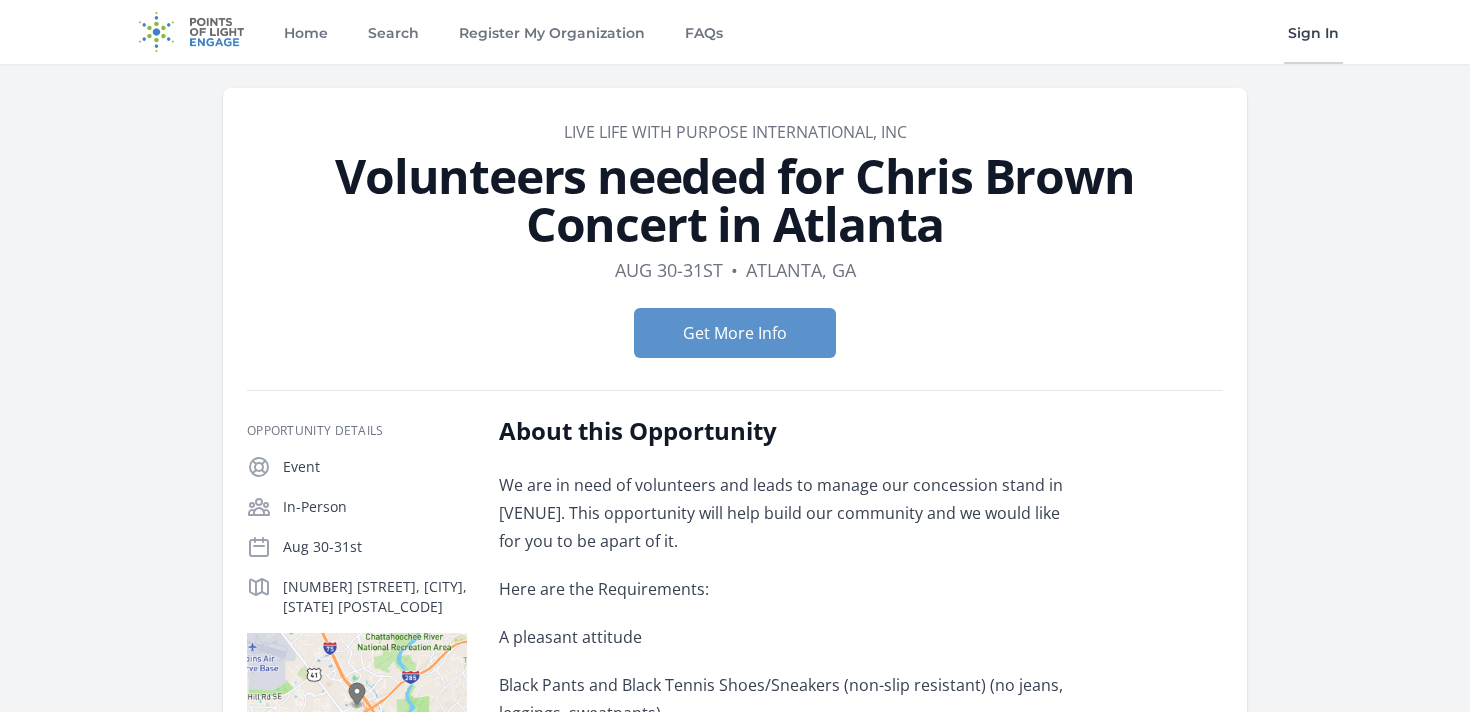 click on "Sign In" at bounding box center (1313, 32) 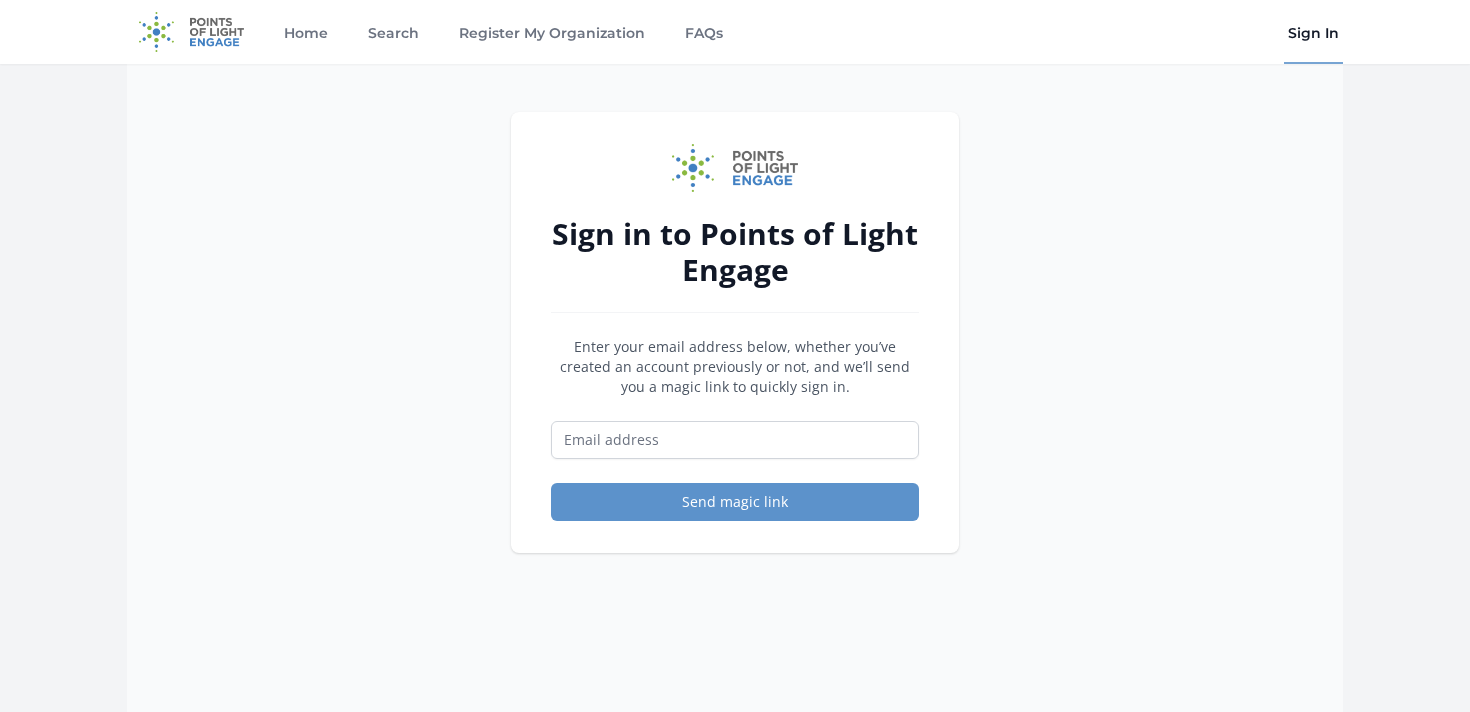 scroll, scrollTop: 0, scrollLeft: 0, axis: both 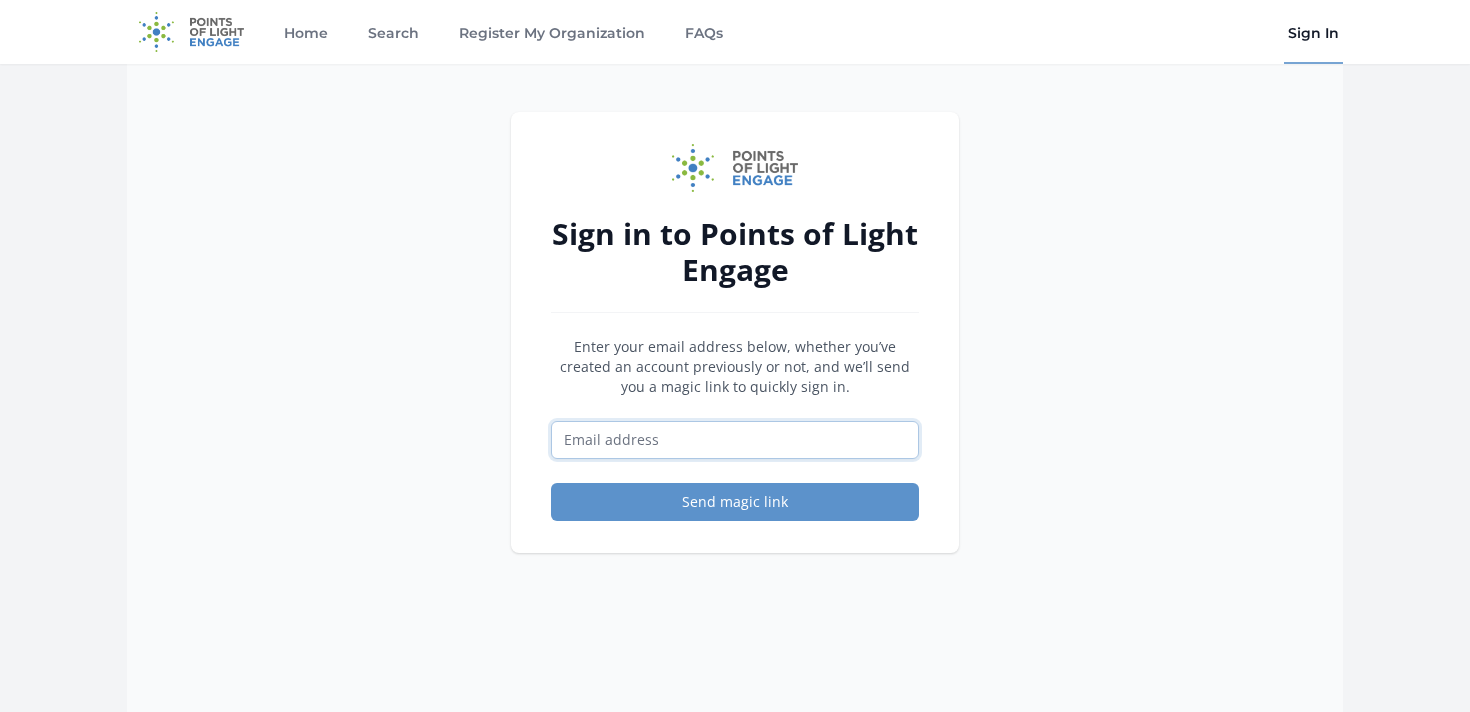 click at bounding box center [735, 440] 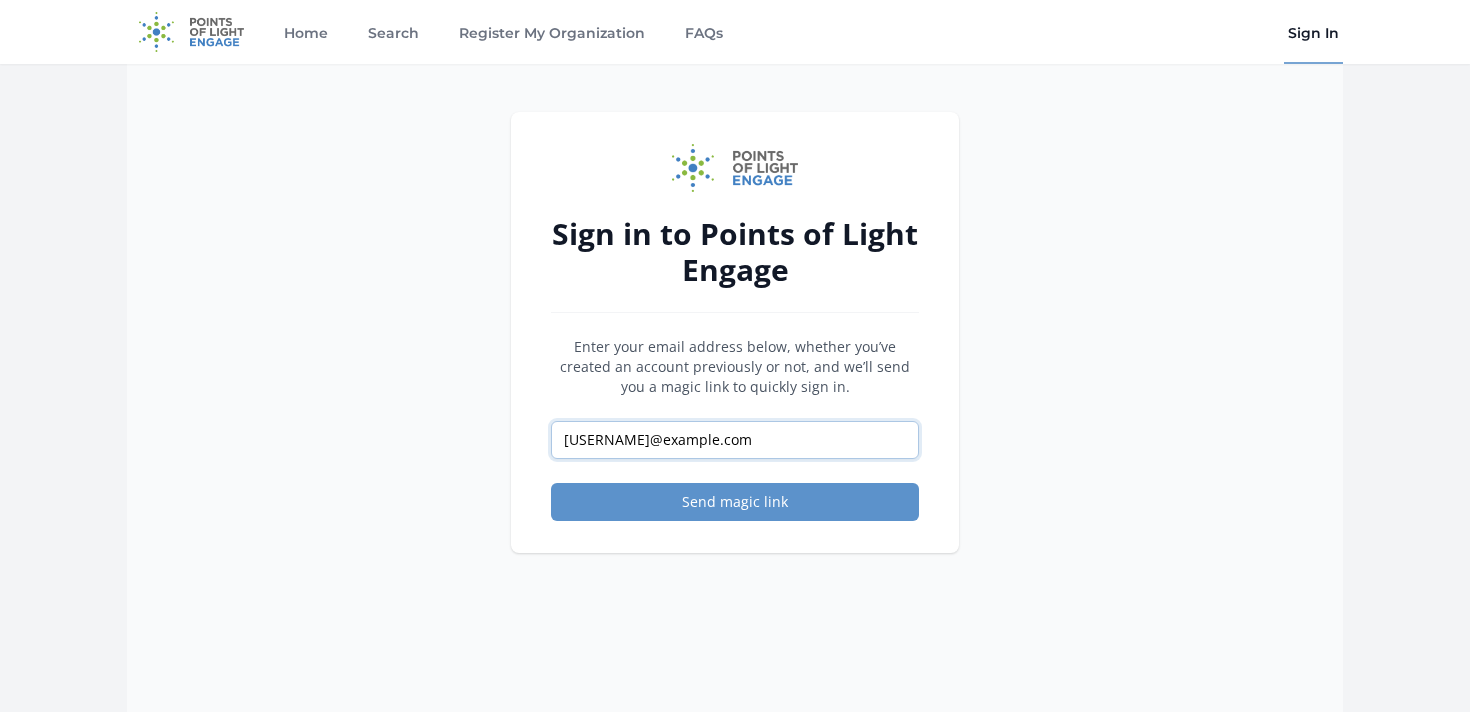 type on "chaxnell@gmail.com" 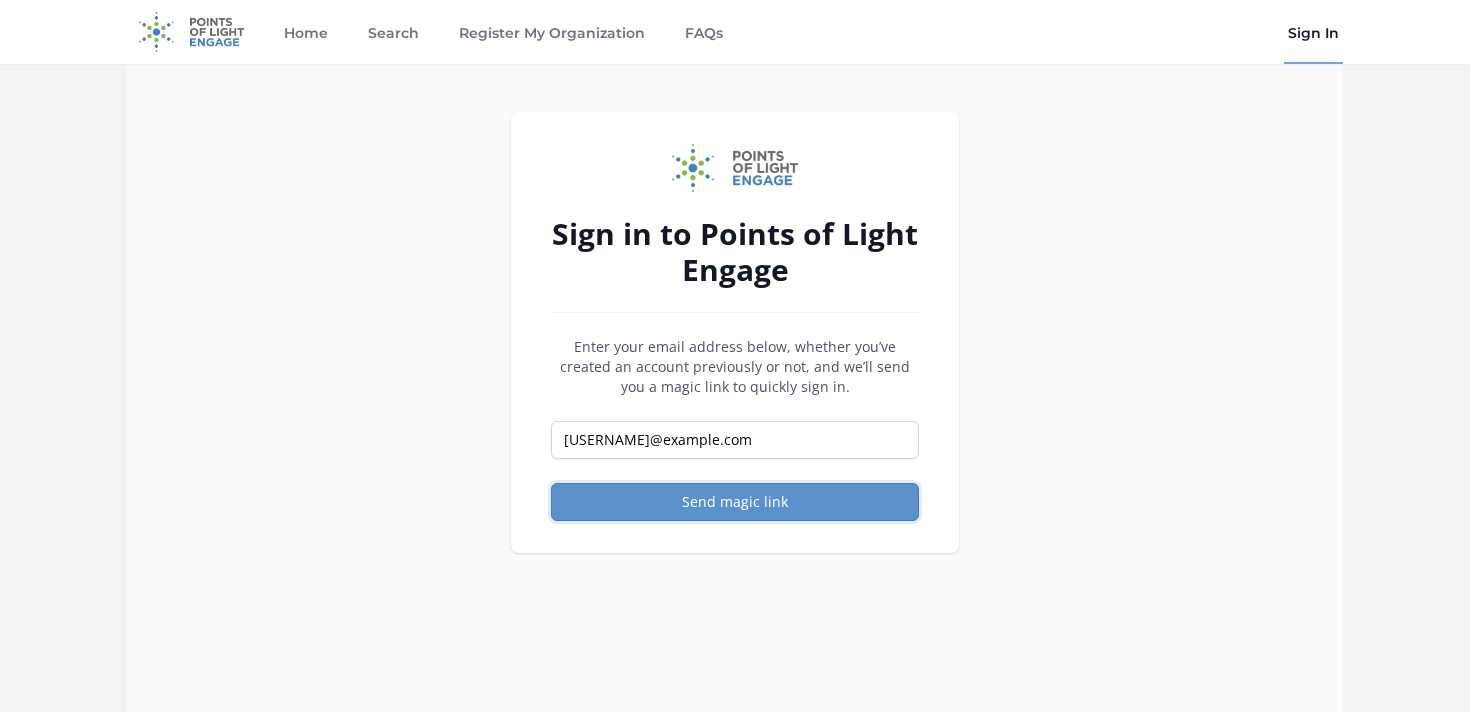 type 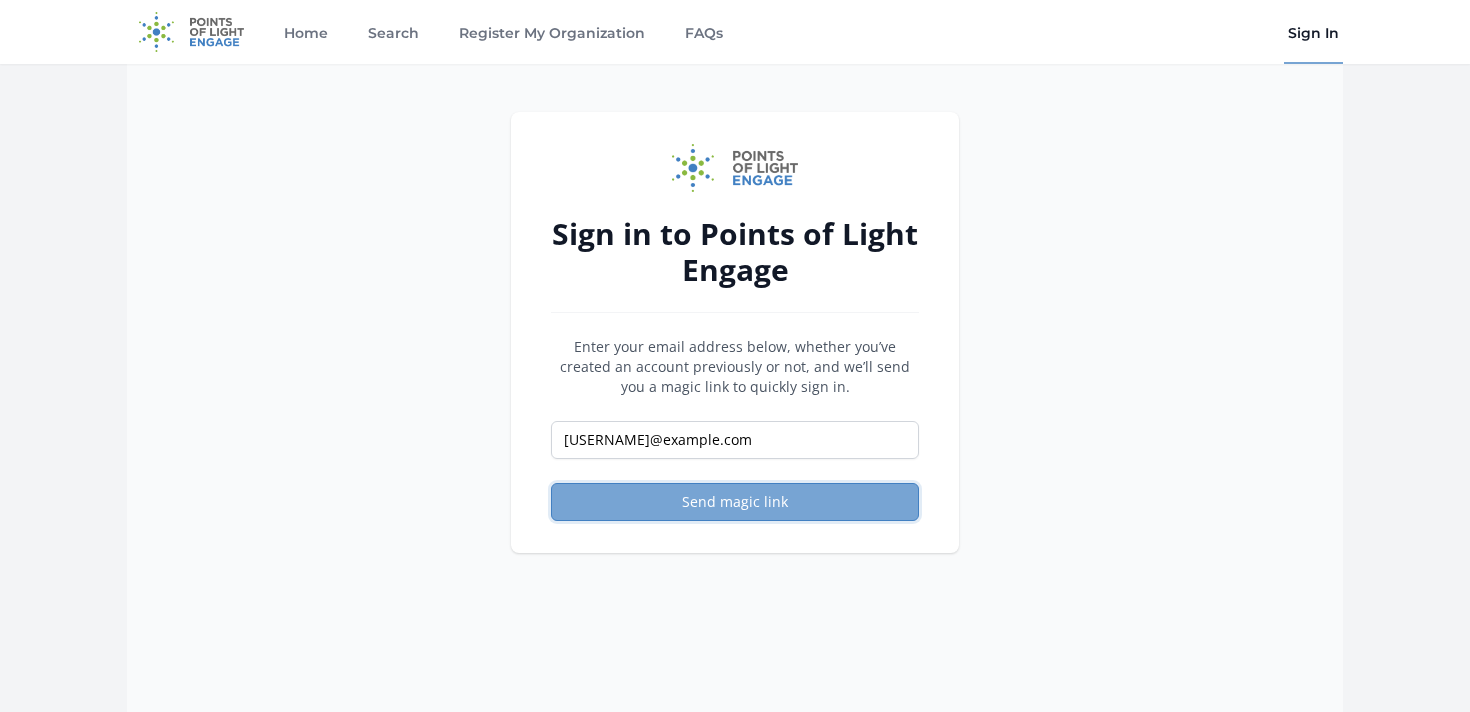 click on "Send magic link" at bounding box center (735, 502) 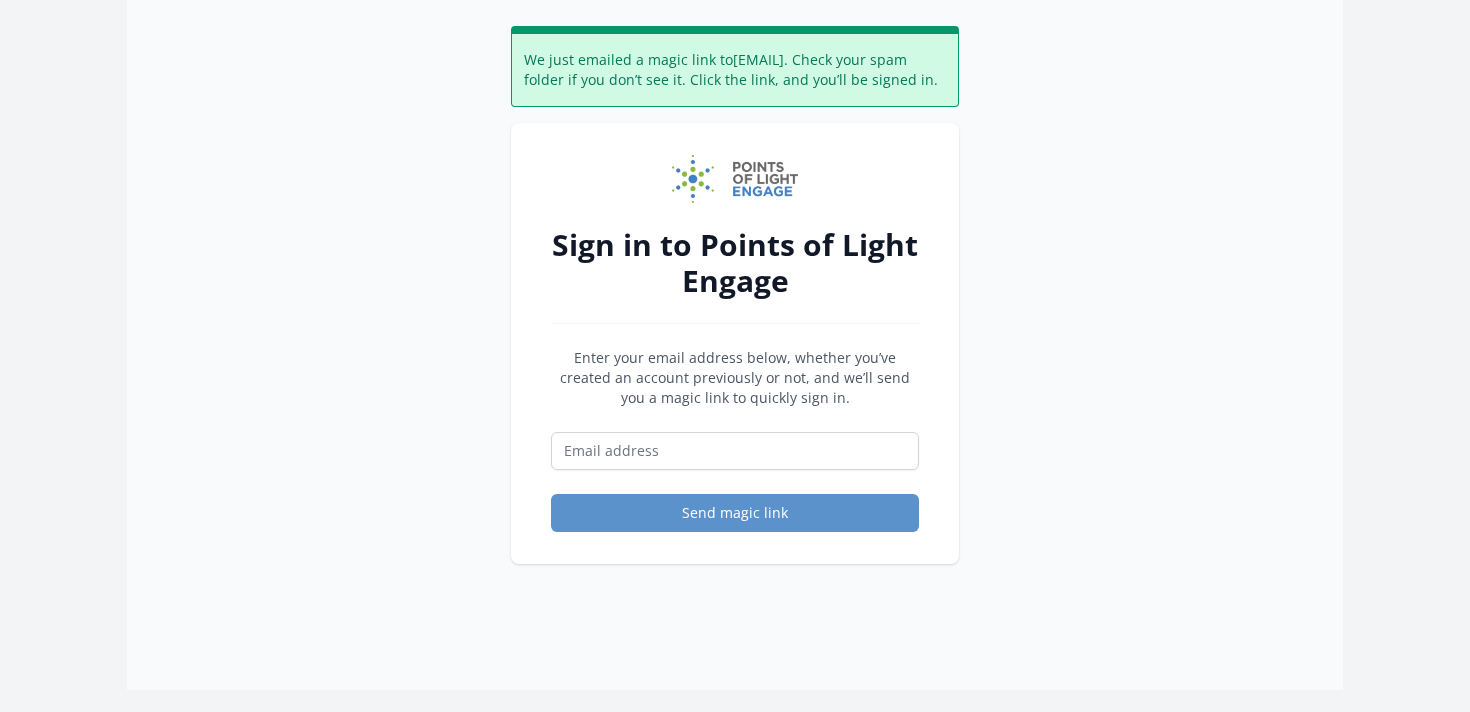 scroll, scrollTop: 0, scrollLeft: 0, axis: both 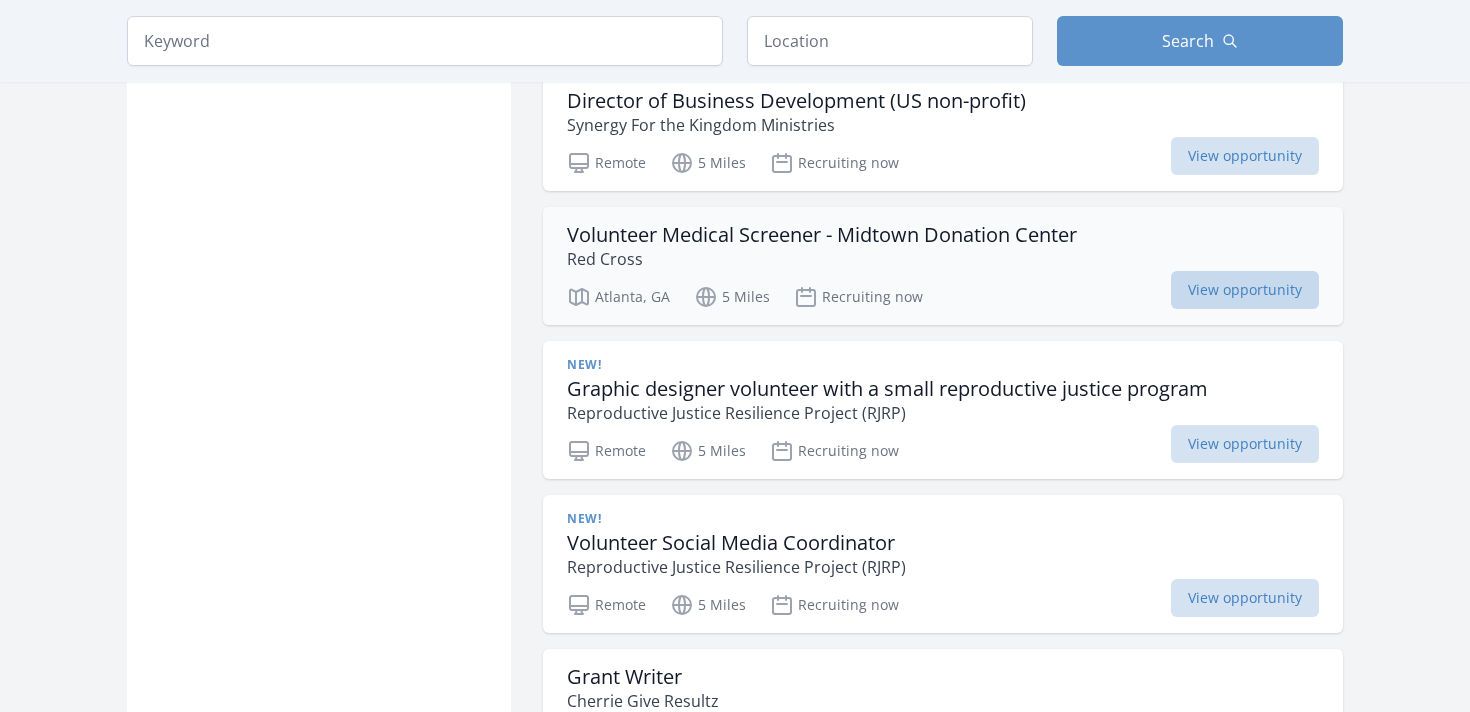 click on "View opportunity" at bounding box center (1245, 290) 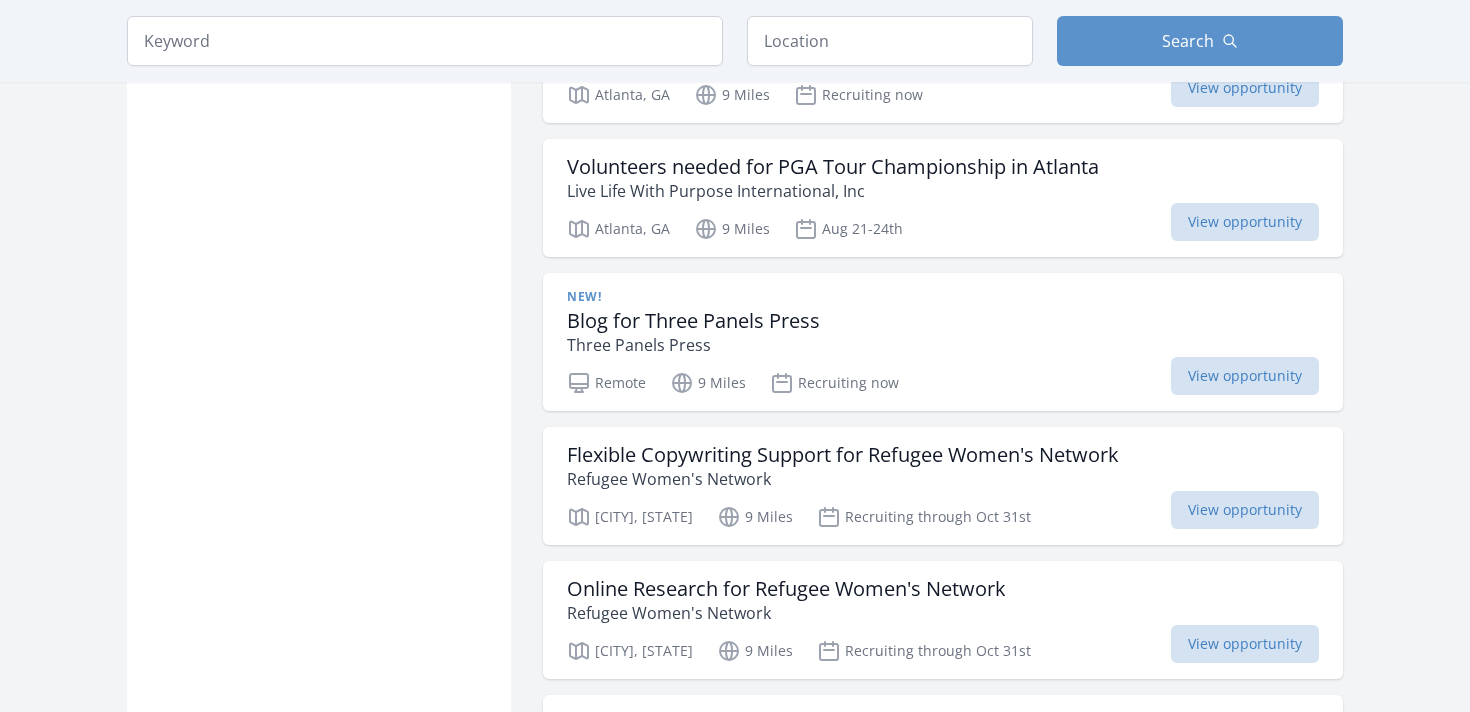scroll, scrollTop: 7622, scrollLeft: 0, axis: vertical 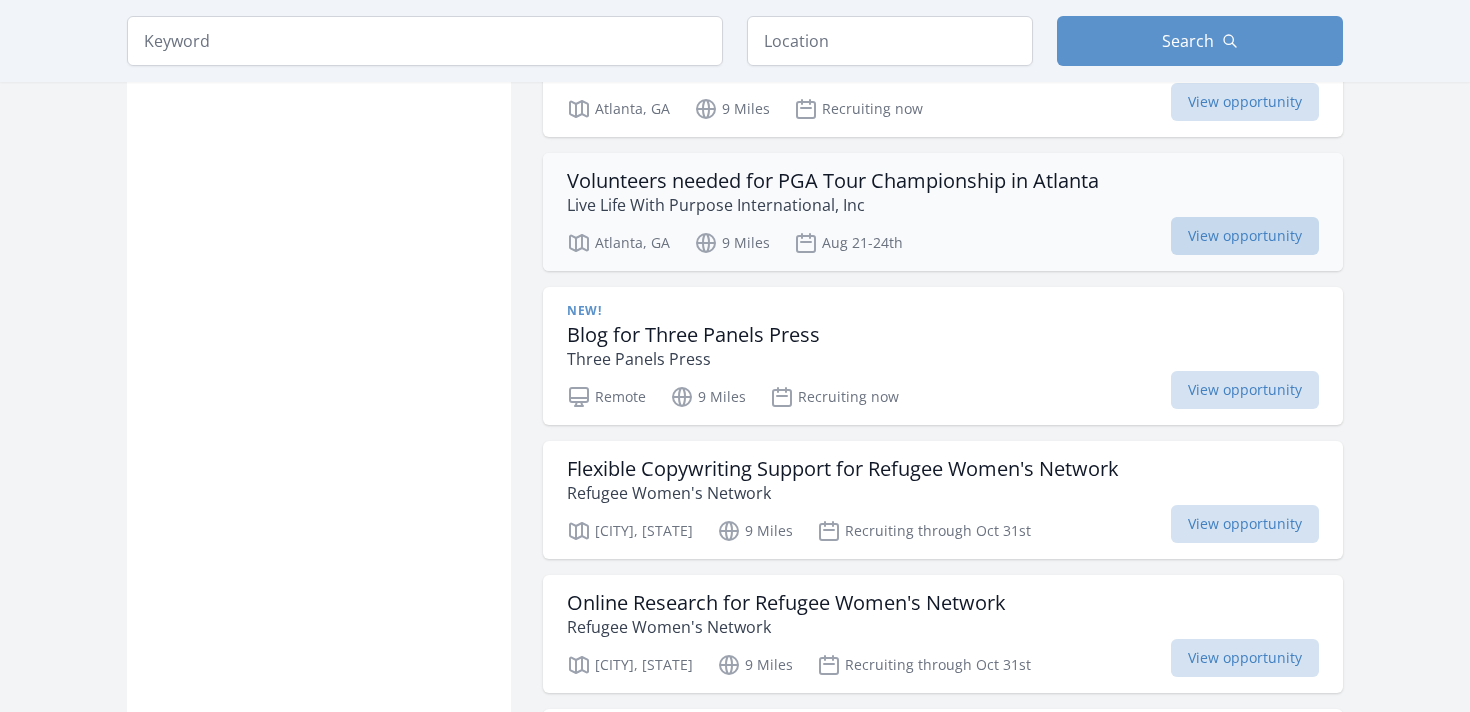 click on "View opportunity" at bounding box center [1245, 236] 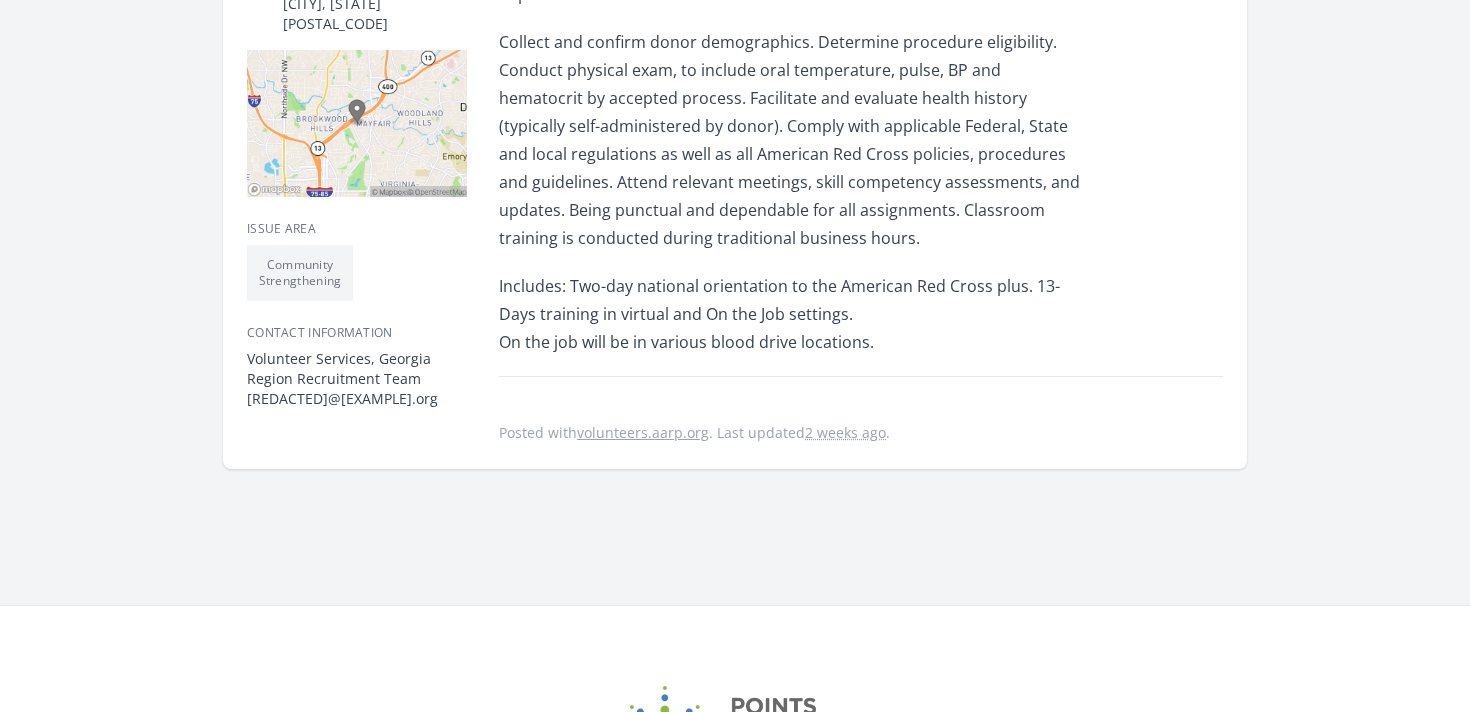 scroll, scrollTop: 574, scrollLeft: 0, axis: vertical 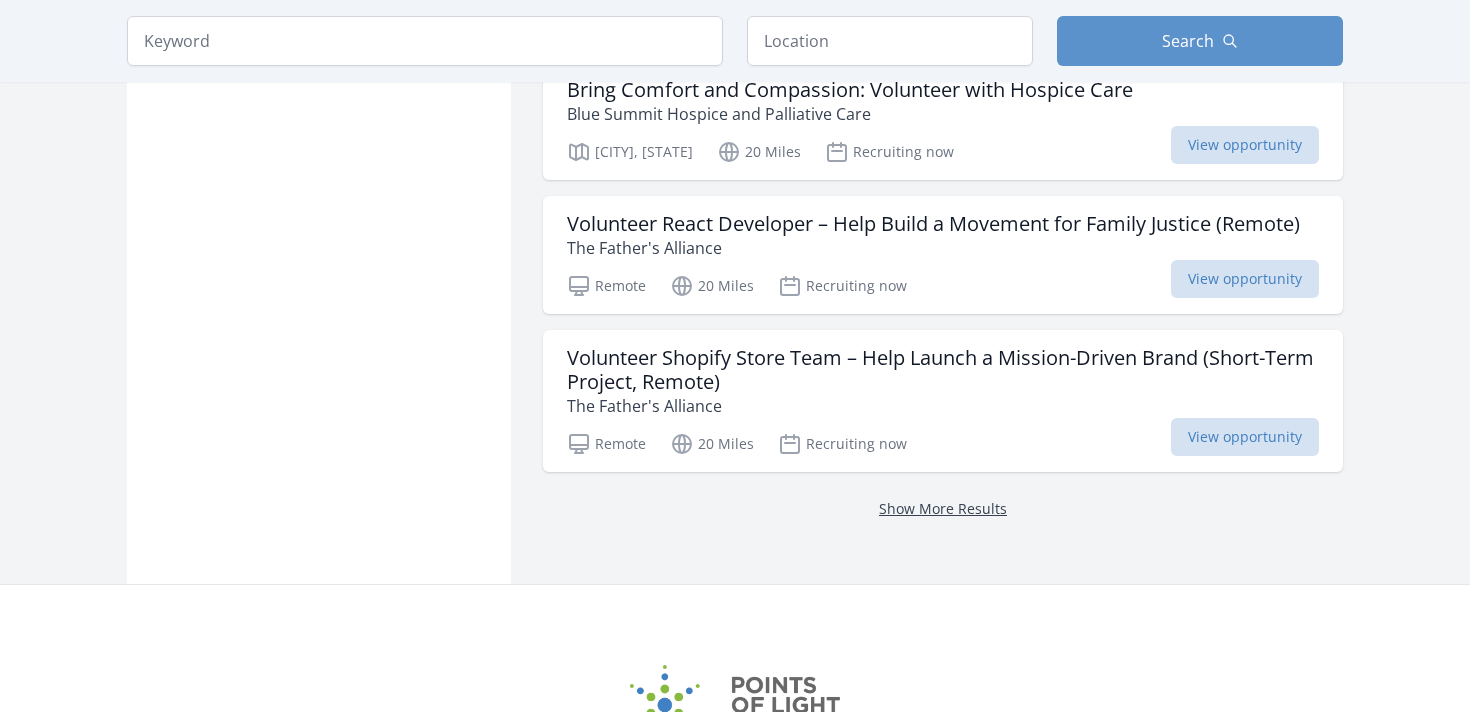 click on "Show More Results" at bounding box center (943, 508) 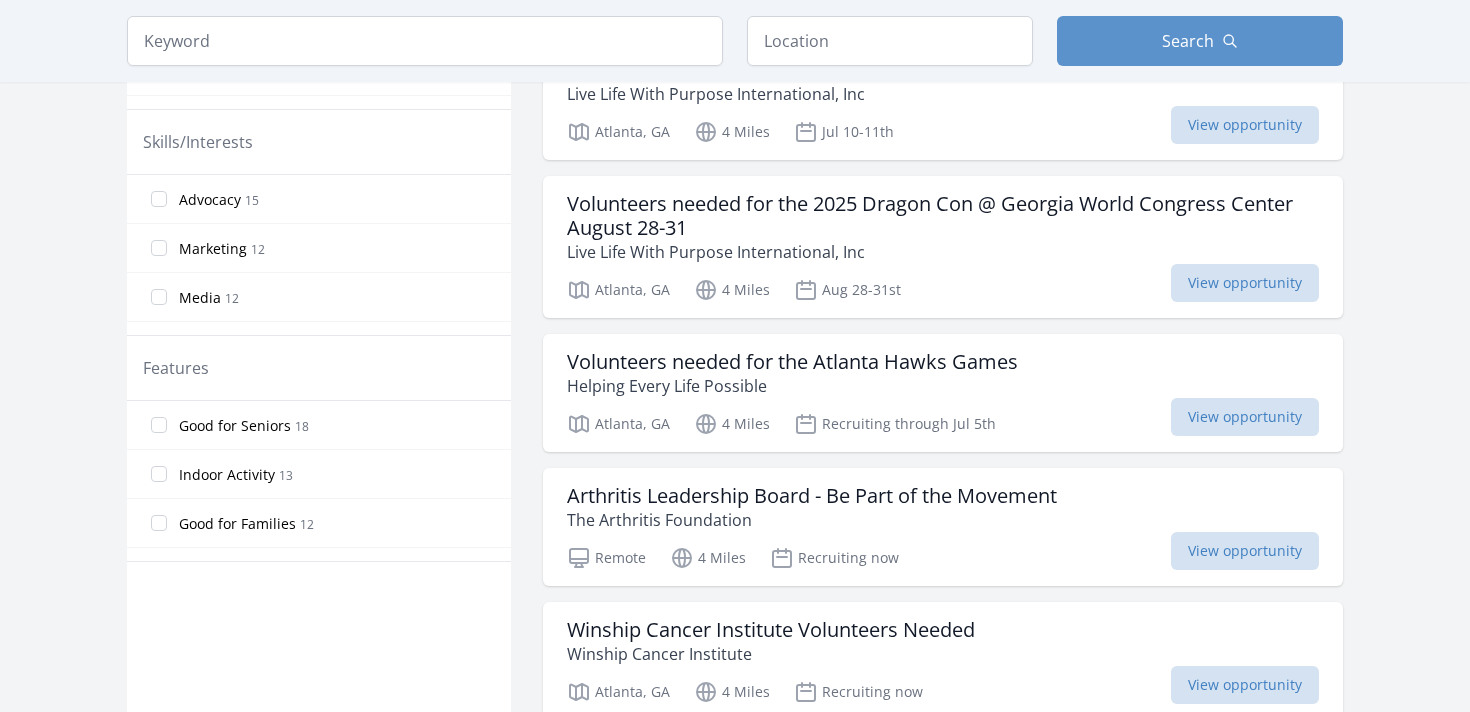 scroll, scrollTop: 788, scrollLeft: 0, axis: vertical 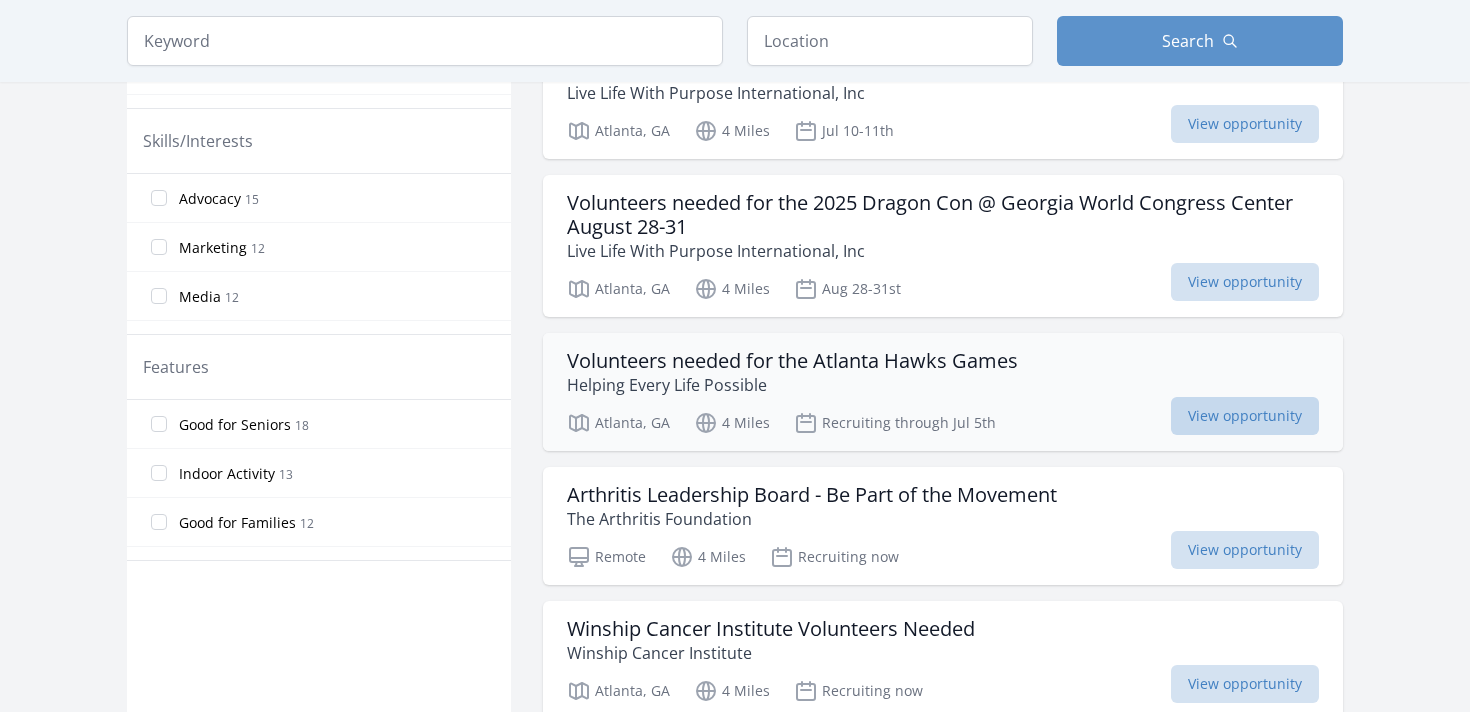 click on "View opportunity" at bounding box center (1245, 416) 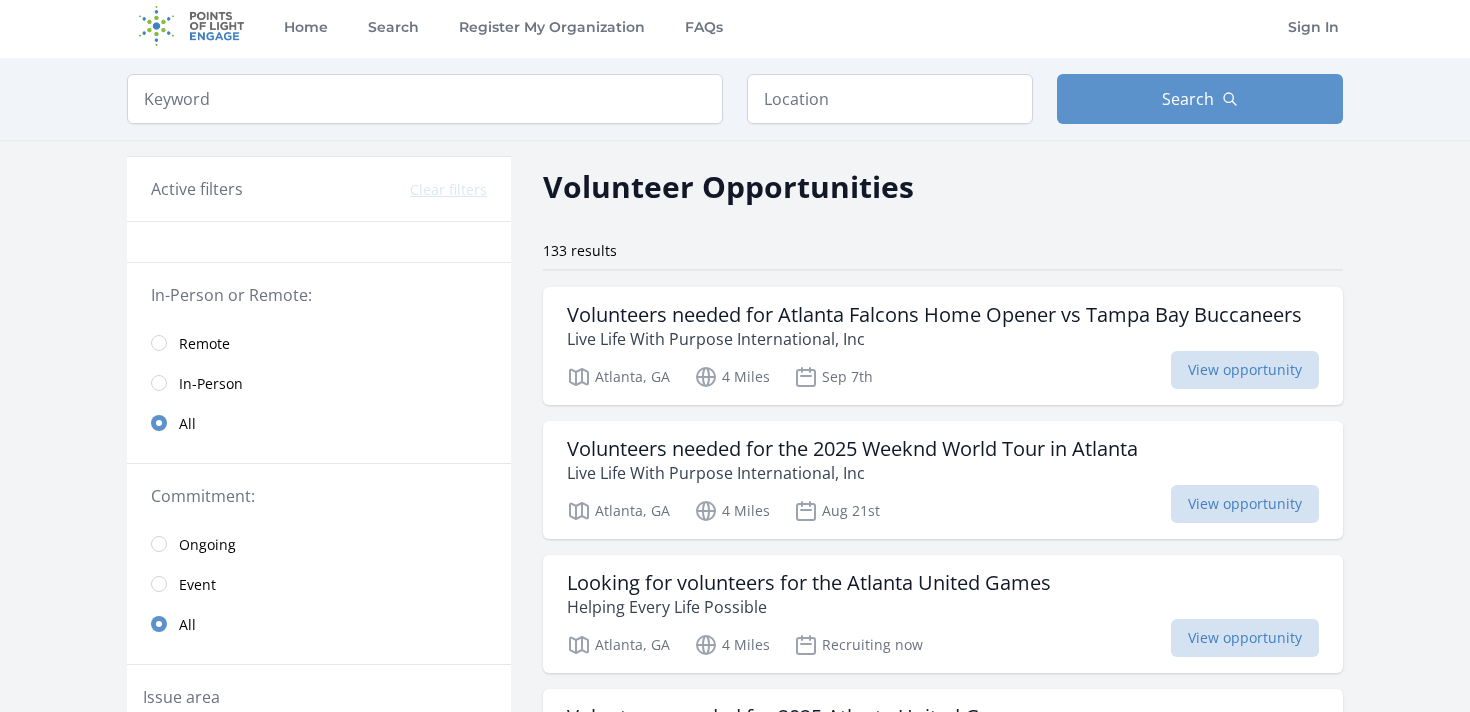 scroll, scrollTop: 0, scrollLeft: 0, axis: both 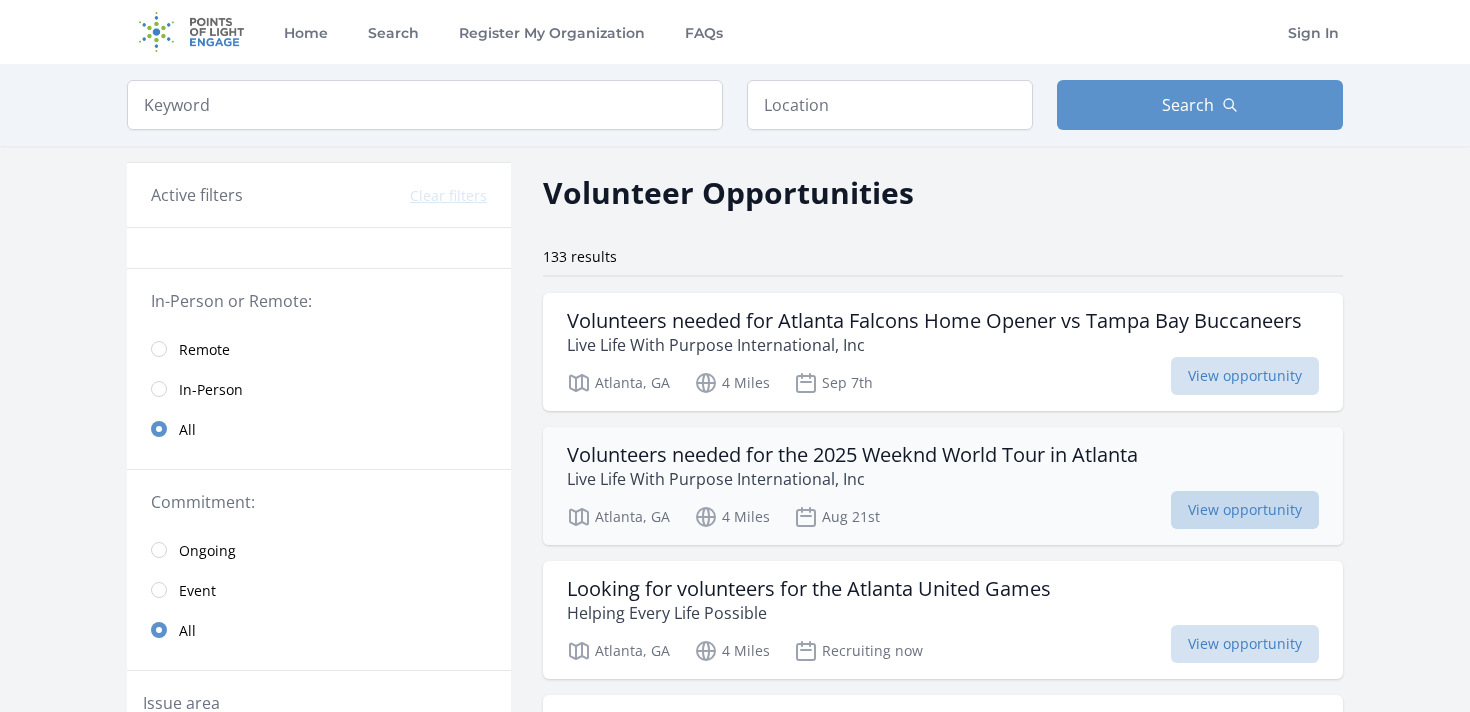 click on "View opportunity" at bounding box center (1245, 510) 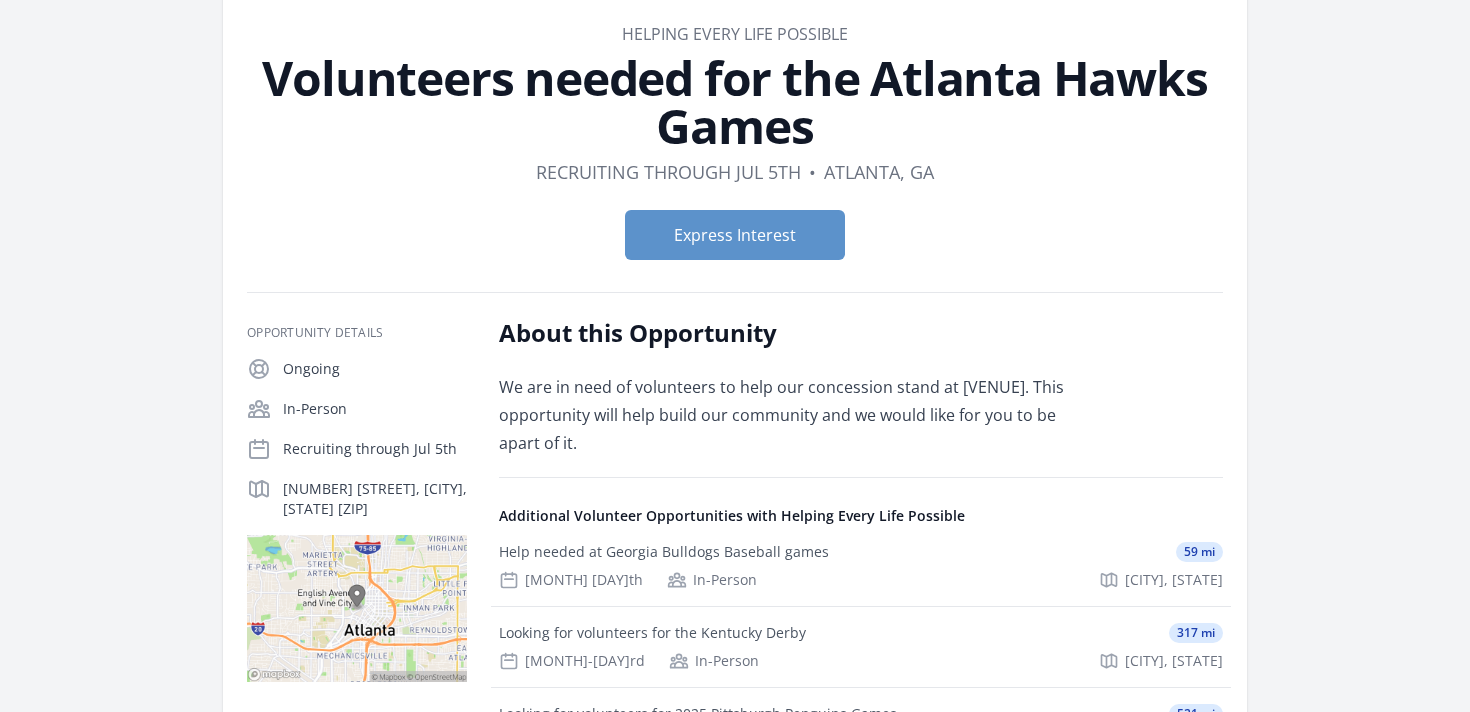 scroll, scrollTop: 95, scrollLeft: 0, axis: vertical 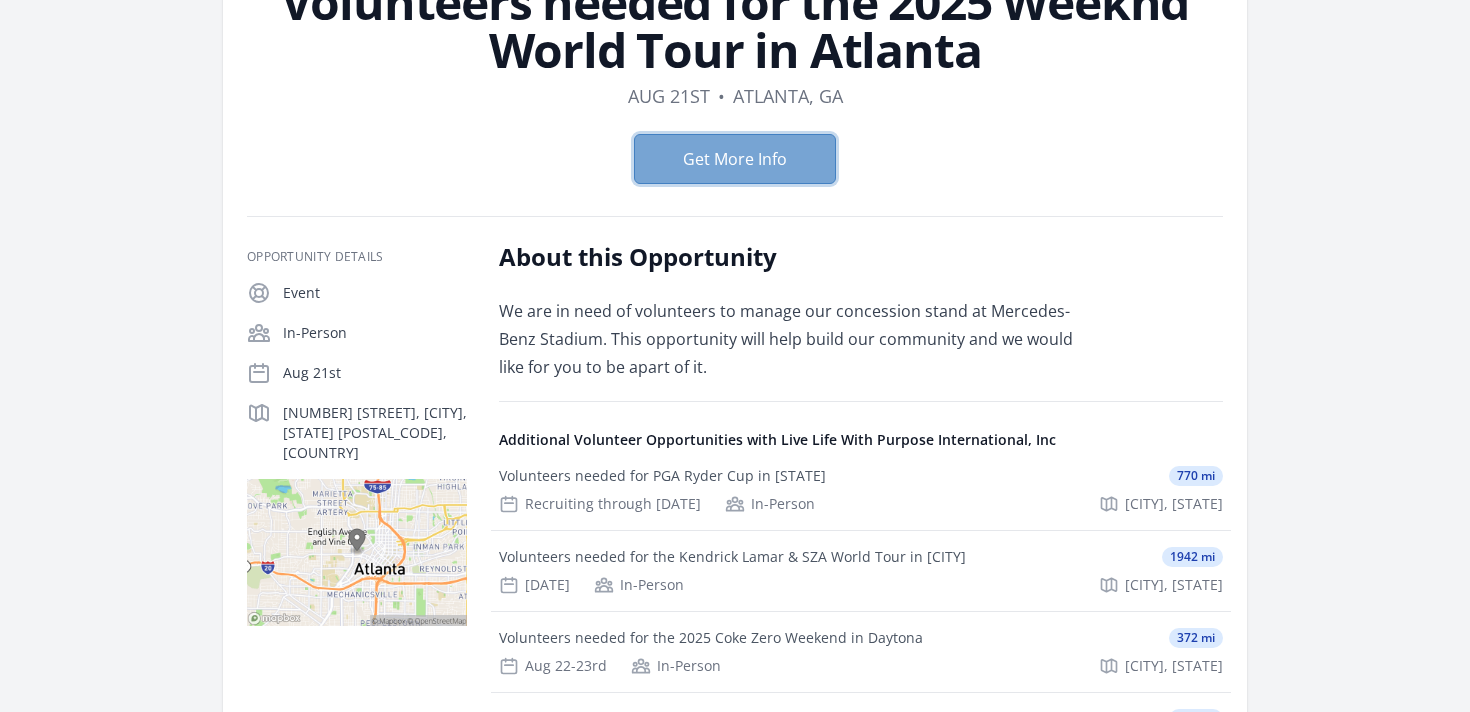 click on "Get More Info" at bounding box center [735, 159] 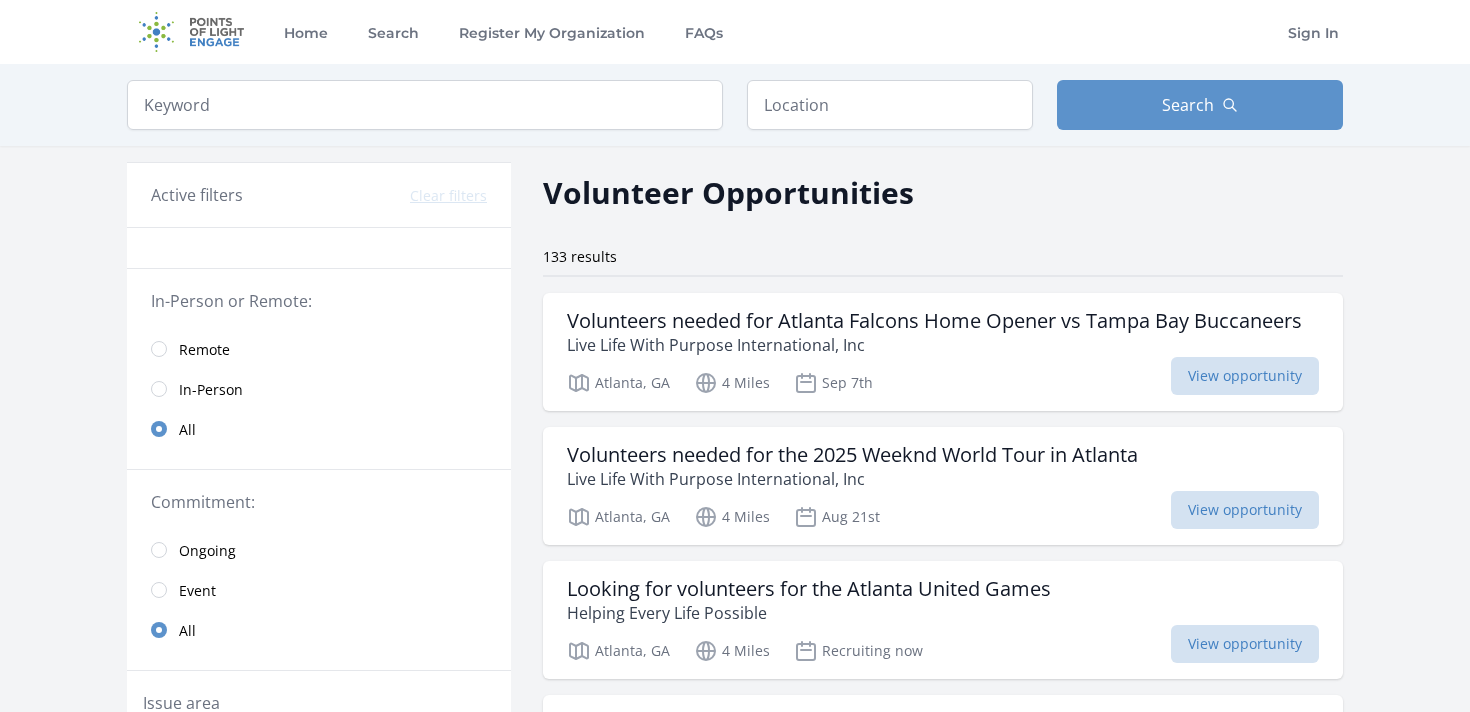 scroll, scrollTop: 0, scrollLeft: 0, axis: both 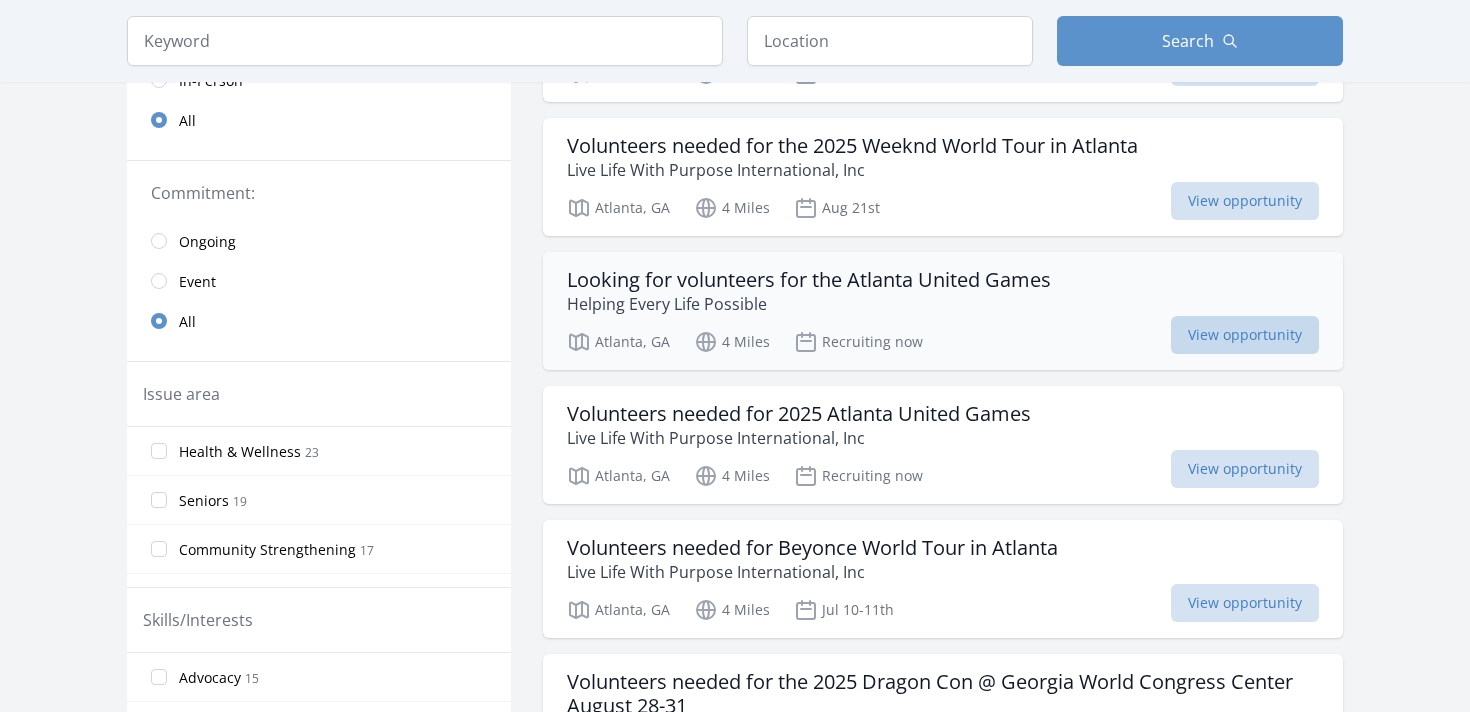 click on "View opportunity" at bounding box center [1245, 335] 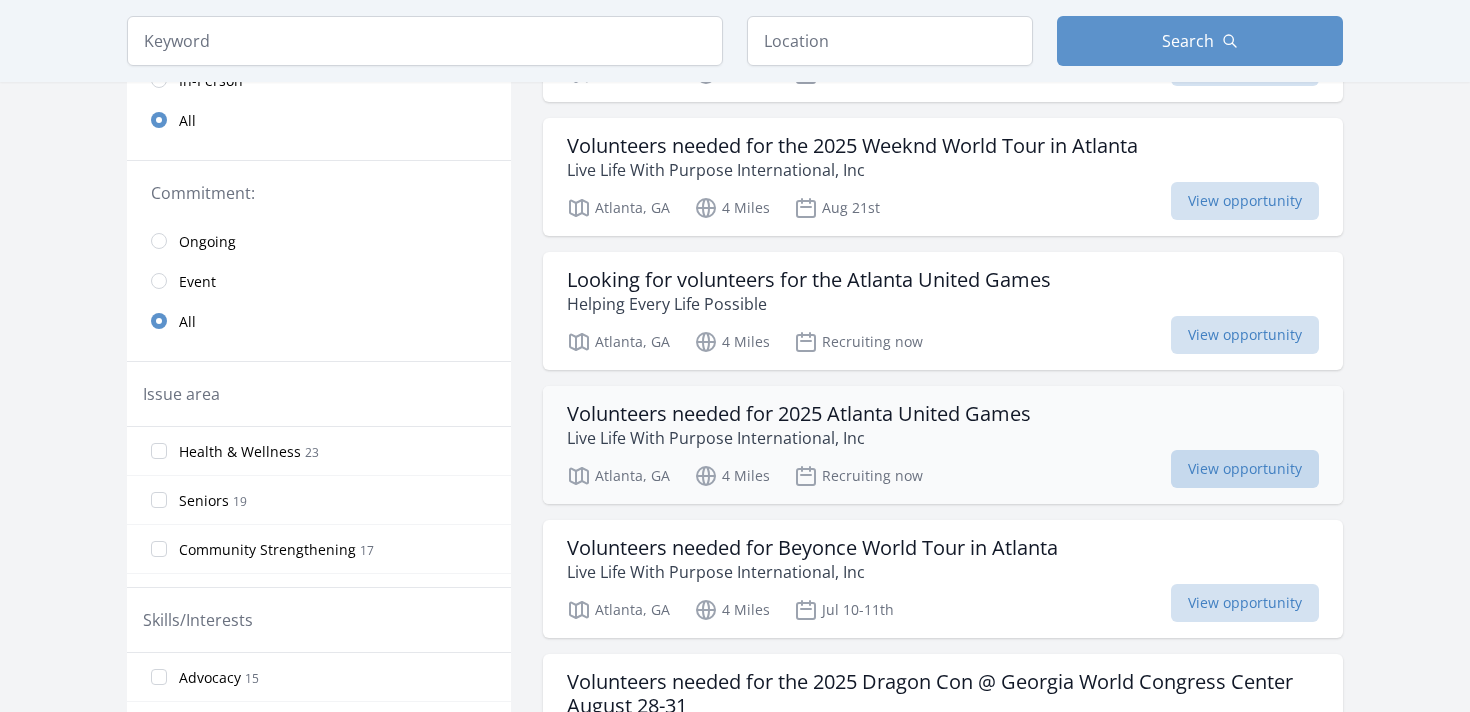 click on "View opportunity" at bounding box center [1245, 469] 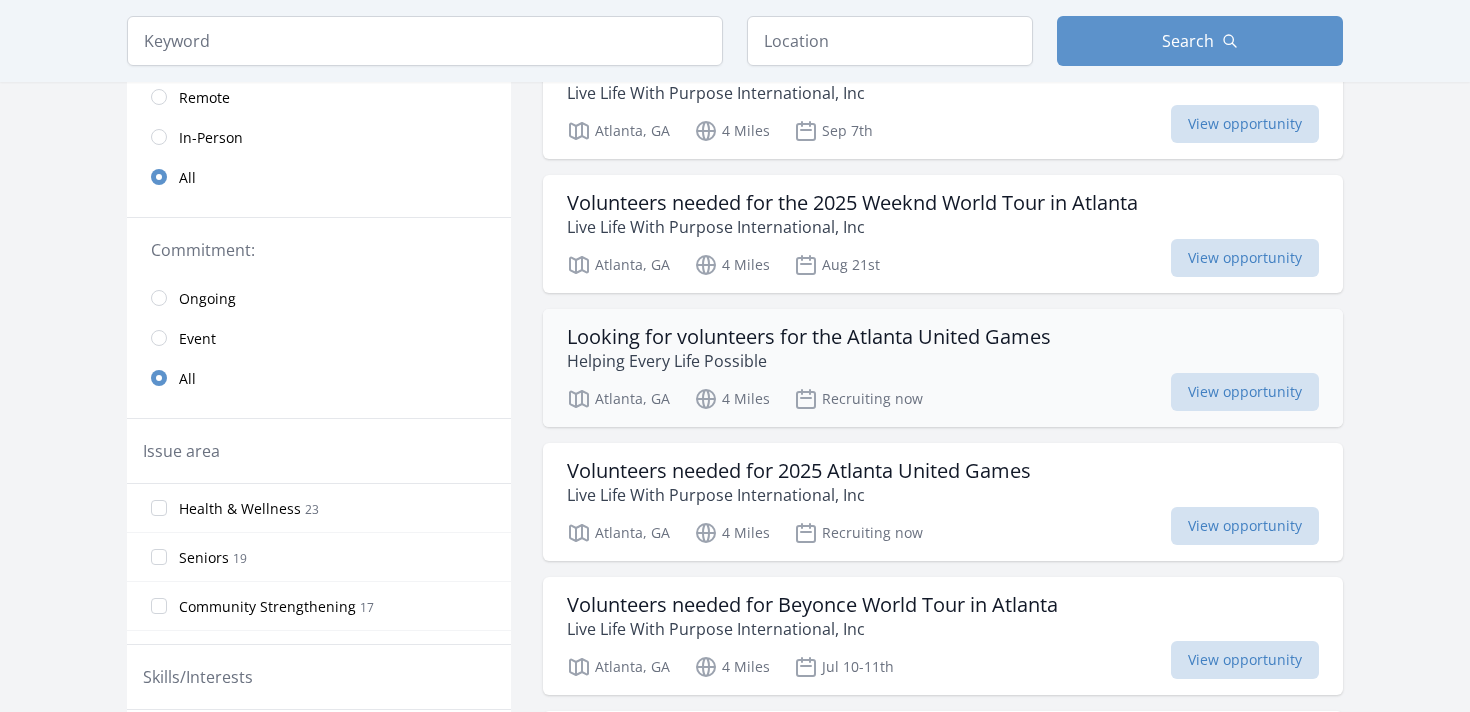 scroll, scrollTop: 0, scrollLeft: 0, axis: both 